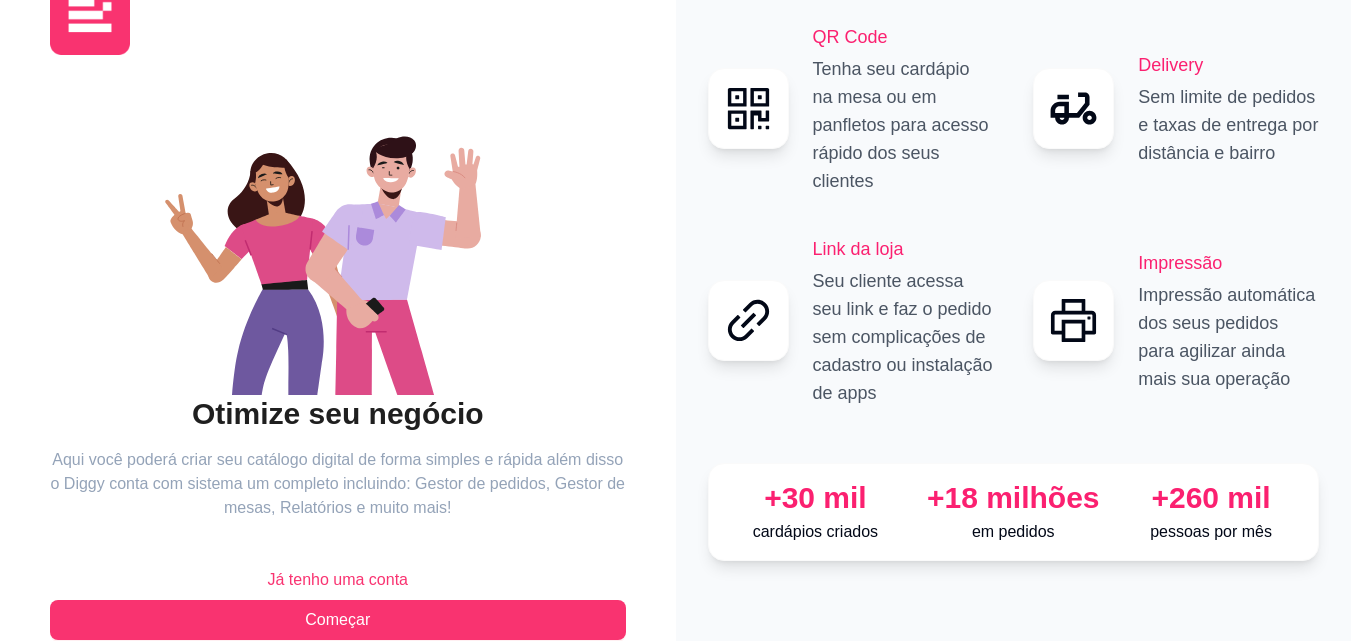 scroll, scrollTop: 88, scrollLeft: 0, axis: vertical 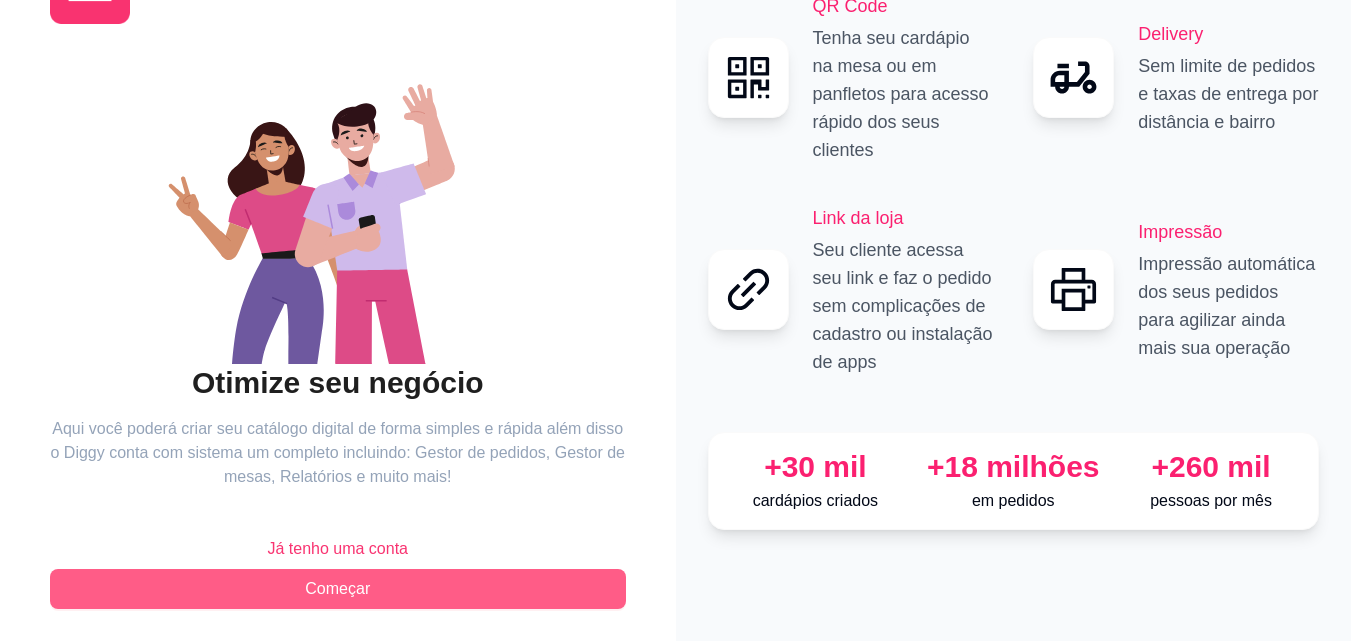 click on "Começar" at bounding box center (337, 589) 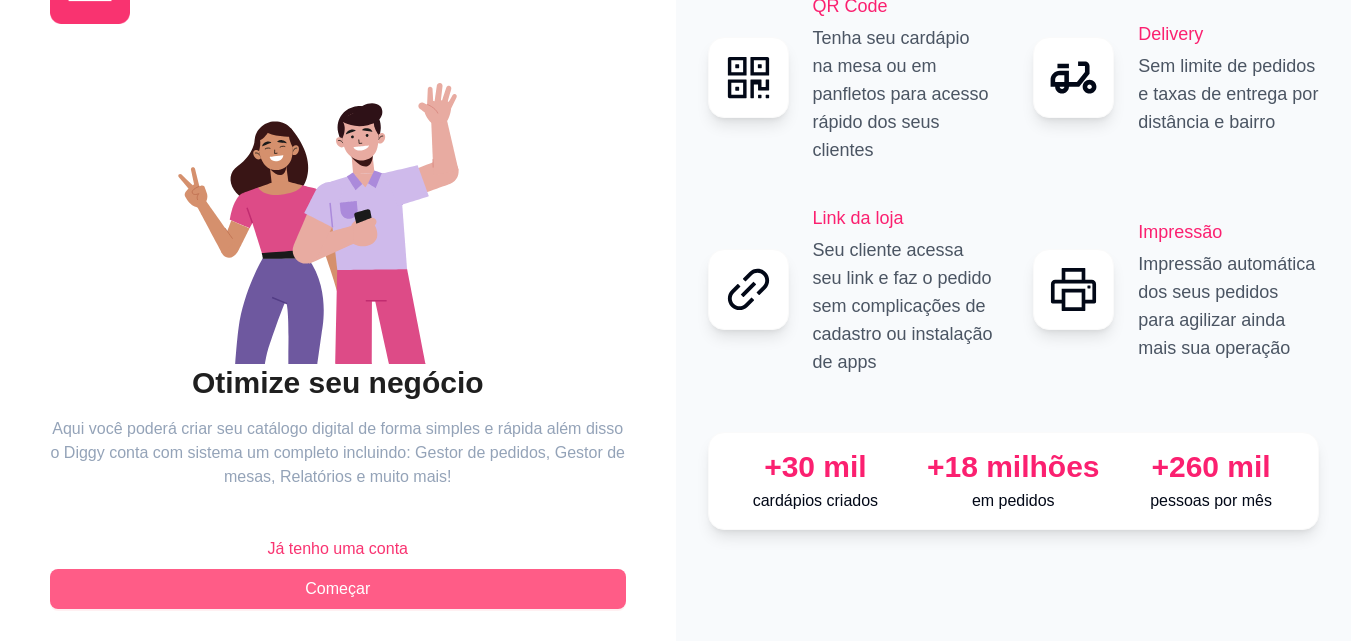 scroll, scrollTop: 0, scrollLeft: 0, axis: both 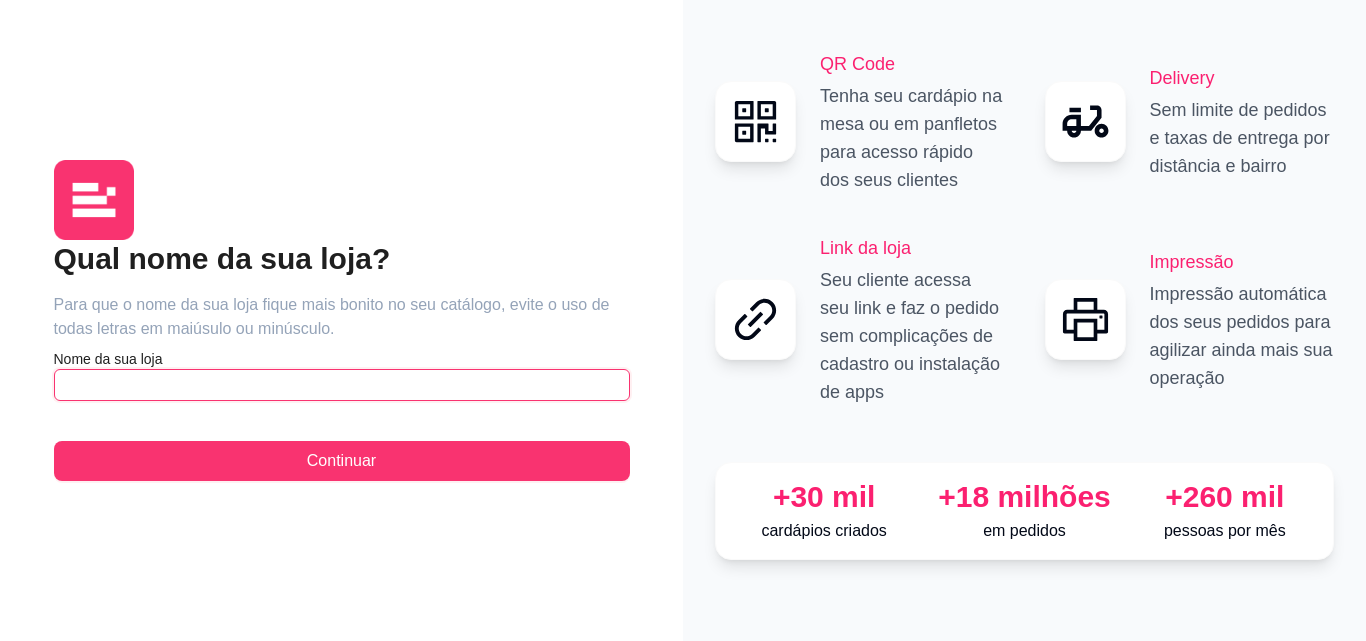 click at bounding box center [342, 385] 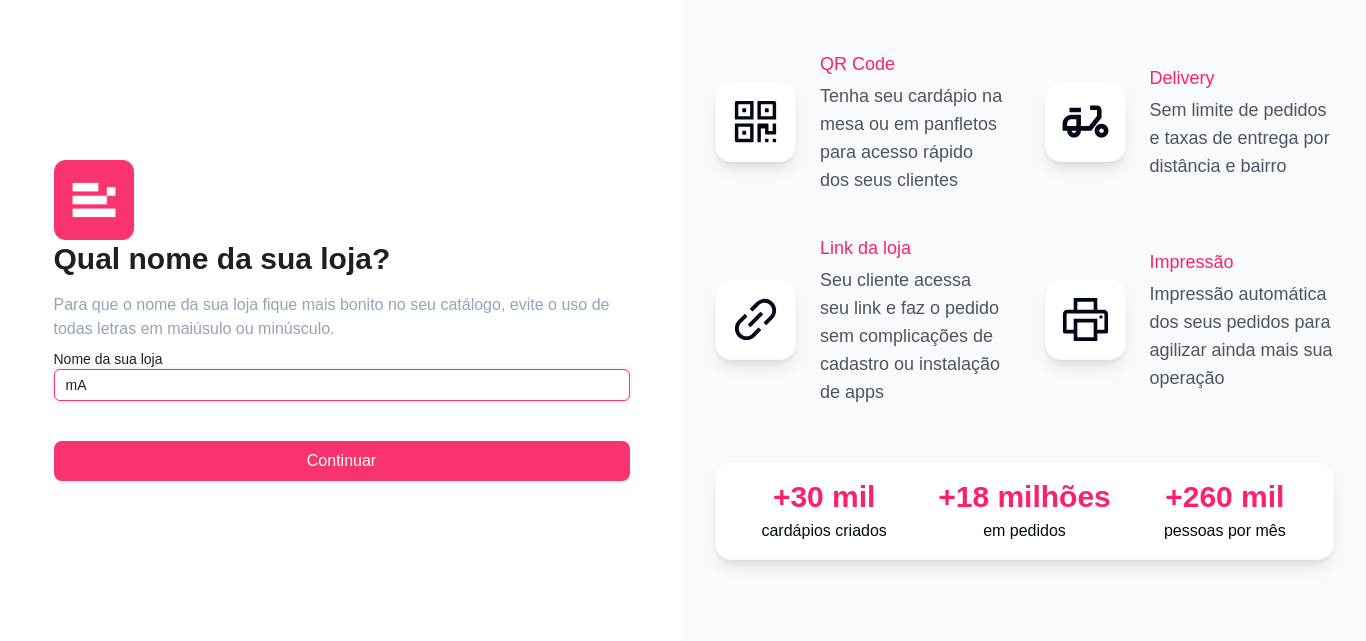 type on "m" 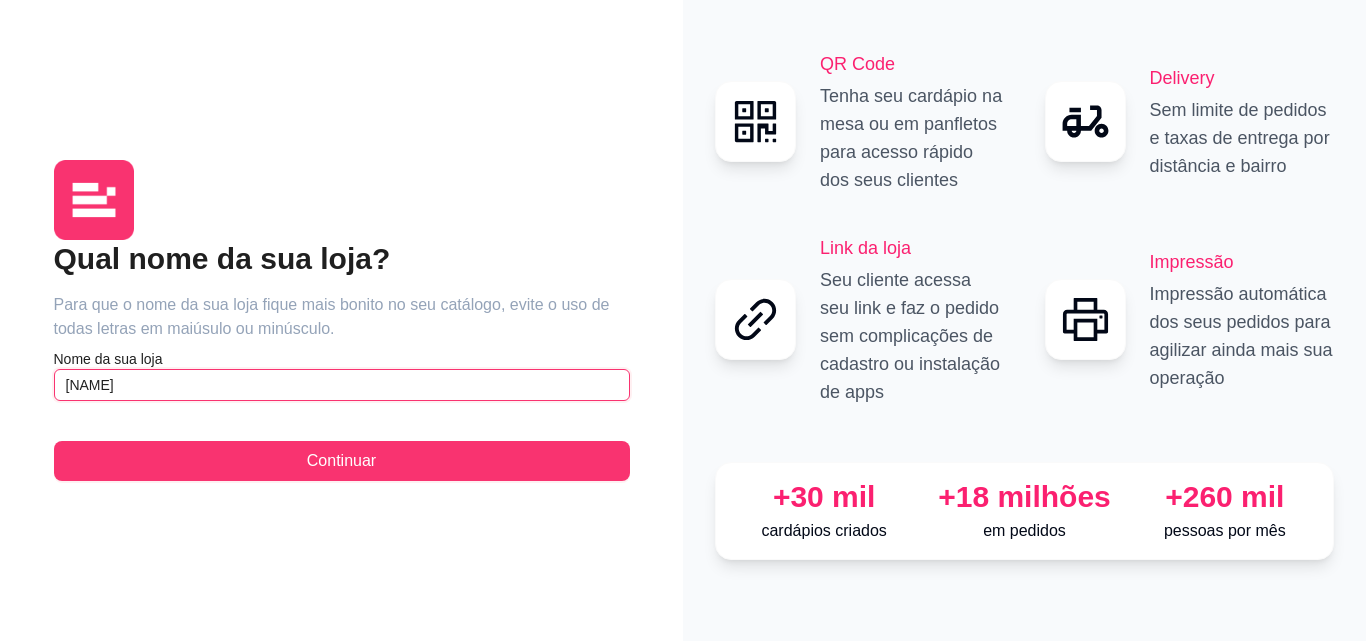 type on "[NAME]" 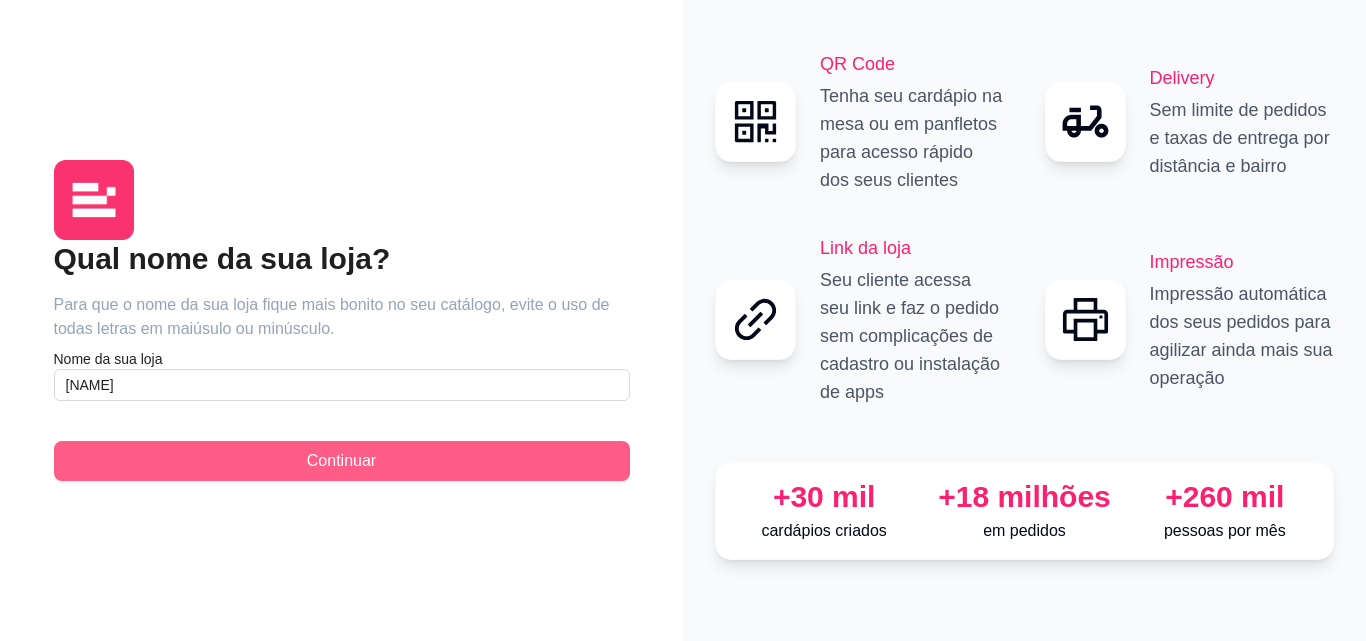 click on "Continuar" at bounding box center (342, 461) 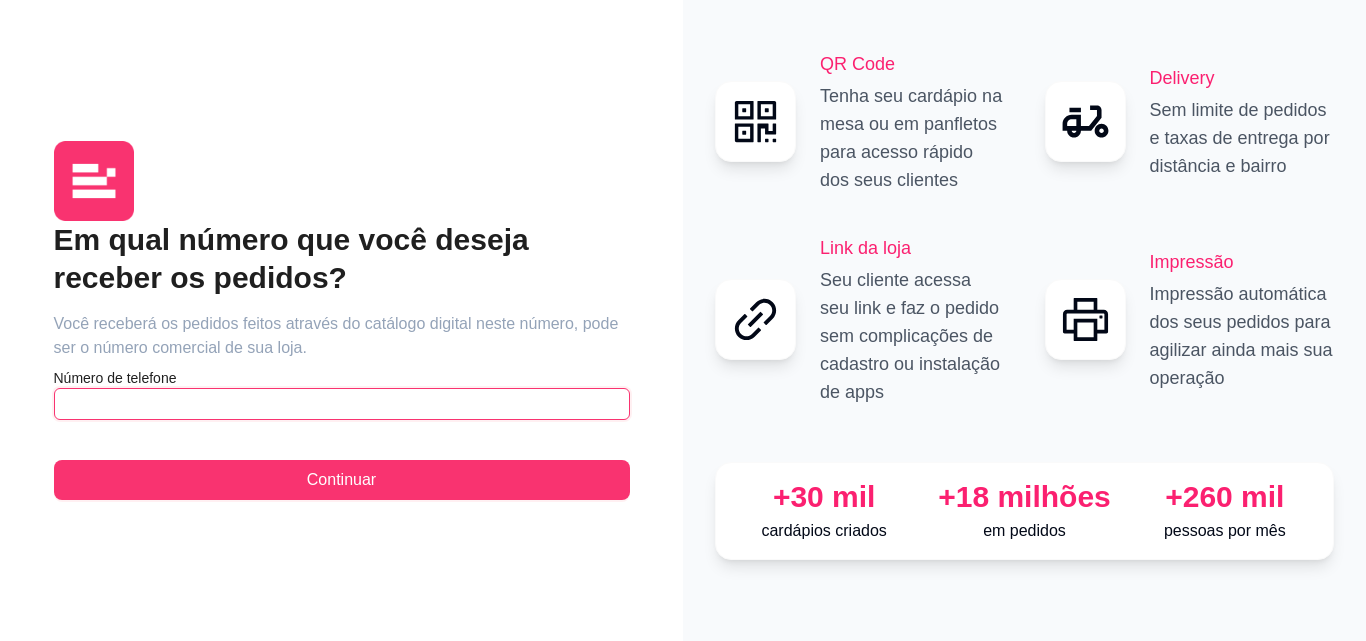 click at bounding box center (342, 404) 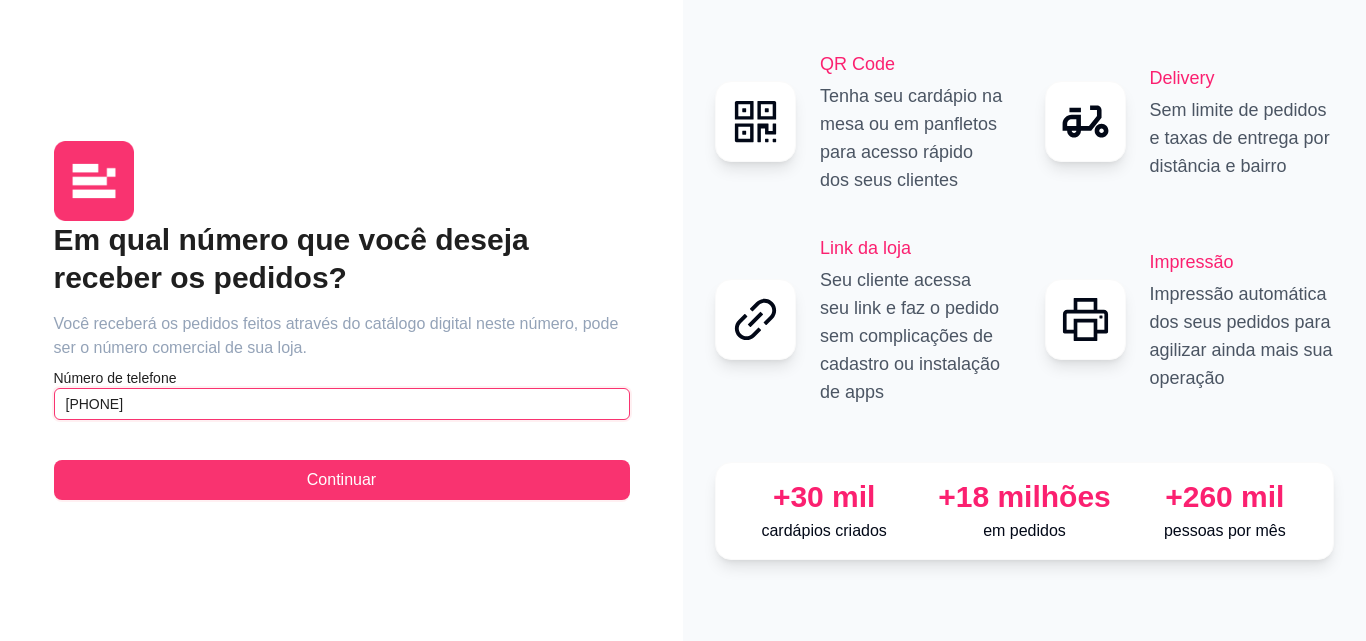 type on "[PHONE]" 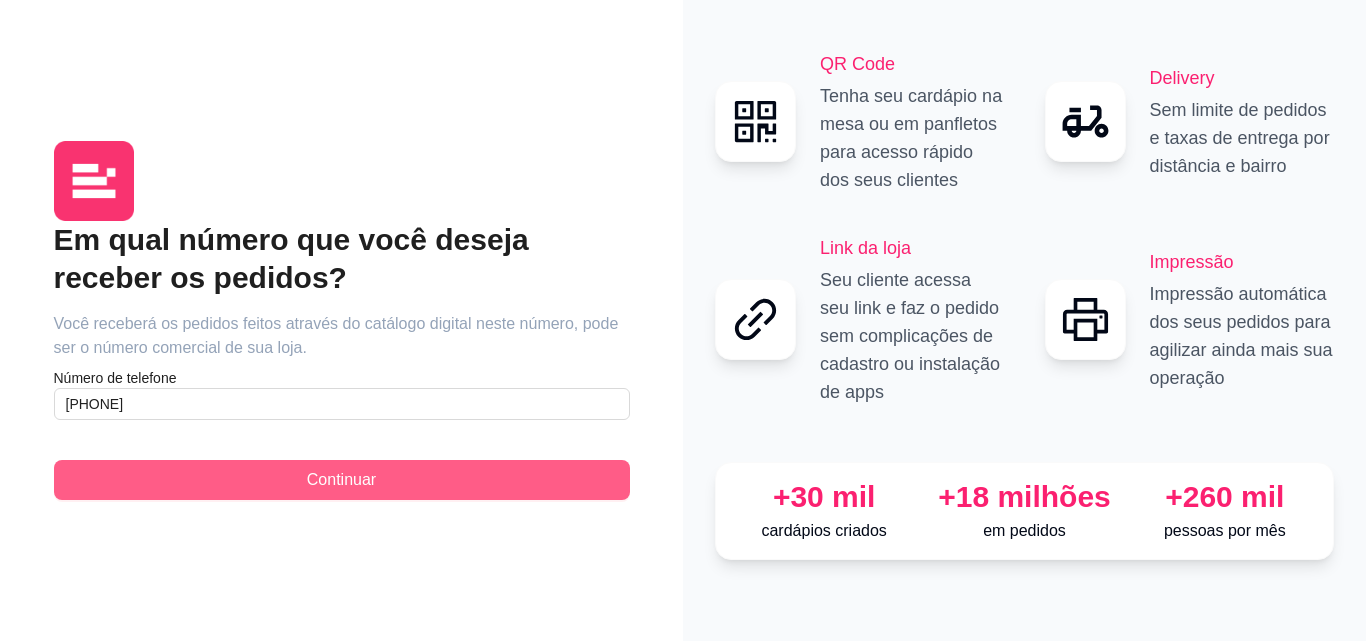 click on "Continuar" at bounding box center (342, 480) 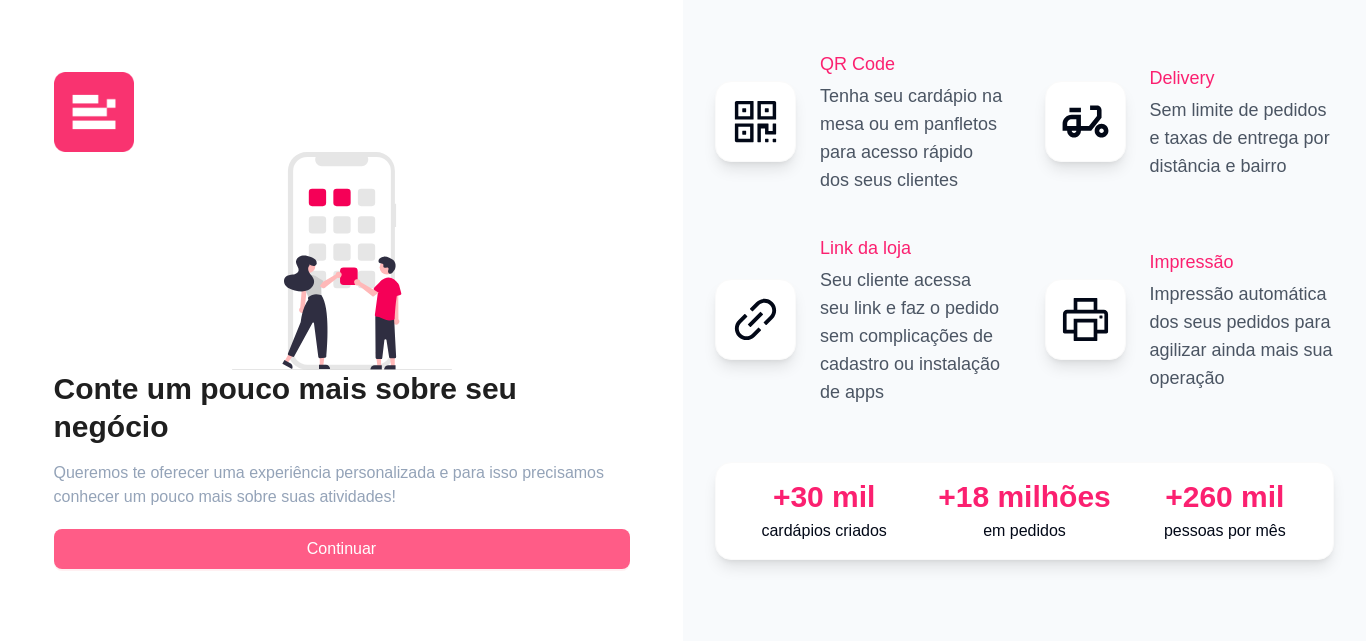 click on "Continuar" at bounding box center (341, 549) 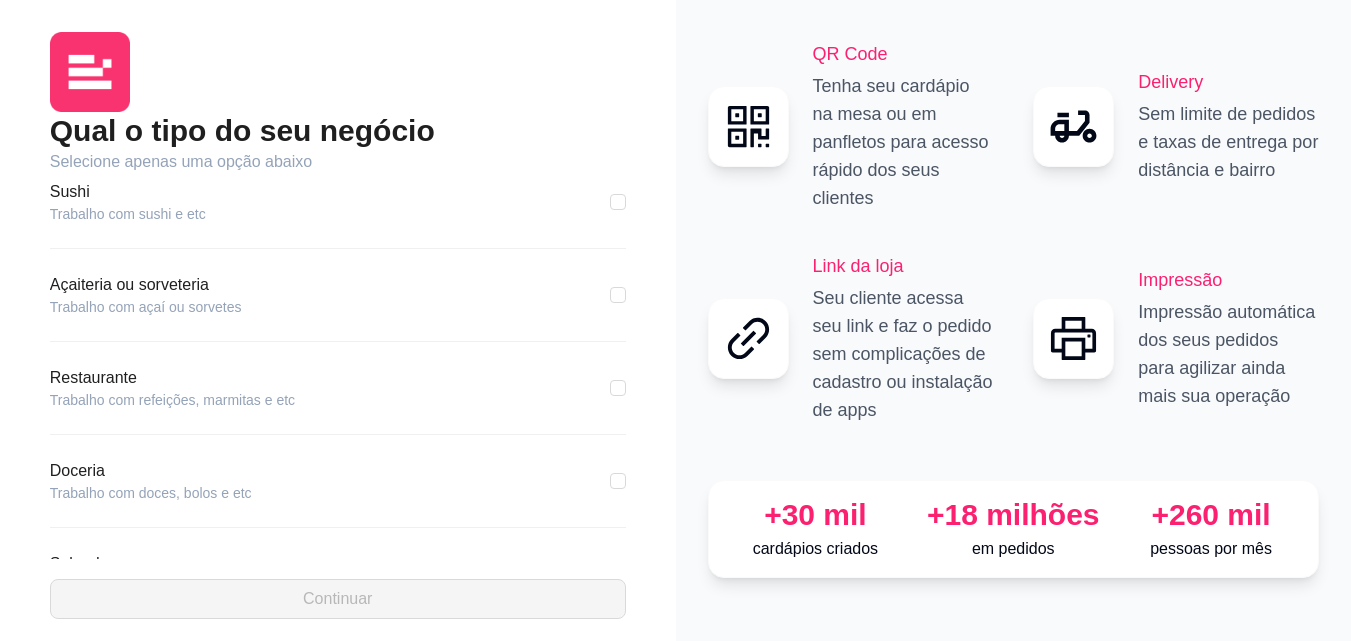 scroll, scrollTop: 300, scrollLeft: 0, axis: vertical 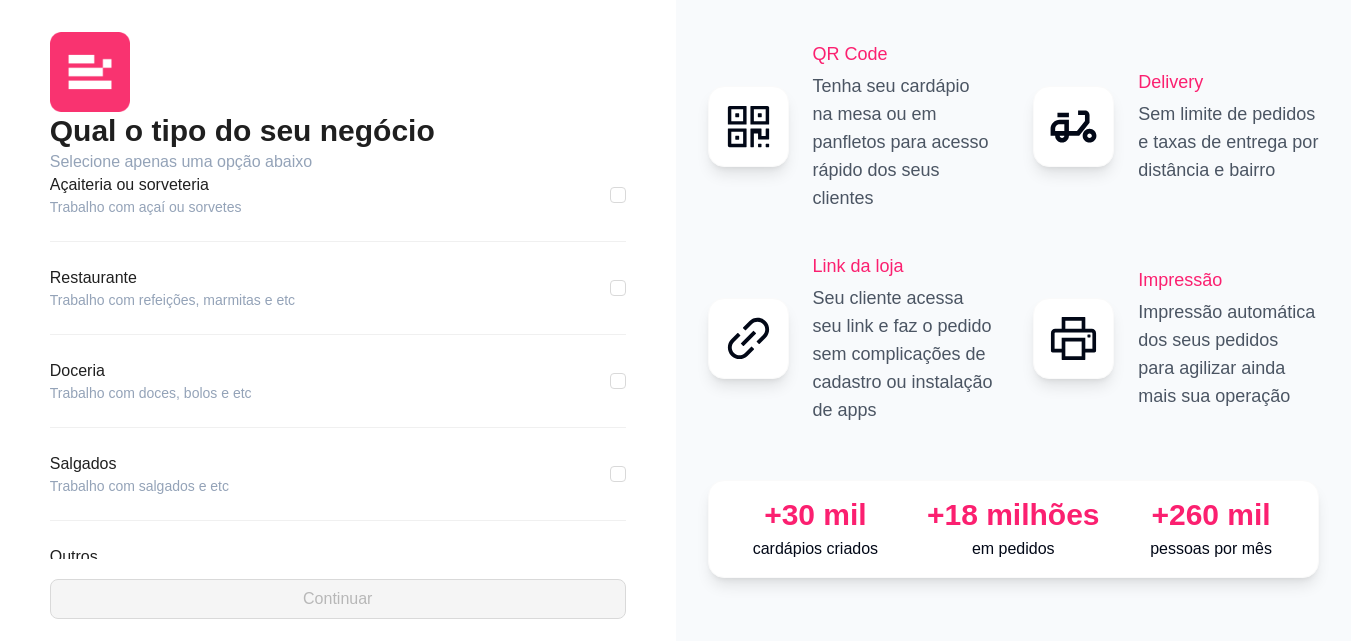 click on "Restaurante" at bounding box center (172, 278) 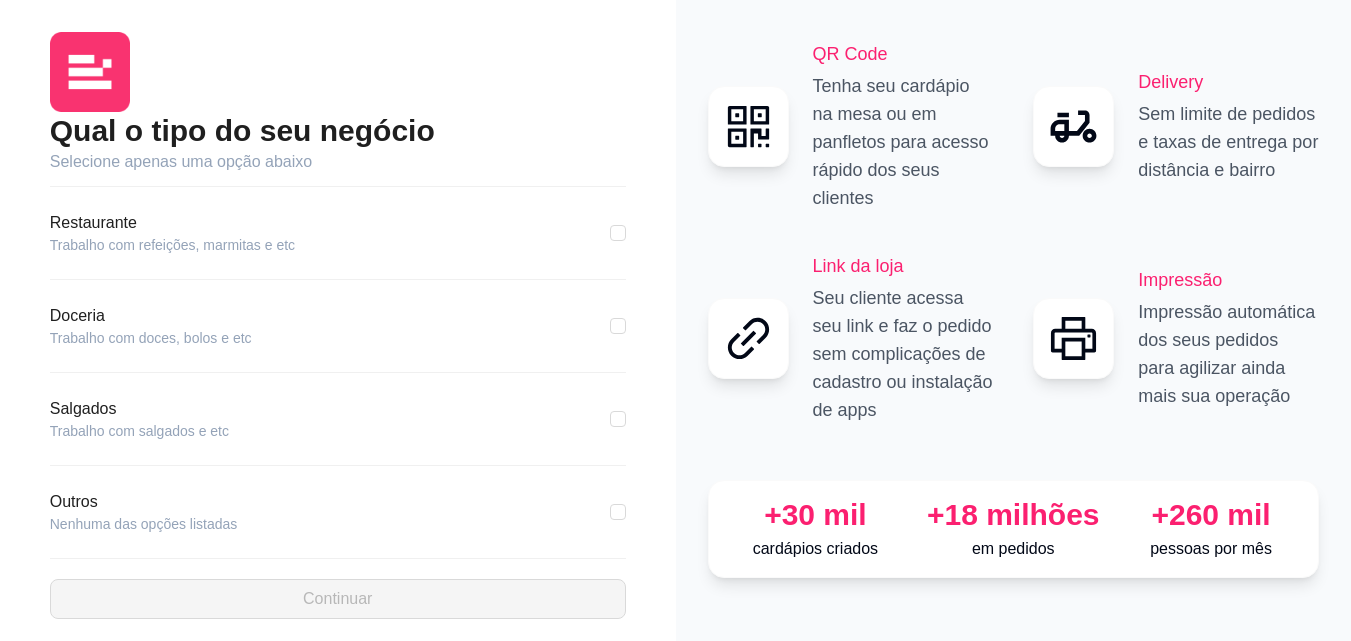scroll, scrollTop: 379, scrollLeft: 0, axis: vertical 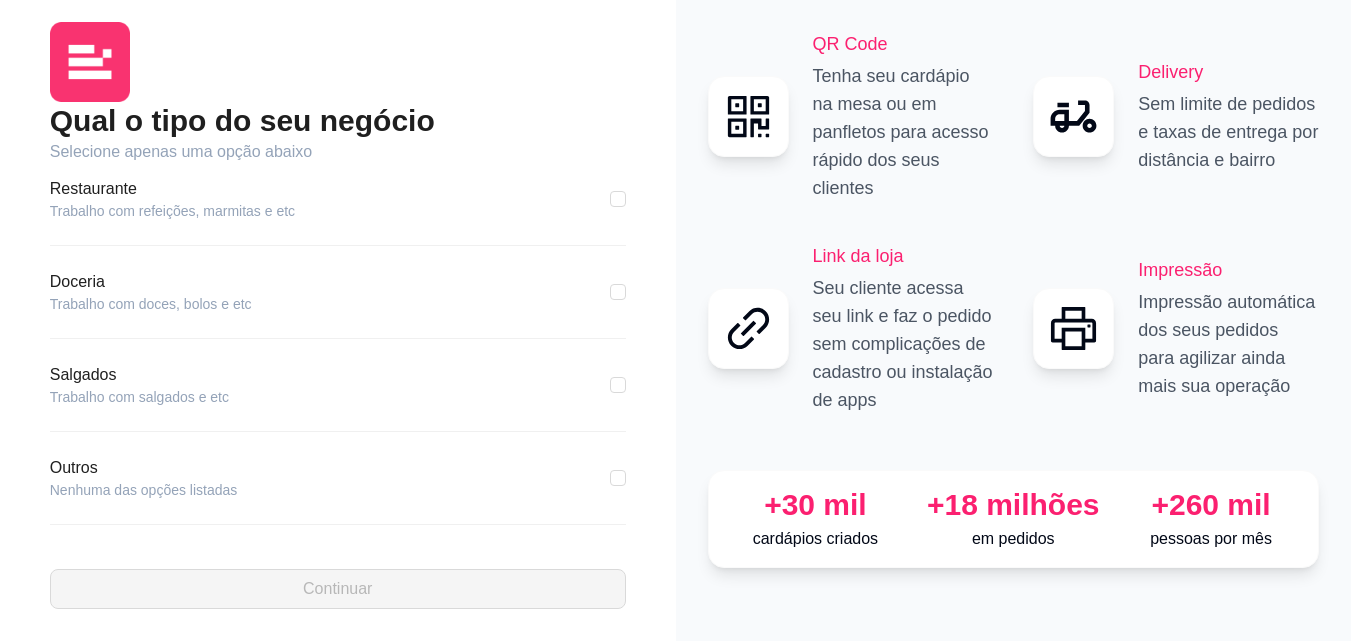 click on "Nenhuma das opções listadas" at bounding box center (144, 490) 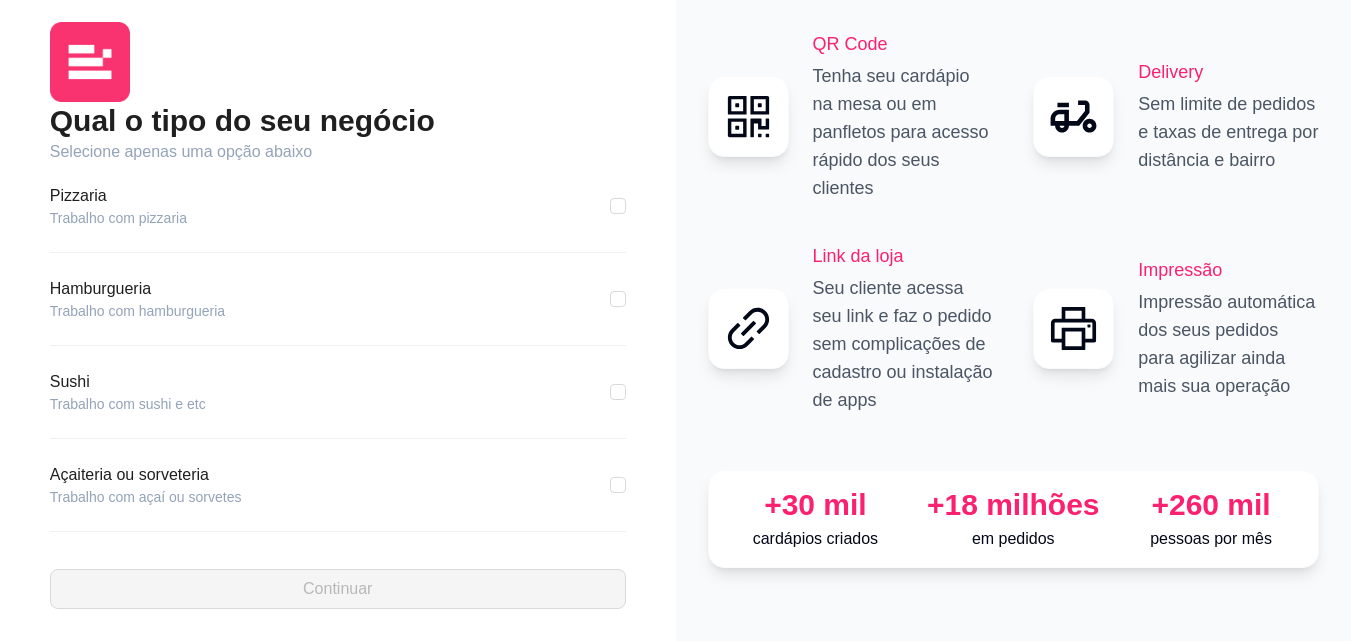 click on "Trabalho com hamburgueria" at bounding box center (137, 311) 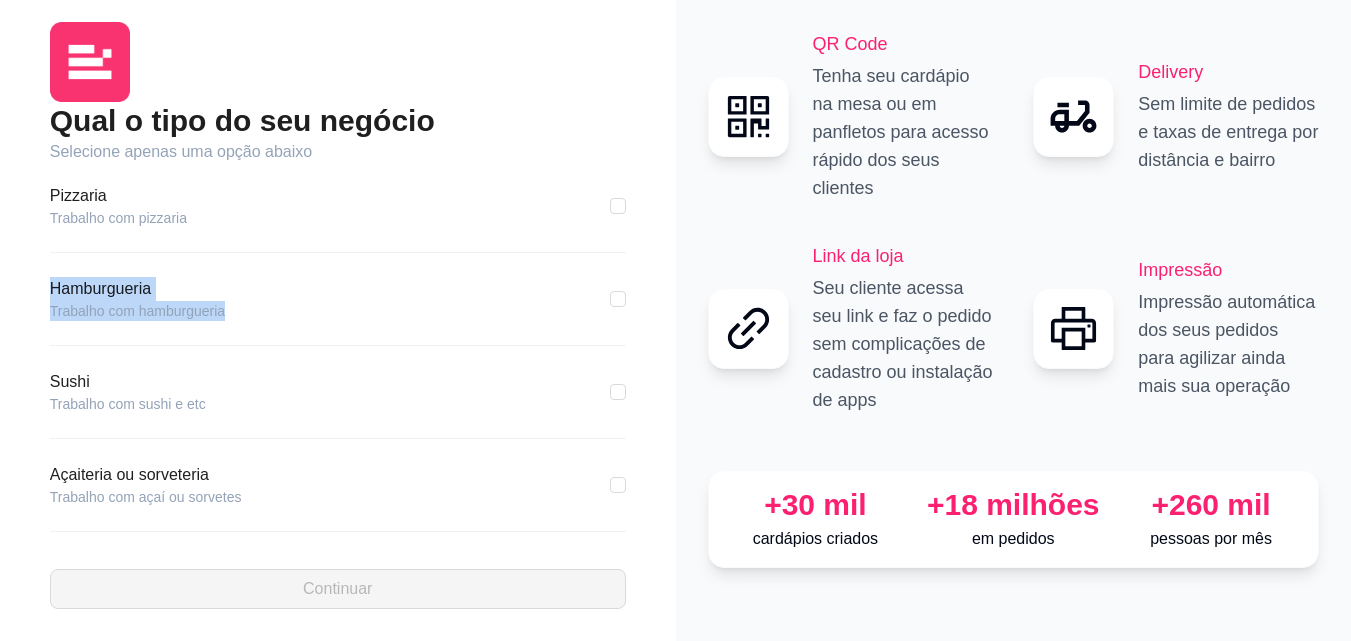 drag, startPoint x: 26, startPoint y: 278, endPoint x: 383, endPoint y: 329, distance: 360.62445 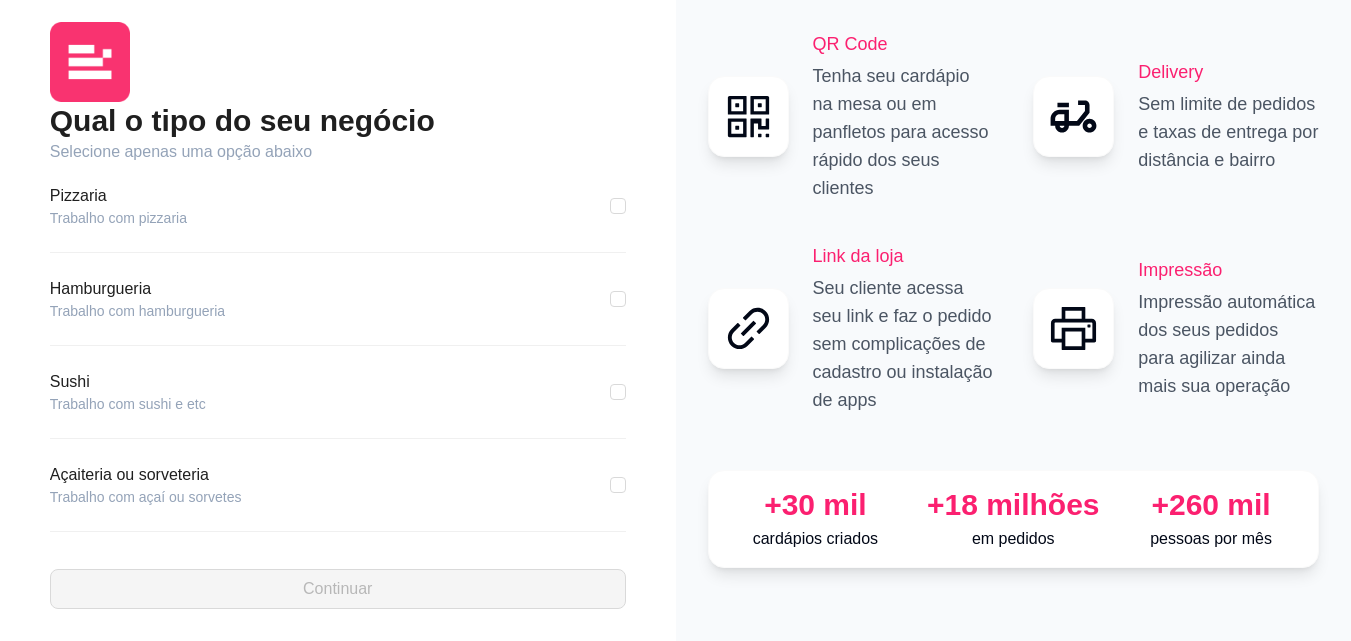 click on "Sushi Trabalho com sushi e etc" at bounding box center (338, 392) 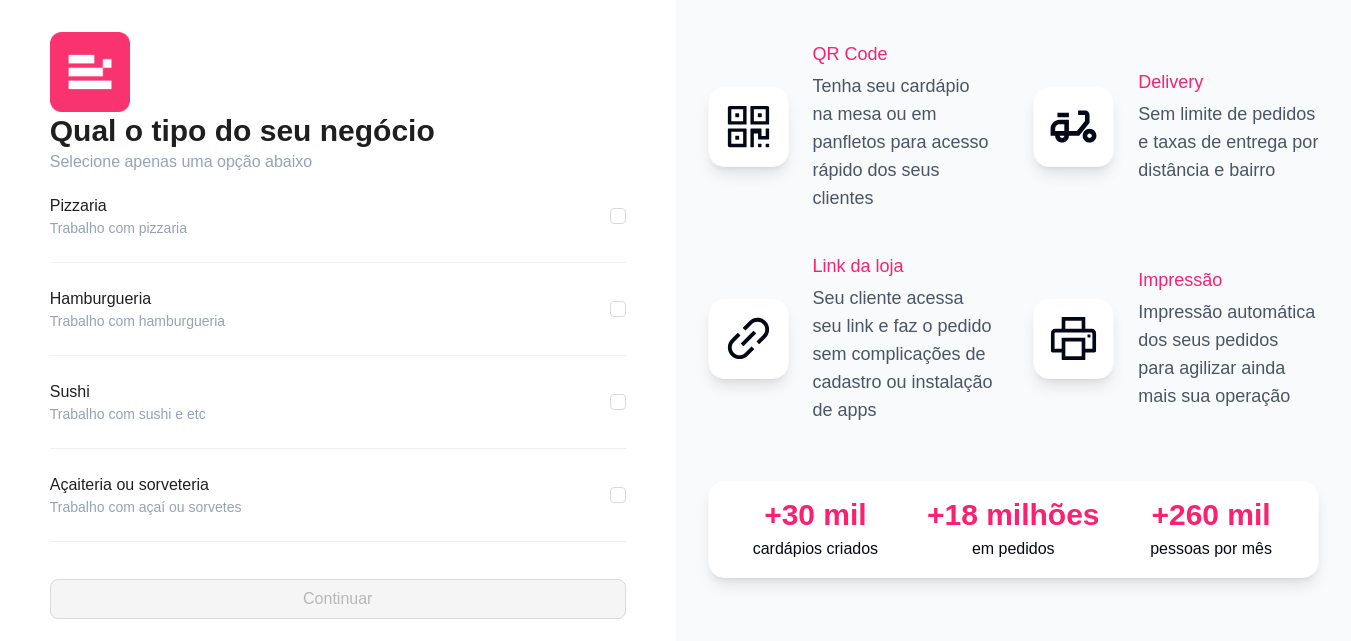 scroll, scrollTop: 10, scrollLeft: 0, axis: vertical 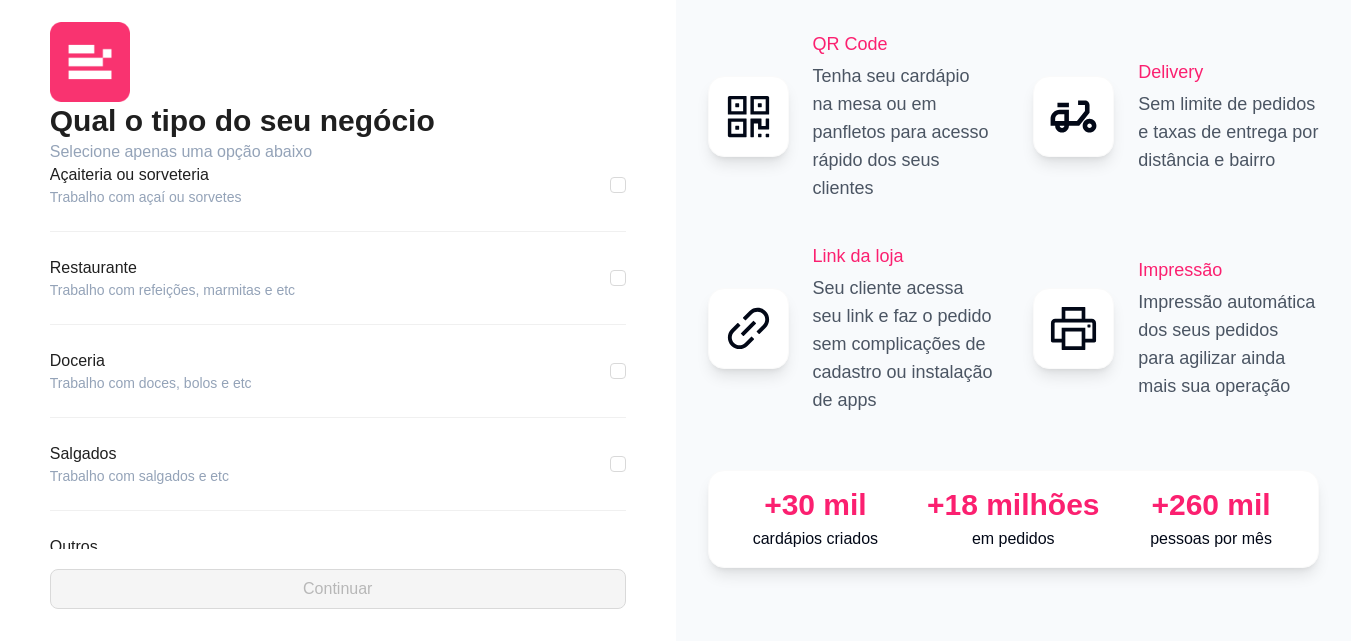 click on "Restaurante" at bounding box center (172, 268) 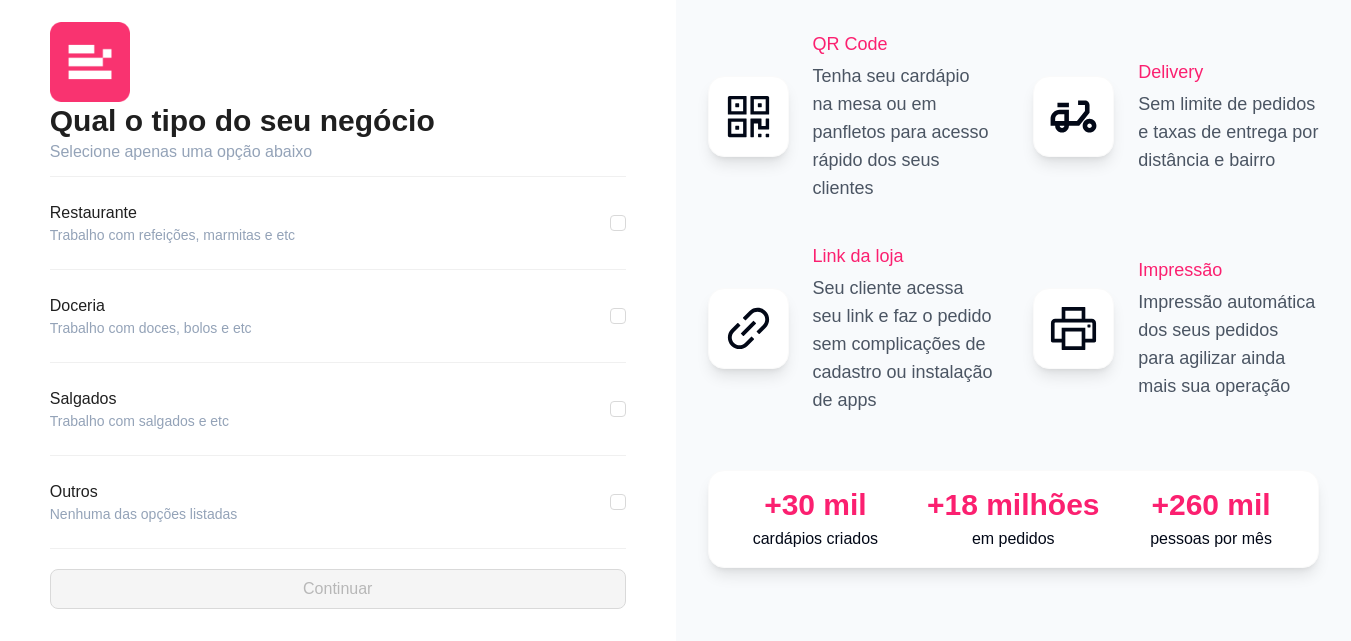 scroll, scrollTop: 379, scrollLeft: 0, axis: vertical 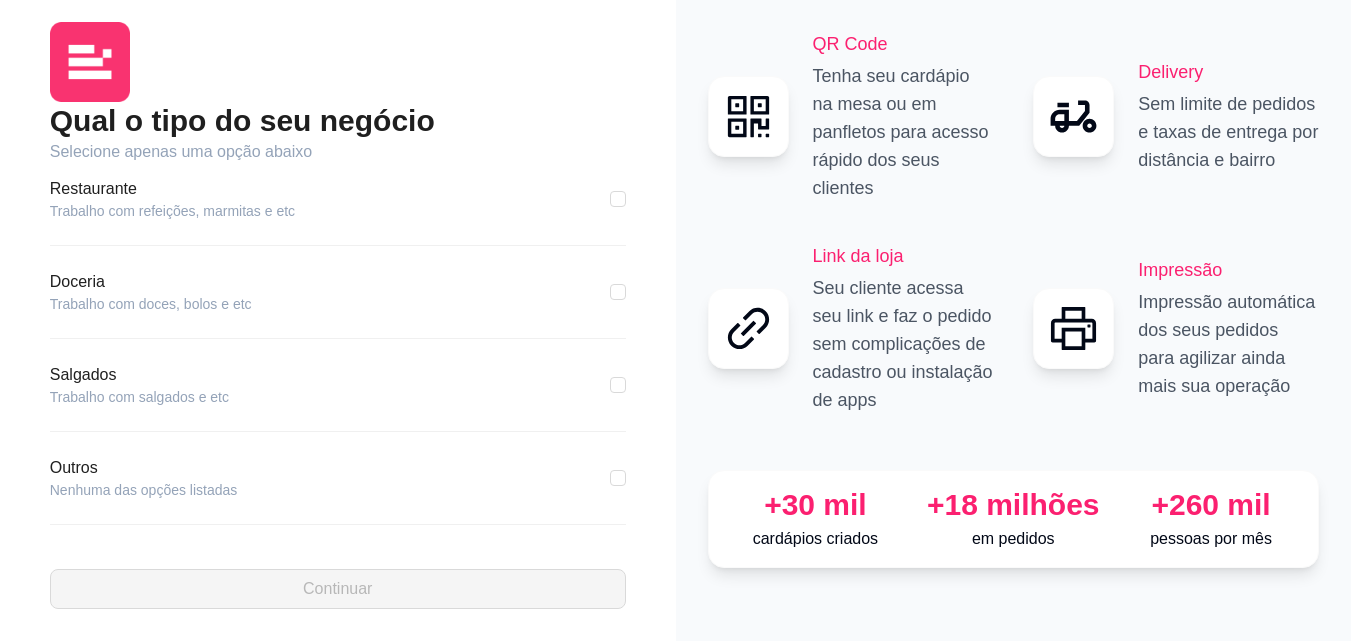 click on "Outros Nenhuma das opções listadas" at bounding box center (338, 478) 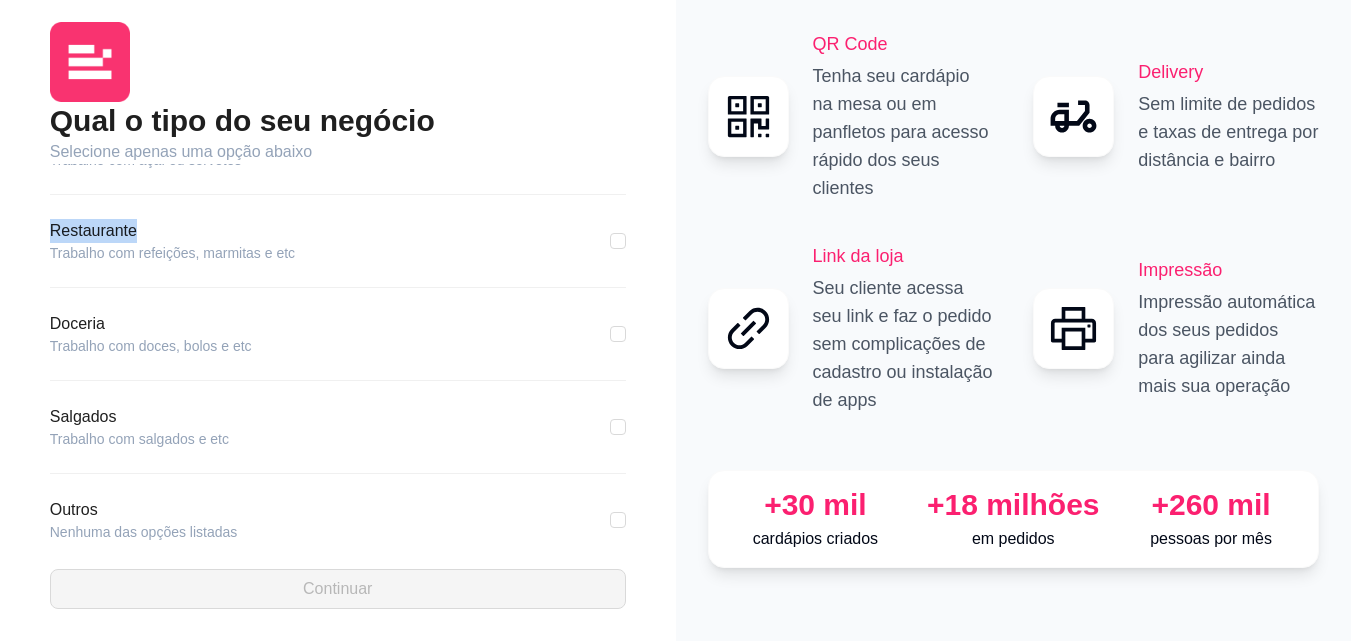 drag, startPoint x: 304, startPoint y: 180, endPoint x: 573, endPoint y: 190, distance: 269.18582 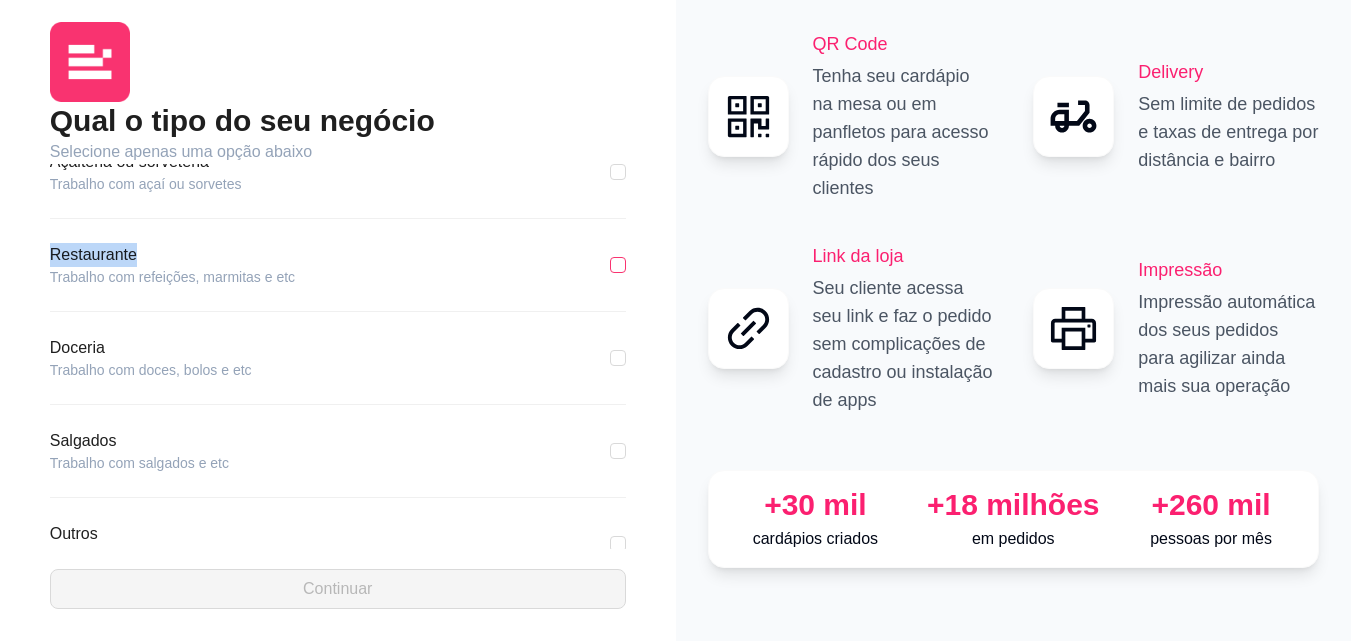 click at bounding box center [618, 265] 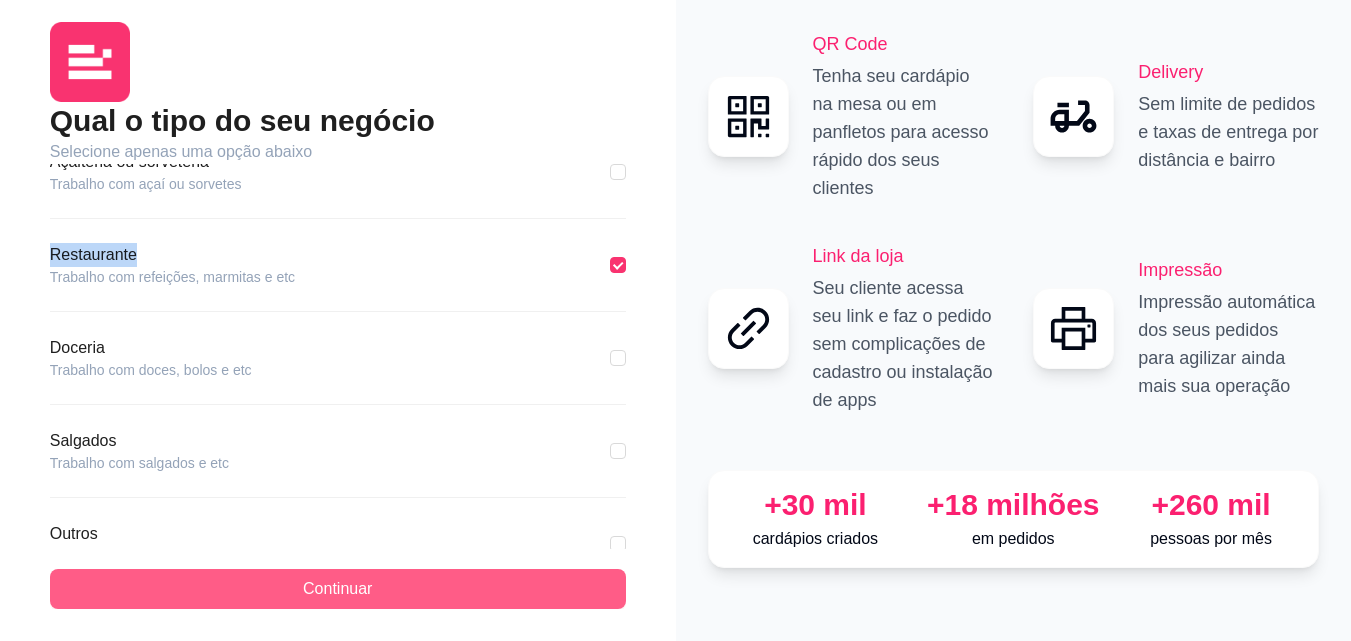 click on "Continuar" at bounding box center (338, 589) 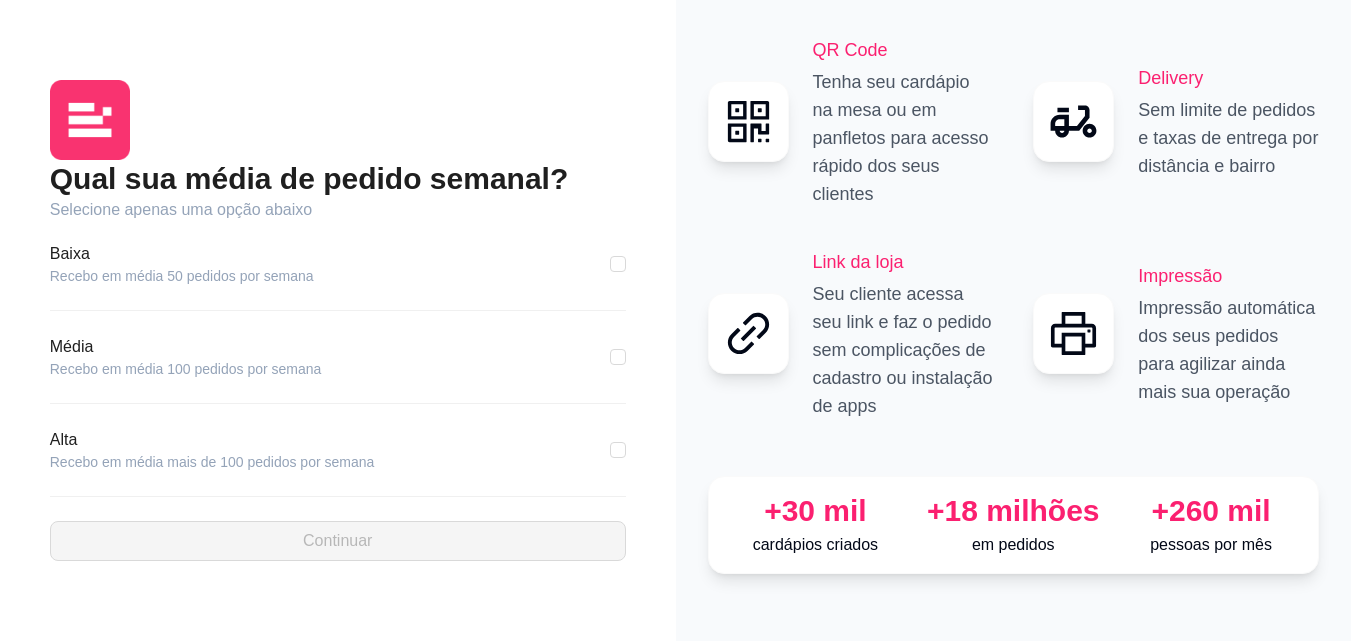 scroll, scrollTop: 0, scrollLeft: 0, axis: both 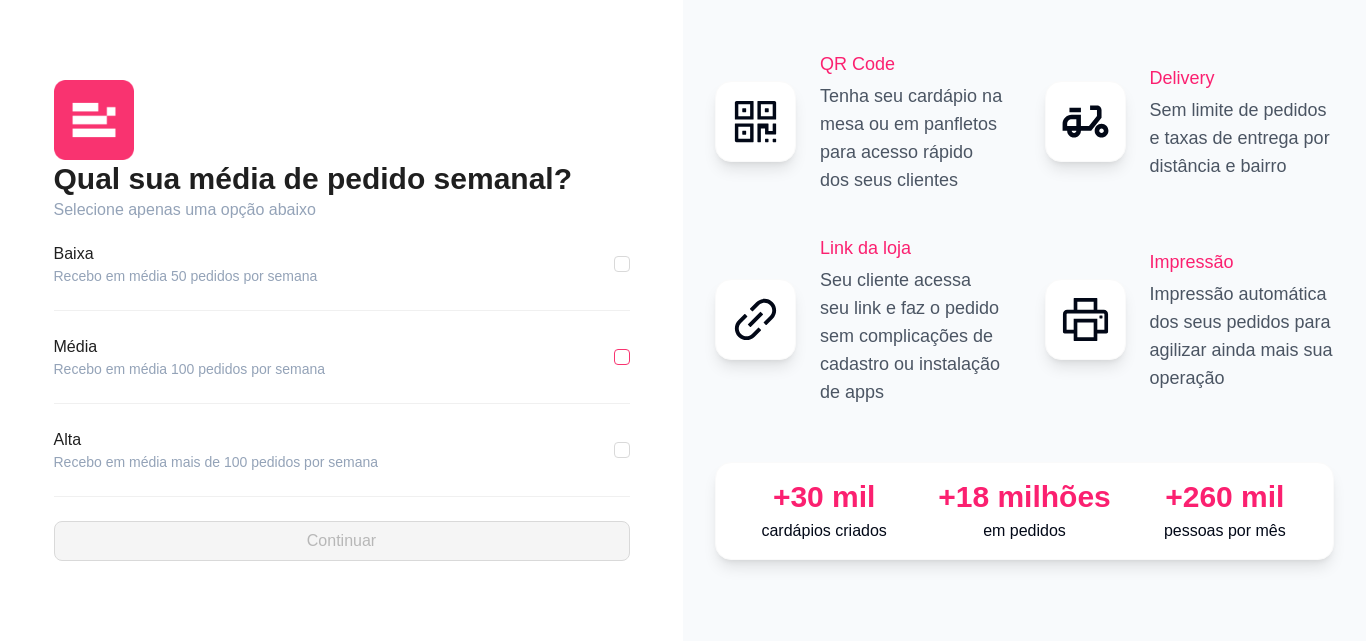click at bounding box center (622, 357) 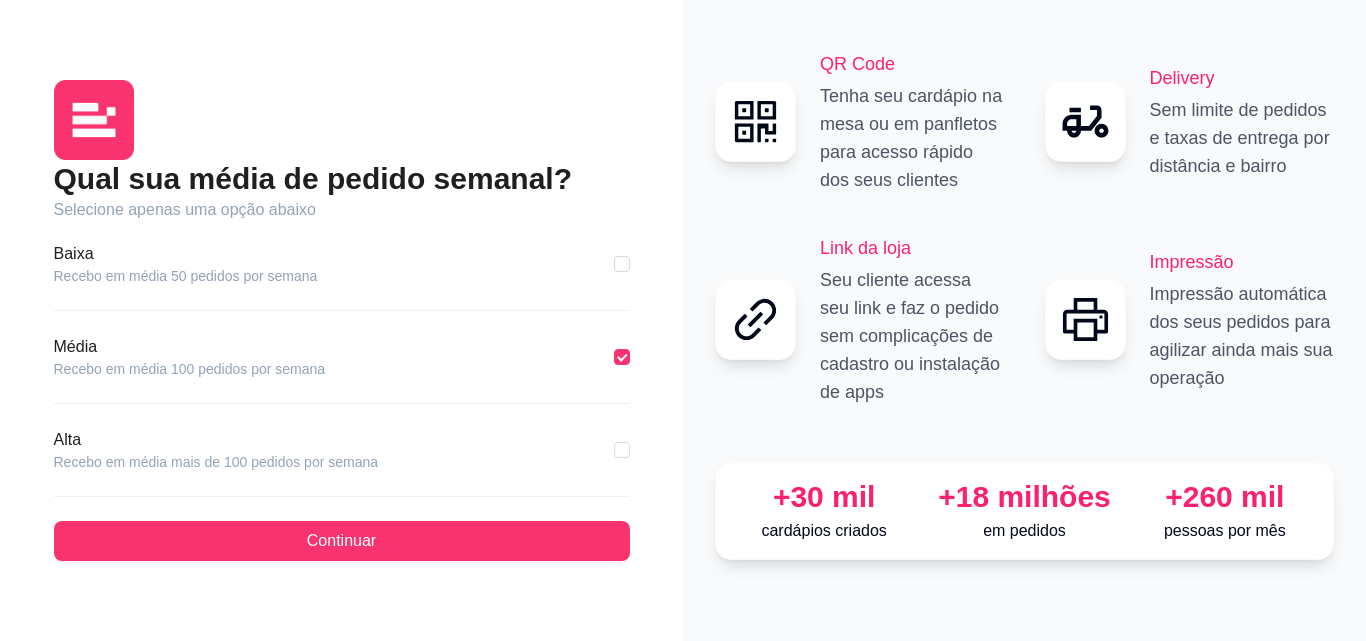 click on "Baixa Recebo em média 50 pedidos por semana Média Recebo em média 100 pedidos por semana Alta Recebo em média mais de 100 pedidos por semana" at bounding box center [341, 320] 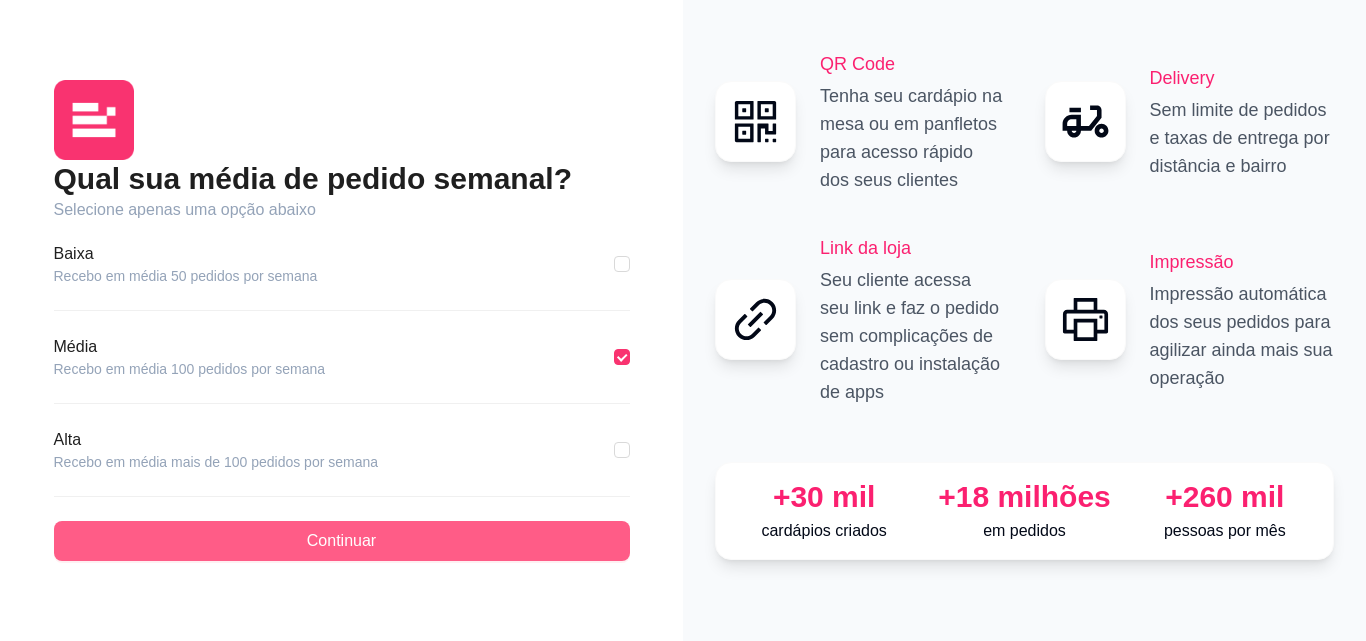 click on "Continuar" at bounding box center (342, 541) 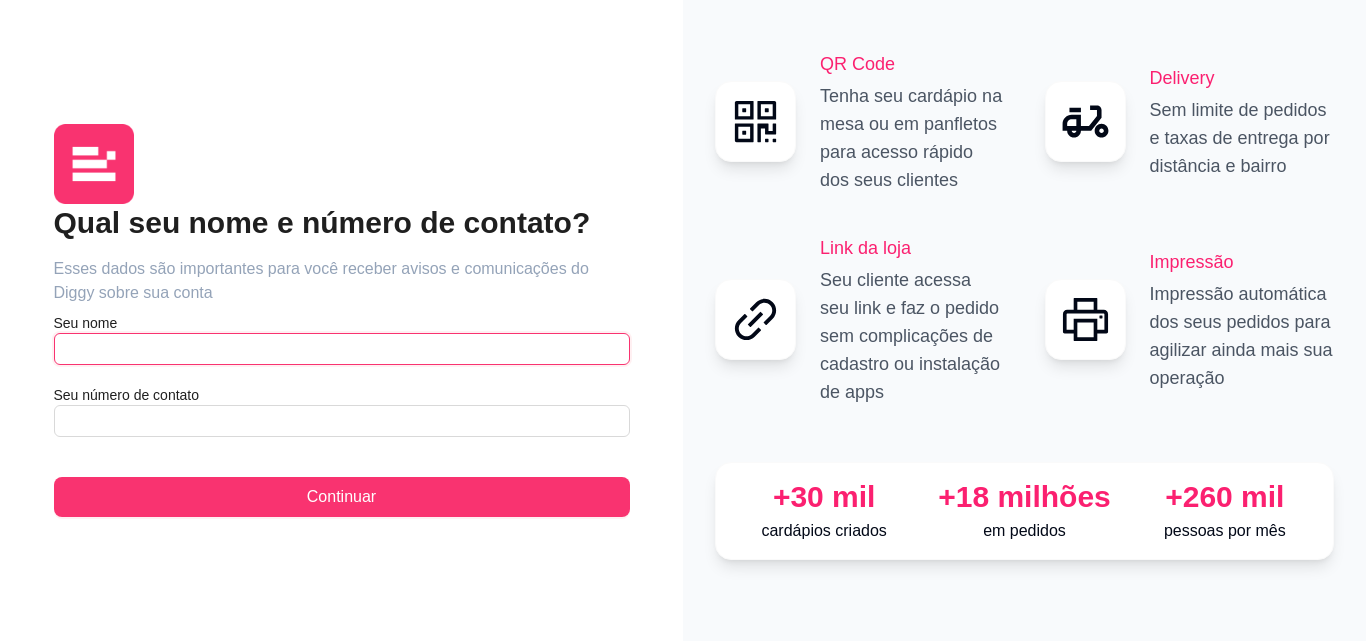 click at bounding box center [342, 349] 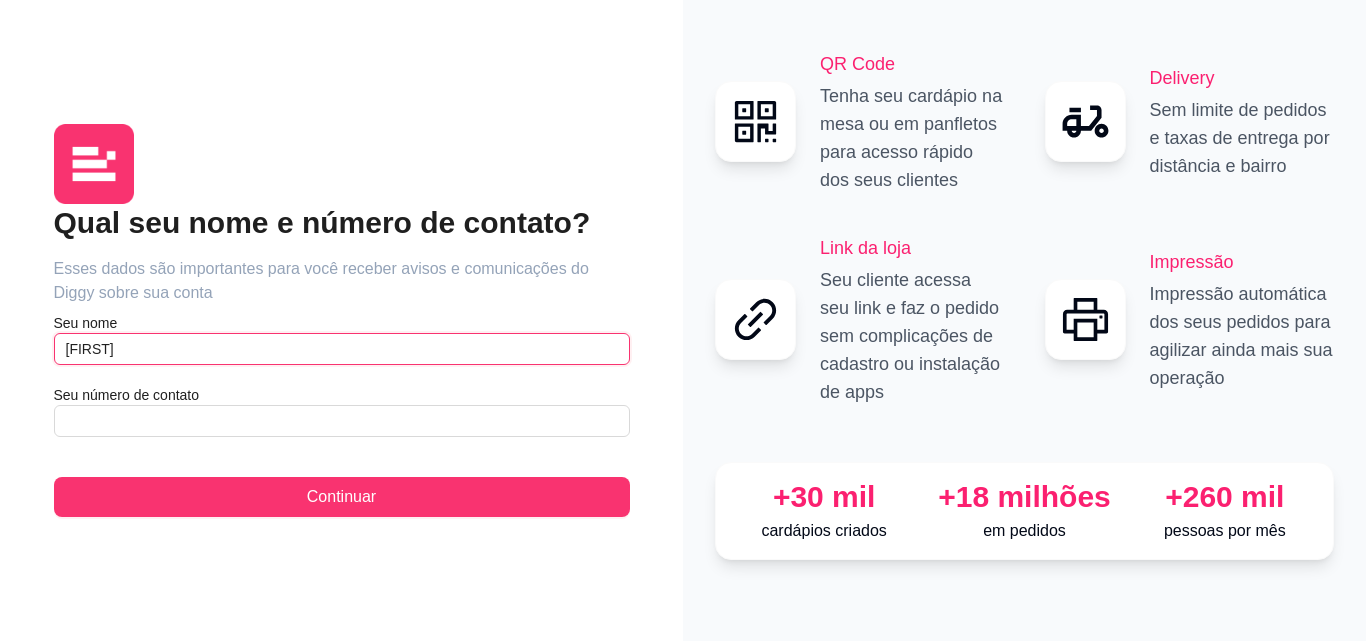 type on "[FIRST]" 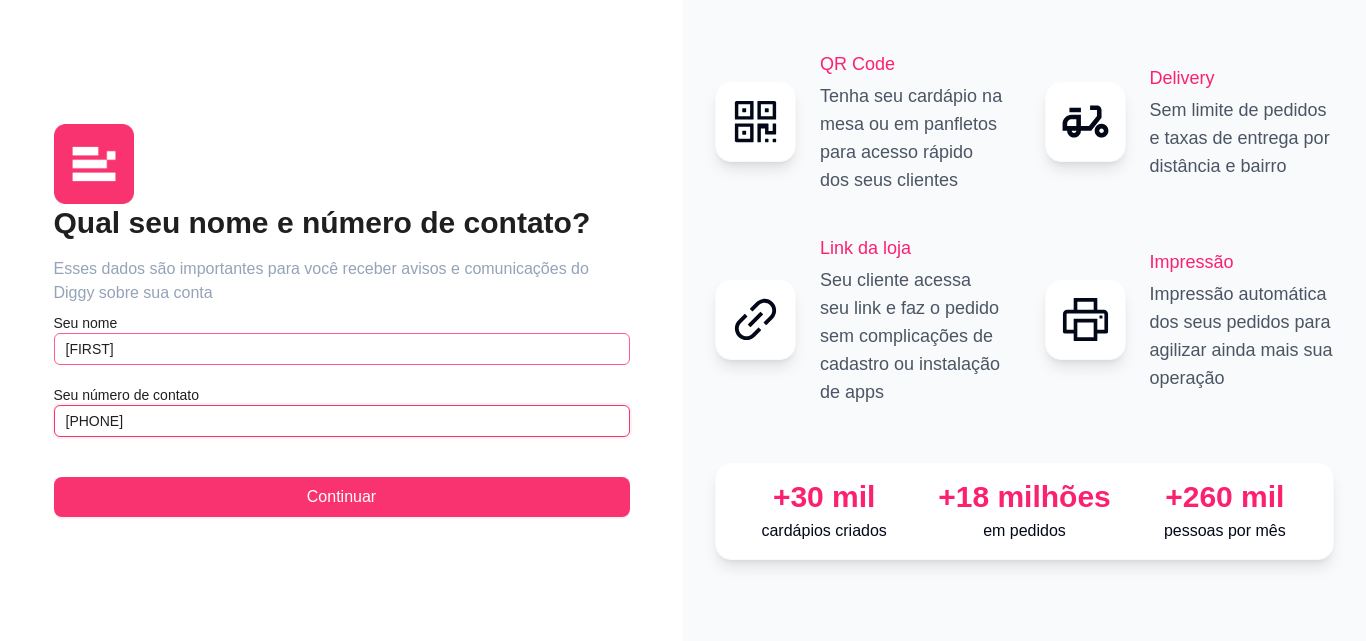 type on "[PHONE]" 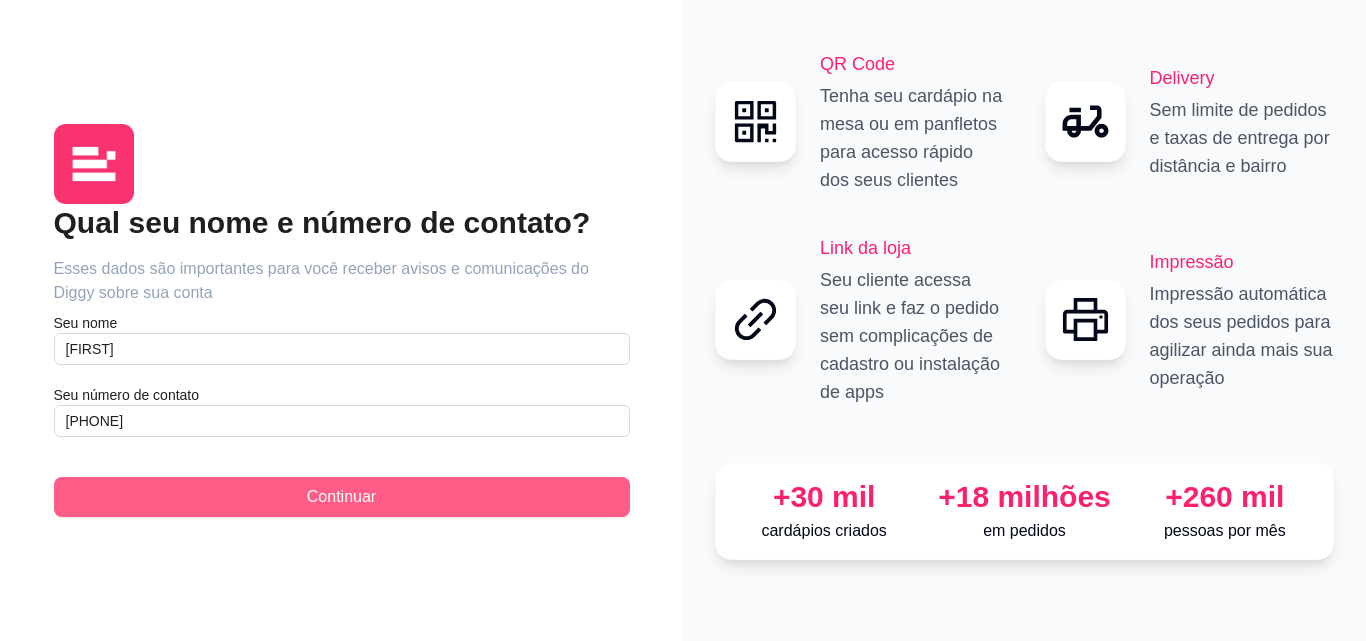 click on "Continuar" at bounding box center (342, 497) 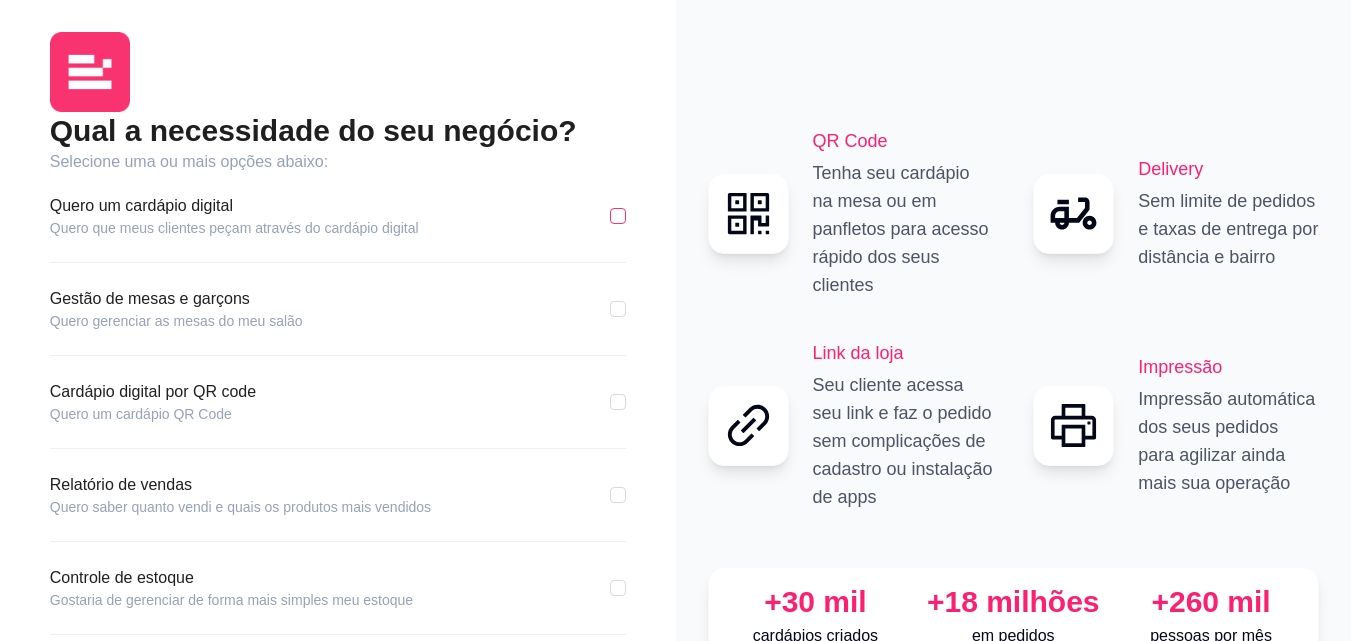 click at bounding box center (618, 216) 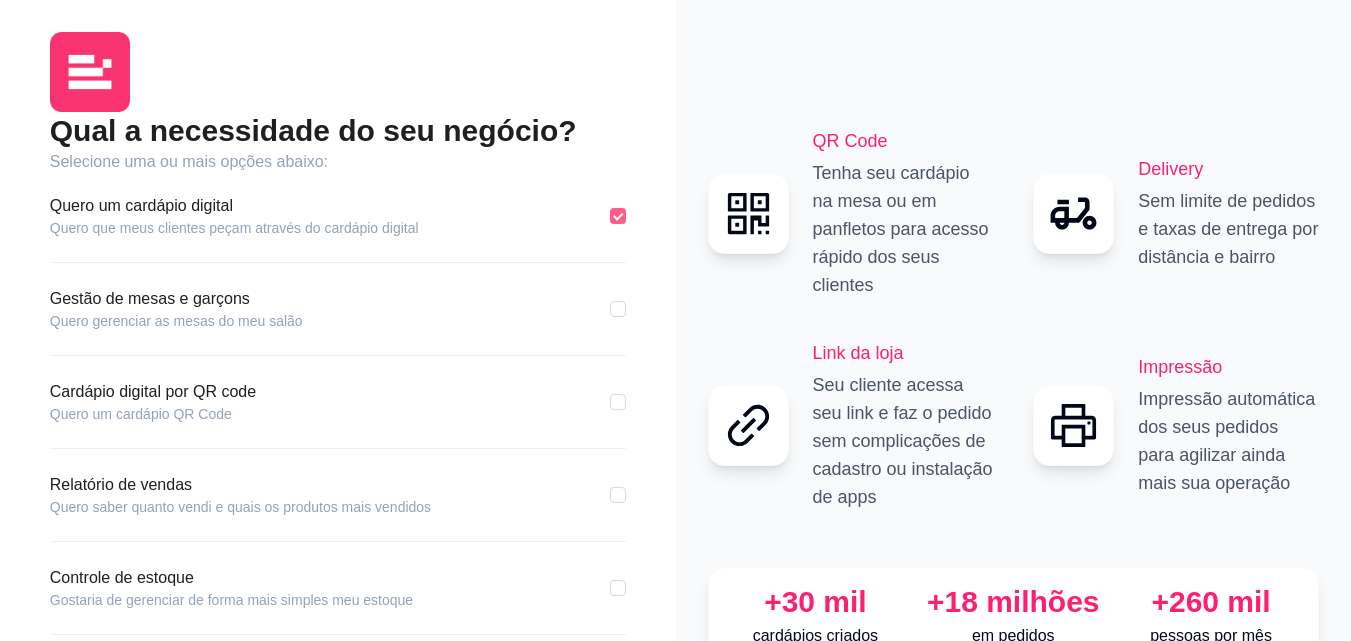 click at bounding box center (618, 216) 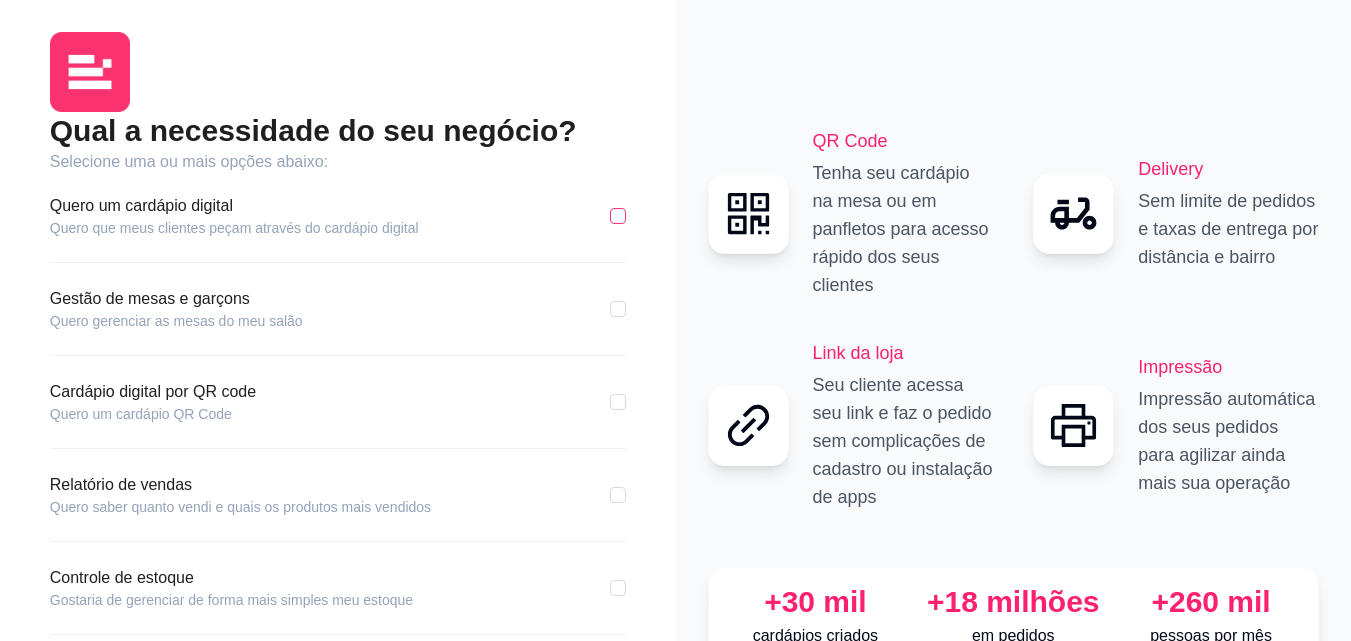 click at bounding box center (618, 216) 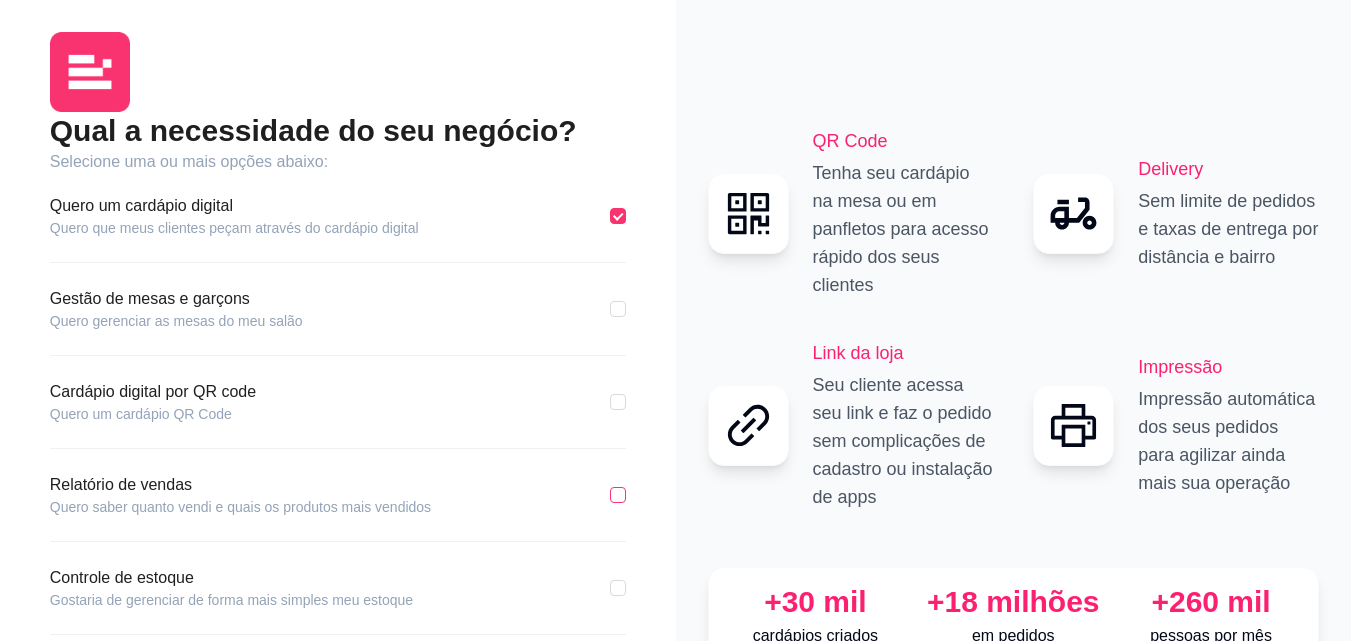 click at bounding box center [618, 495] 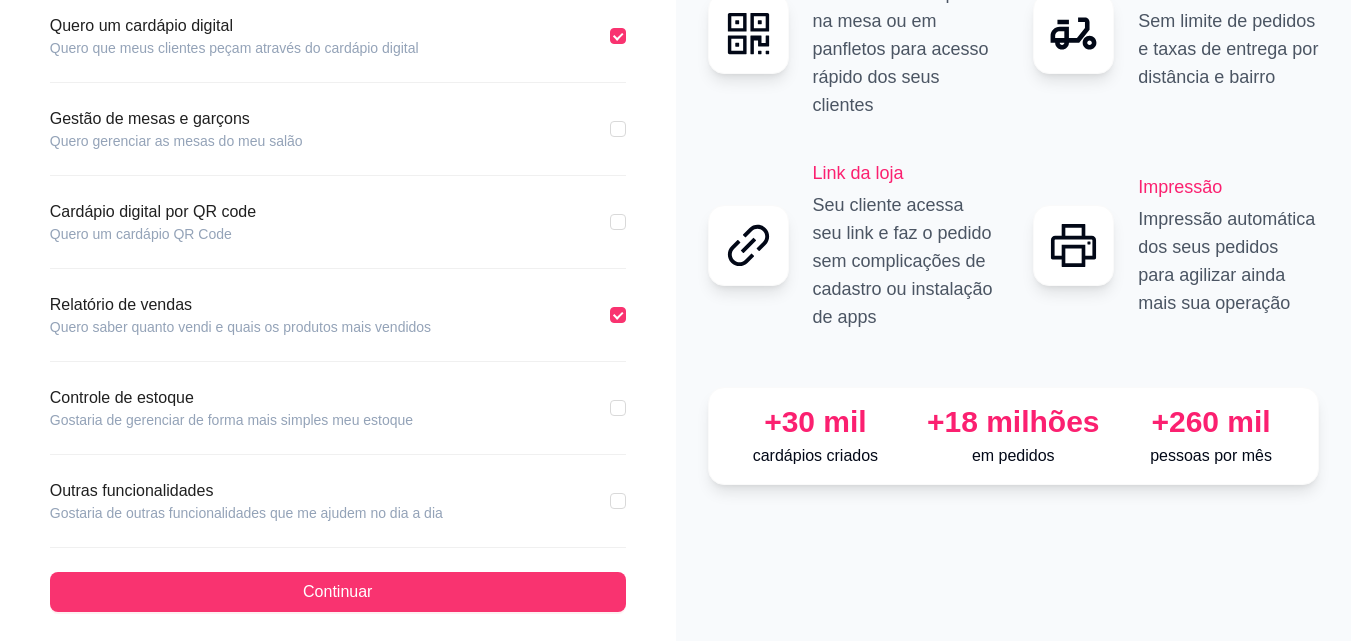 scroll, scrollTop: 183, scrollLeft: 0, axis: vertical 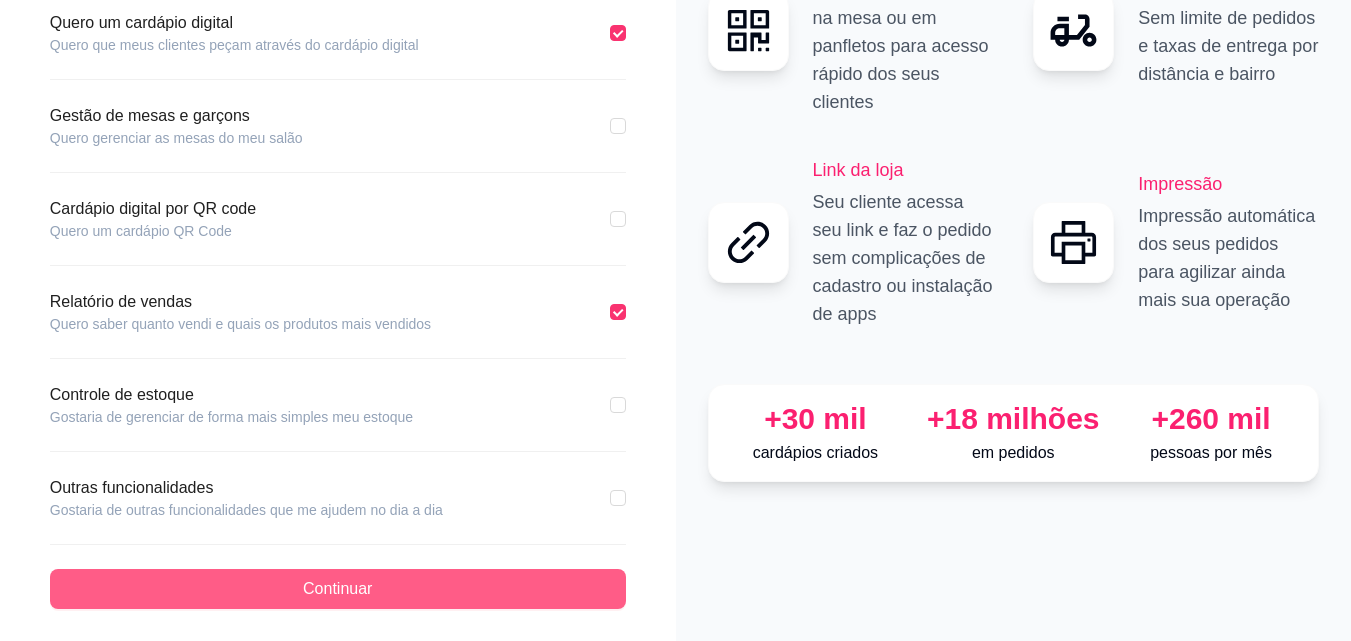 click on "Continuar" at bounding box center (338, 589) 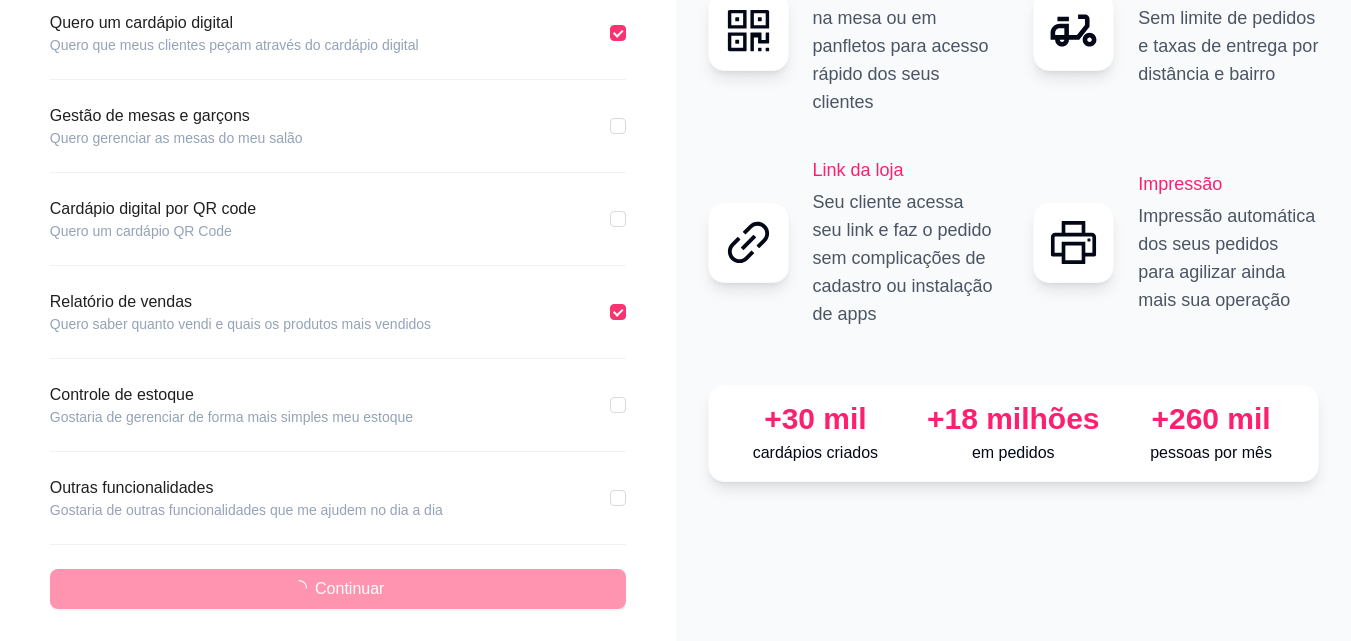 scroll, scrollTop: 90, scrollLeft: 0, axis: vertical 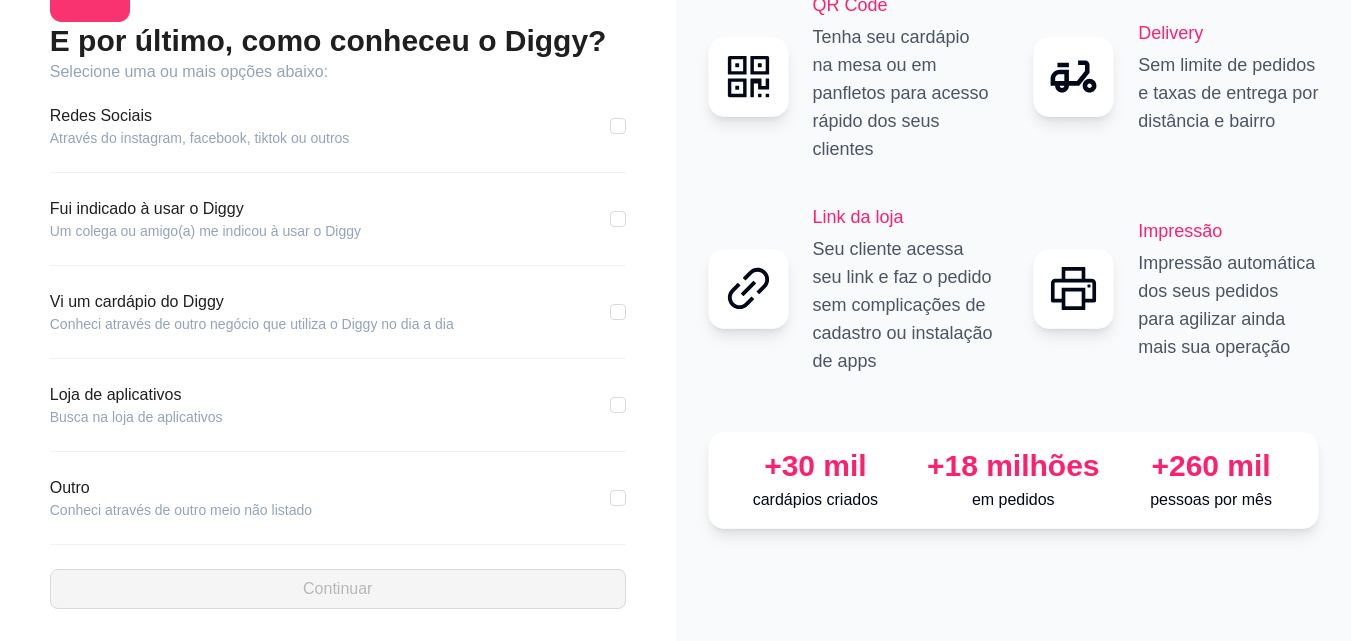 click on "Vi um cardápio do Diggy" at bounding box center [252, 302] 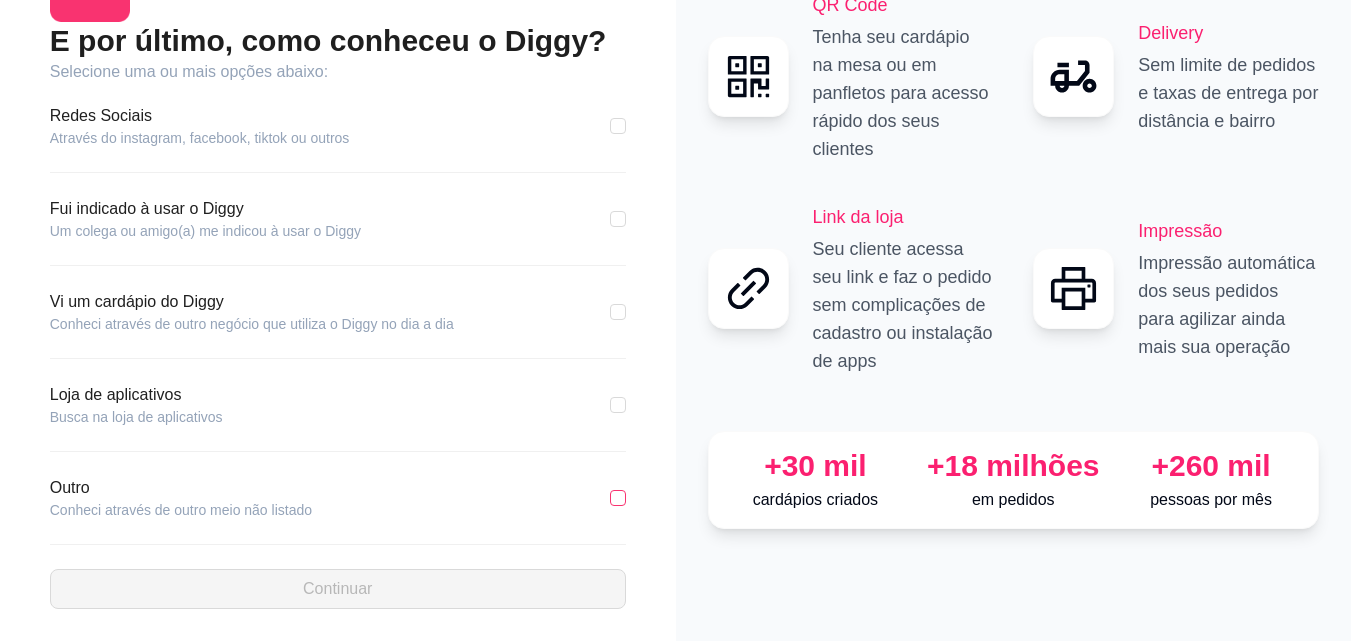 click at bounding box center (618, 498) 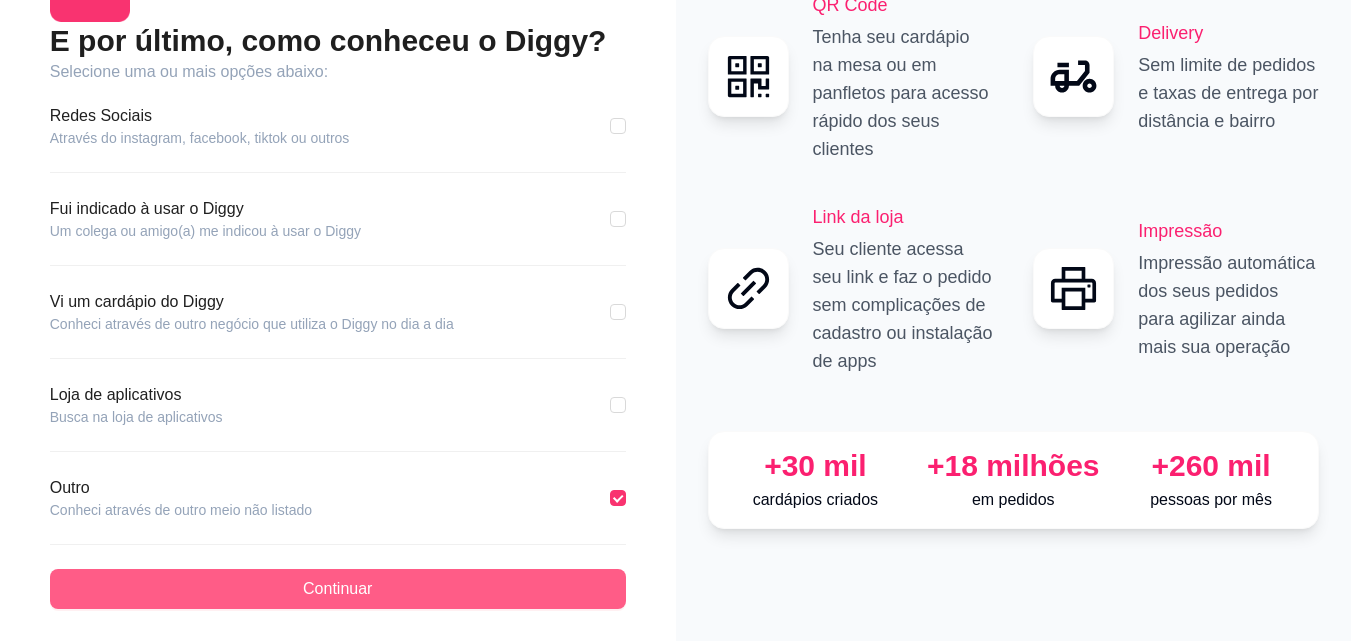 click on "Continuar" at bounding box center [338, 589] 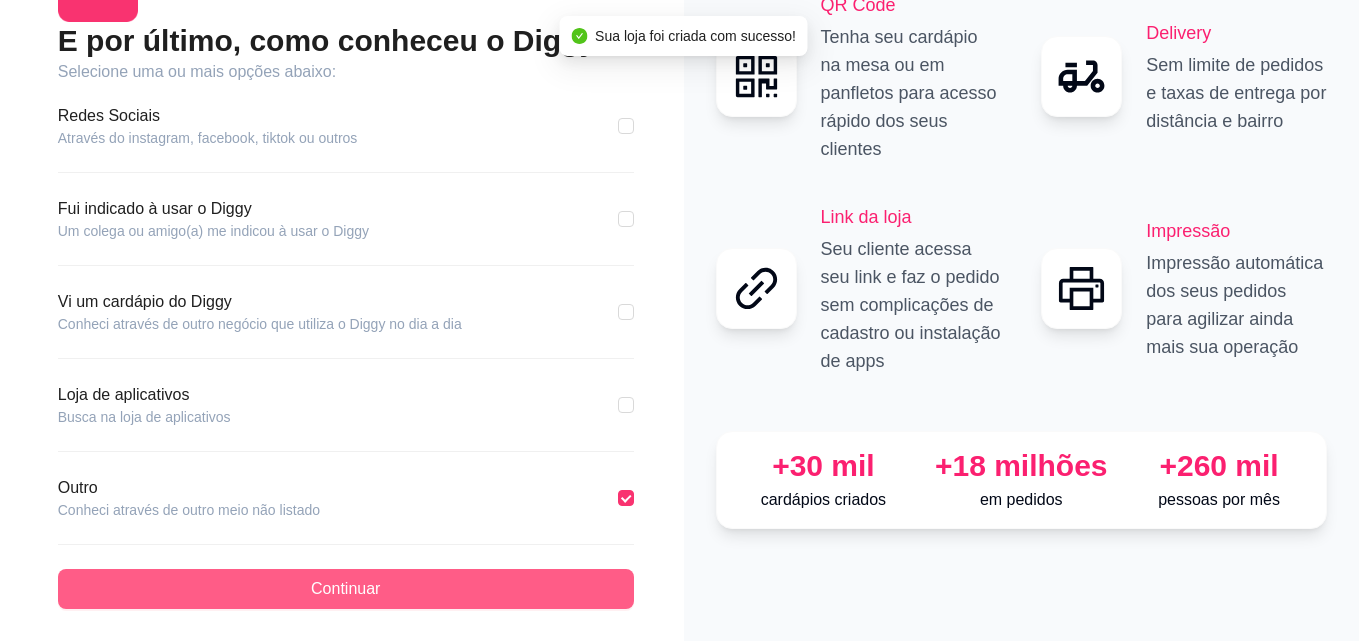 scroll, scrollTop: 0, scrollLeft: 0, axis: both 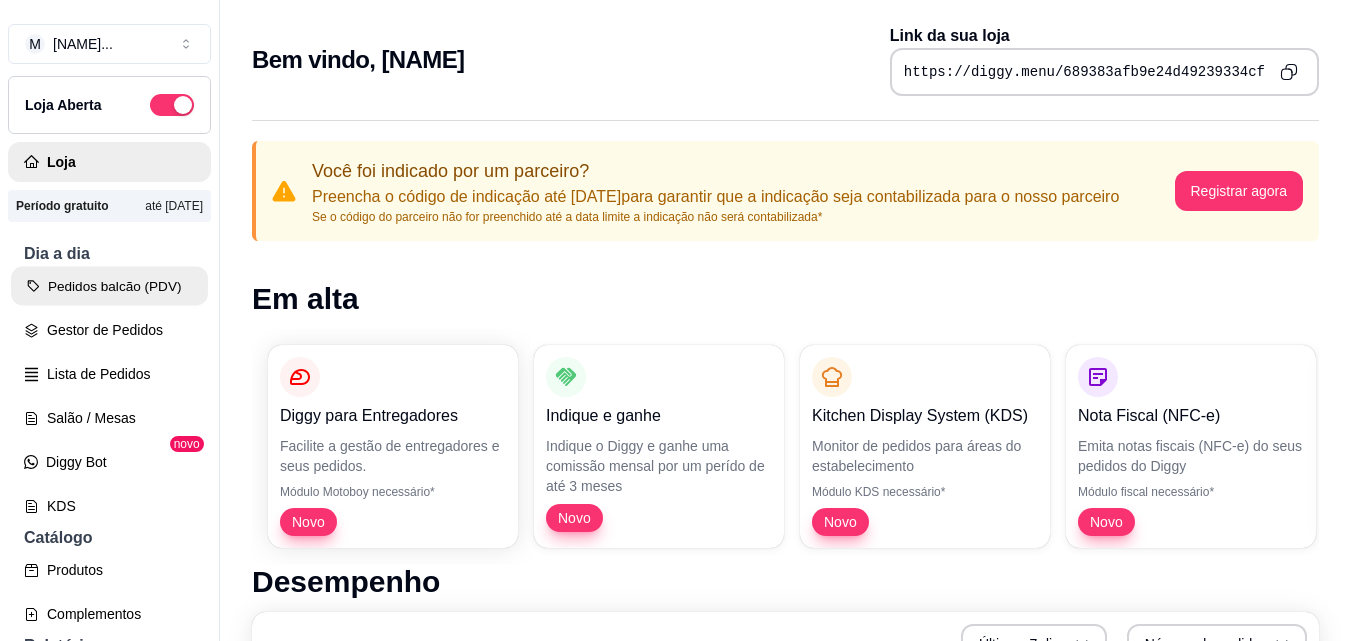click on "Pedidos balcão (PDV)" at bounding box center (109, 286) 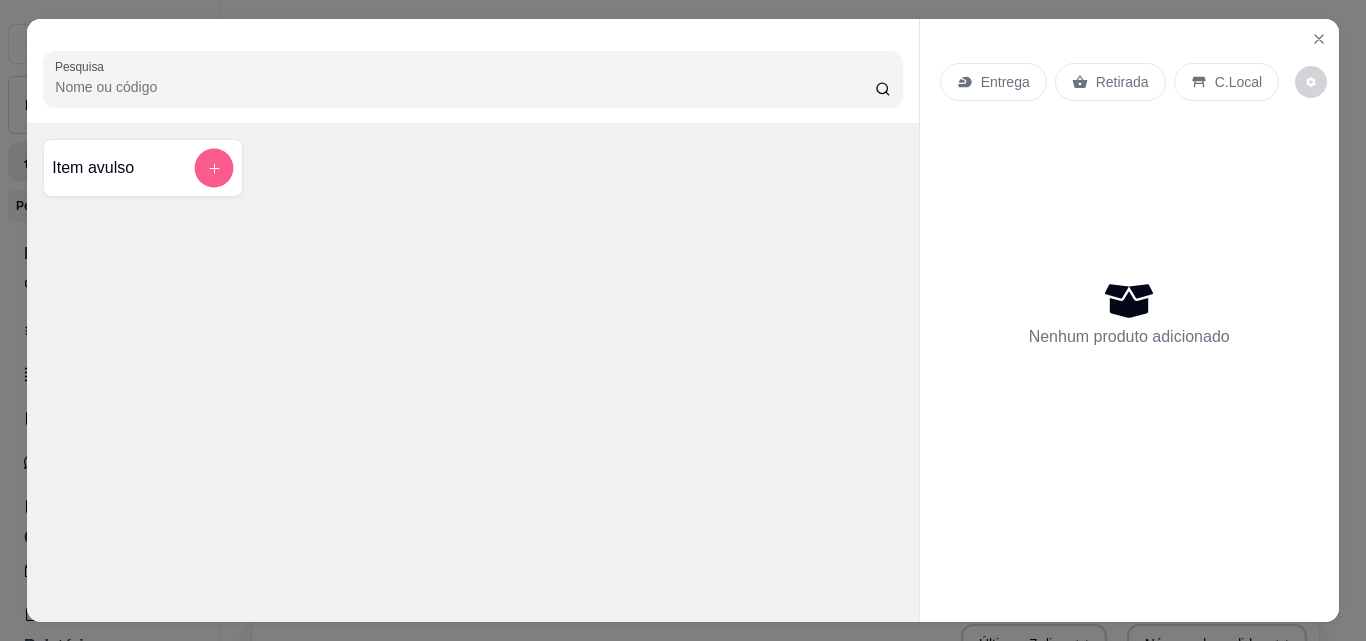 click at bounding box center (214, 168) 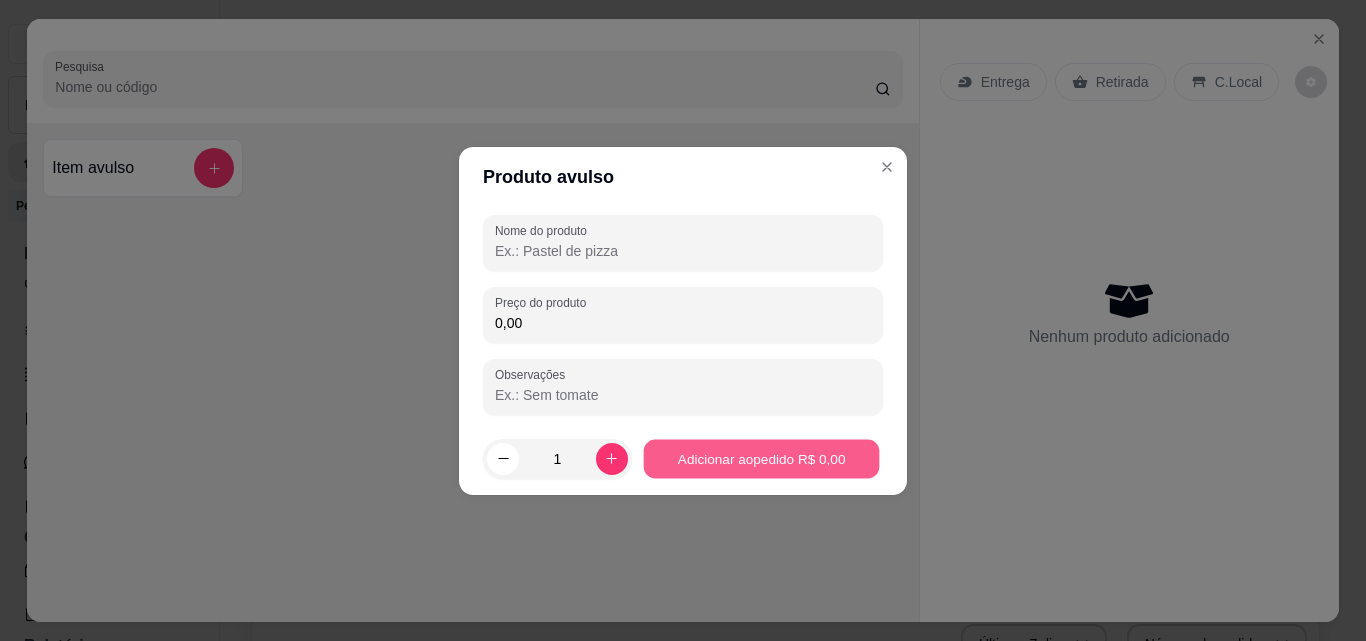 click on "Adicionar ao   pedido   R$ 0,00" at bounding box center (761, 458) 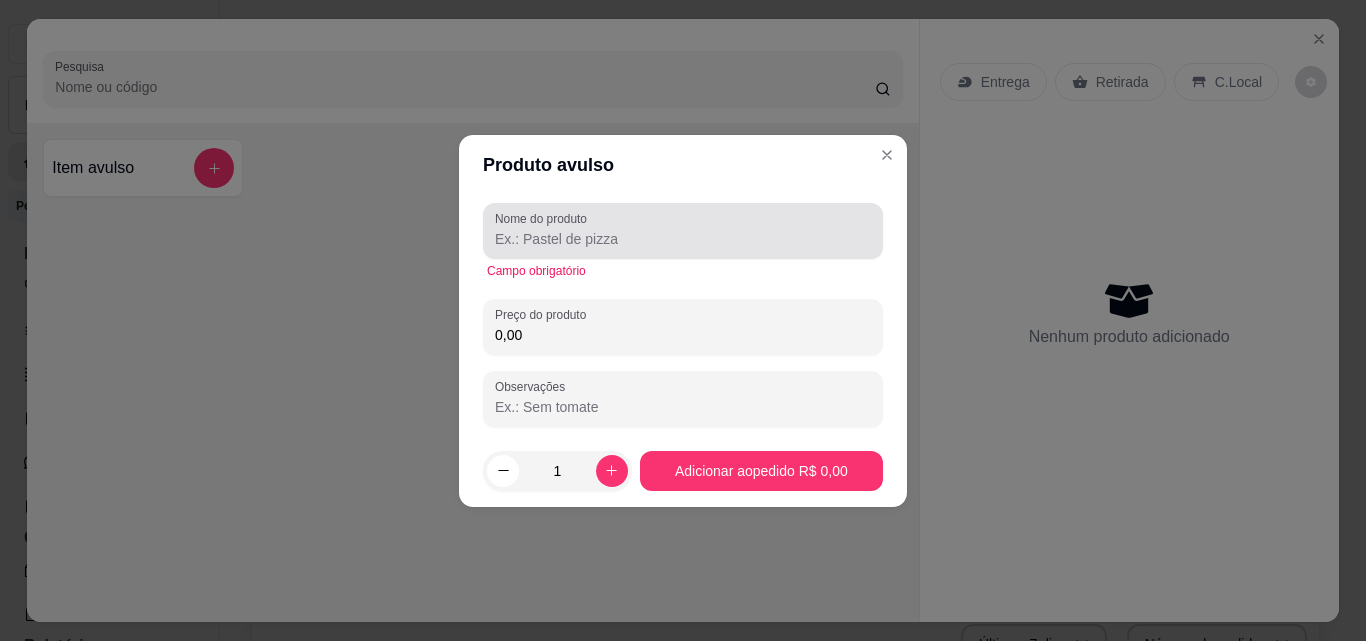 click at bounding box center [683, 231] 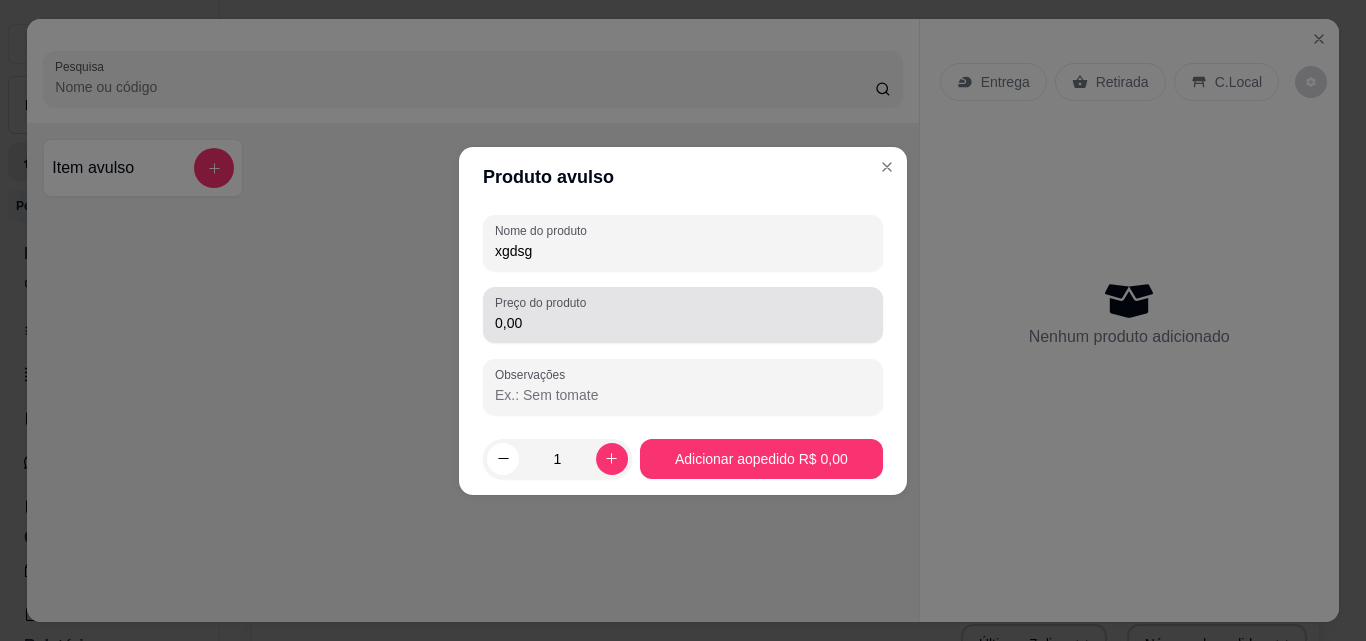 type on "xgdsg" 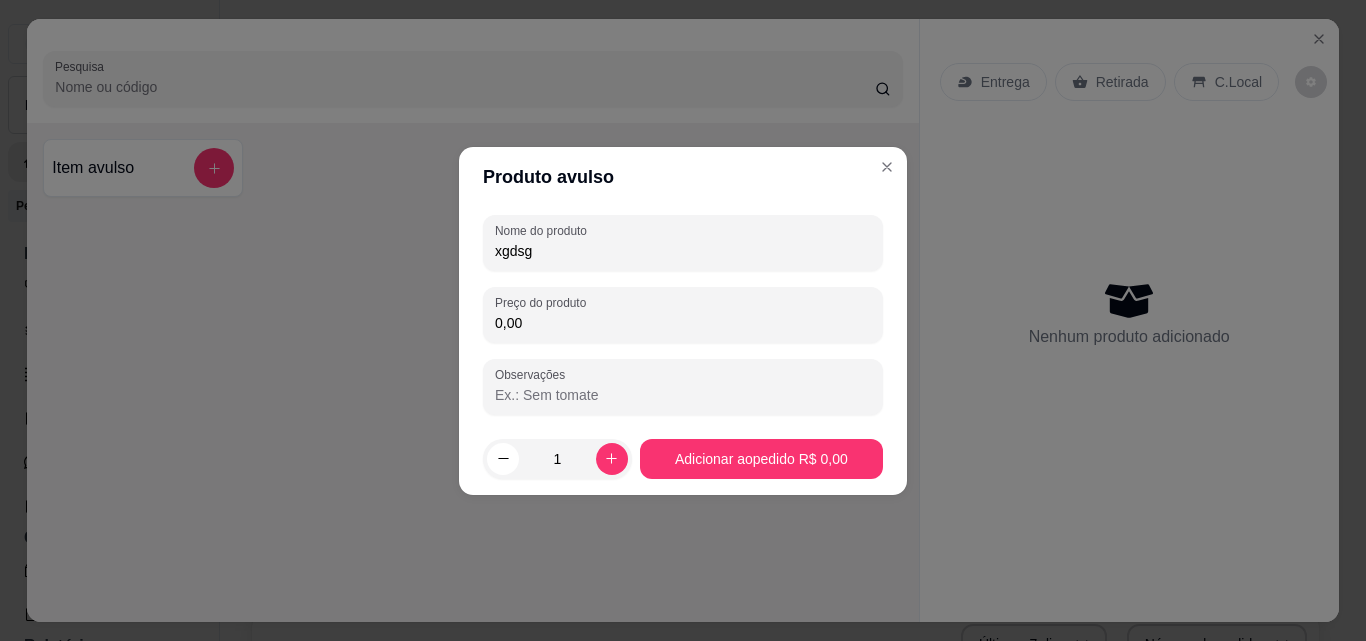 click on "Nome do produto xgdsg Preço do produto 0,00 Observações" at bounding box center [683, 315] 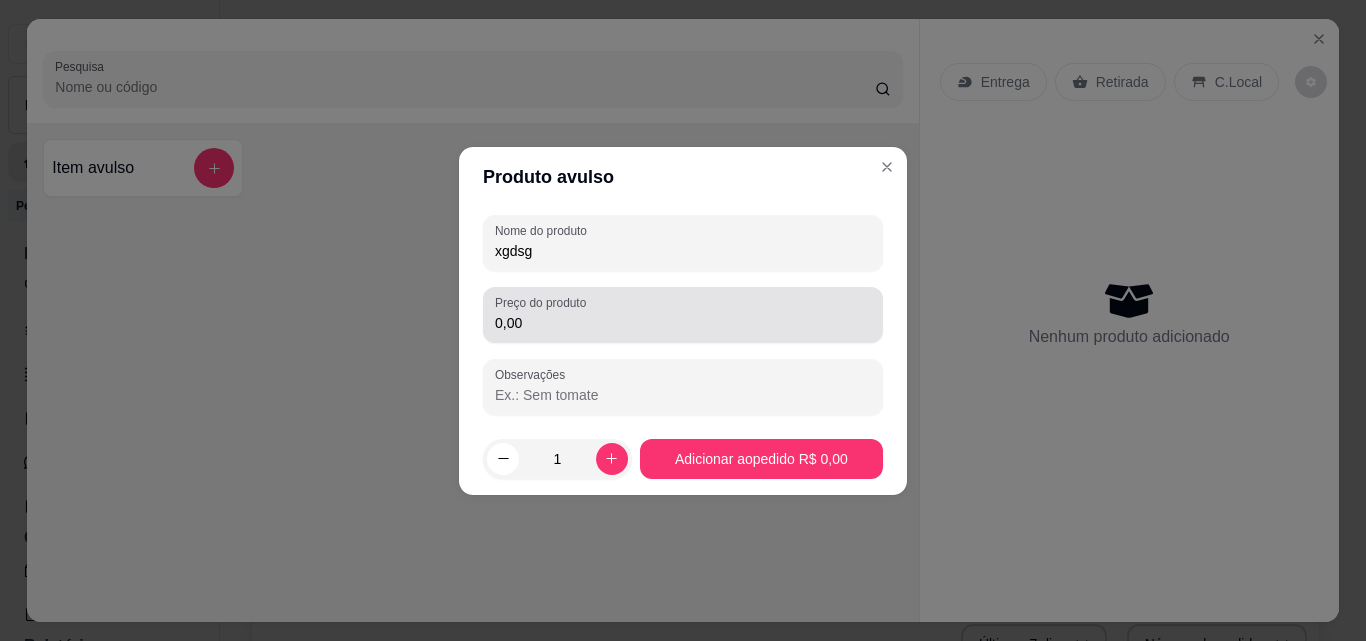 click on "0,00" at bounding box center (683, 323) 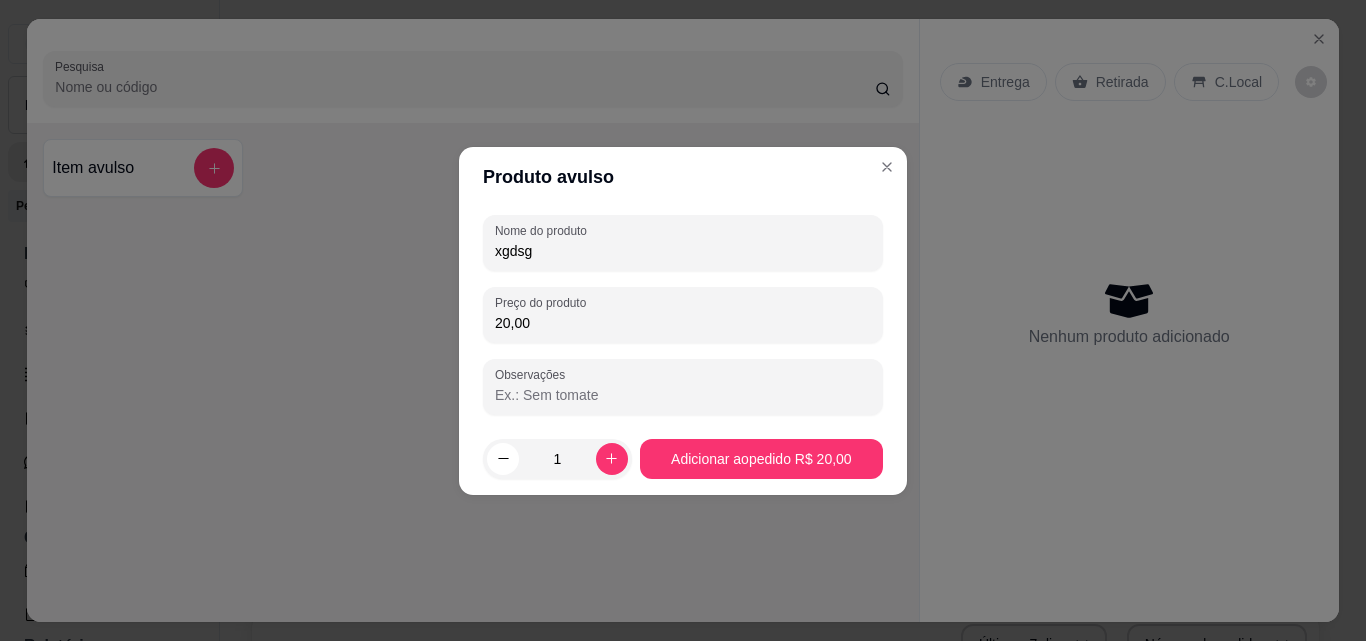 type on "20,00" 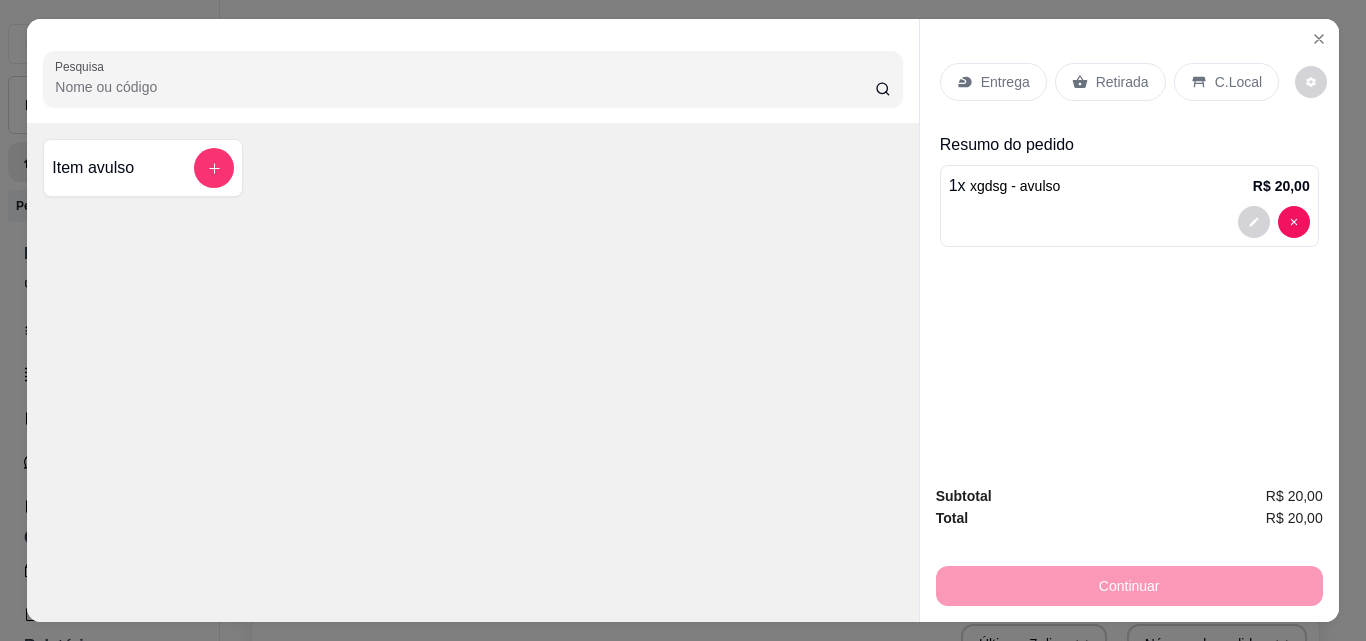 click on "Retirada" at bounding box center (1122, 82) 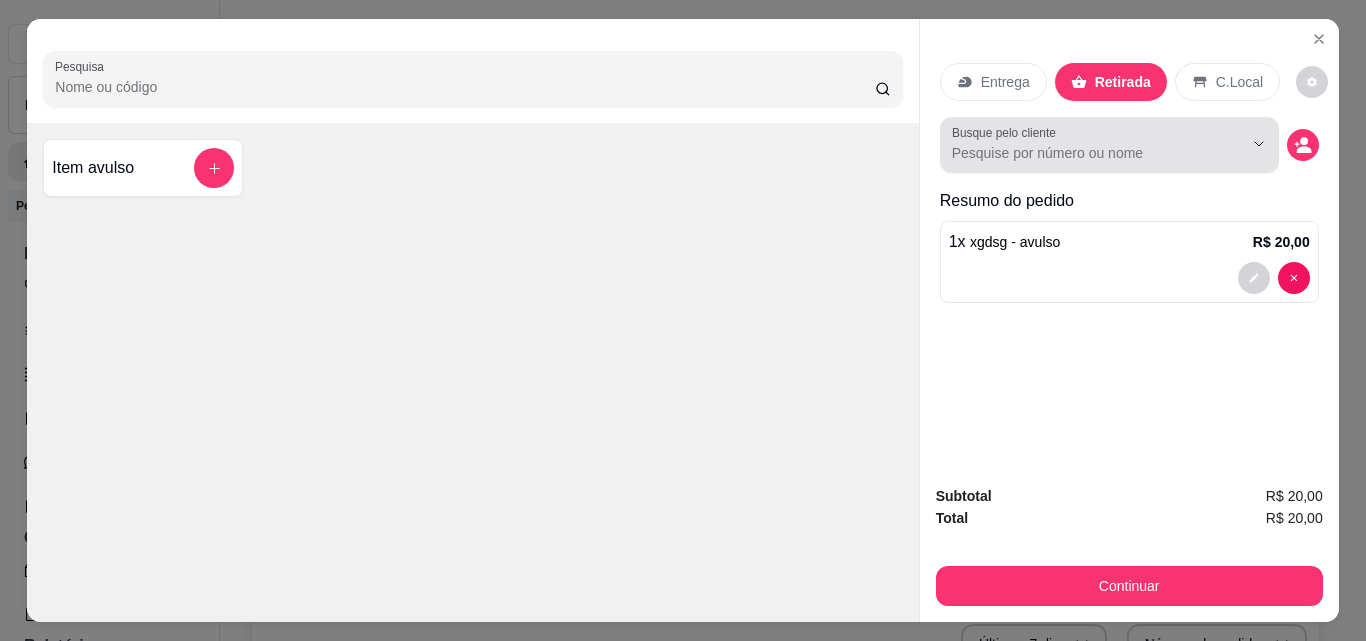 click at bounding box center [1109, 145] 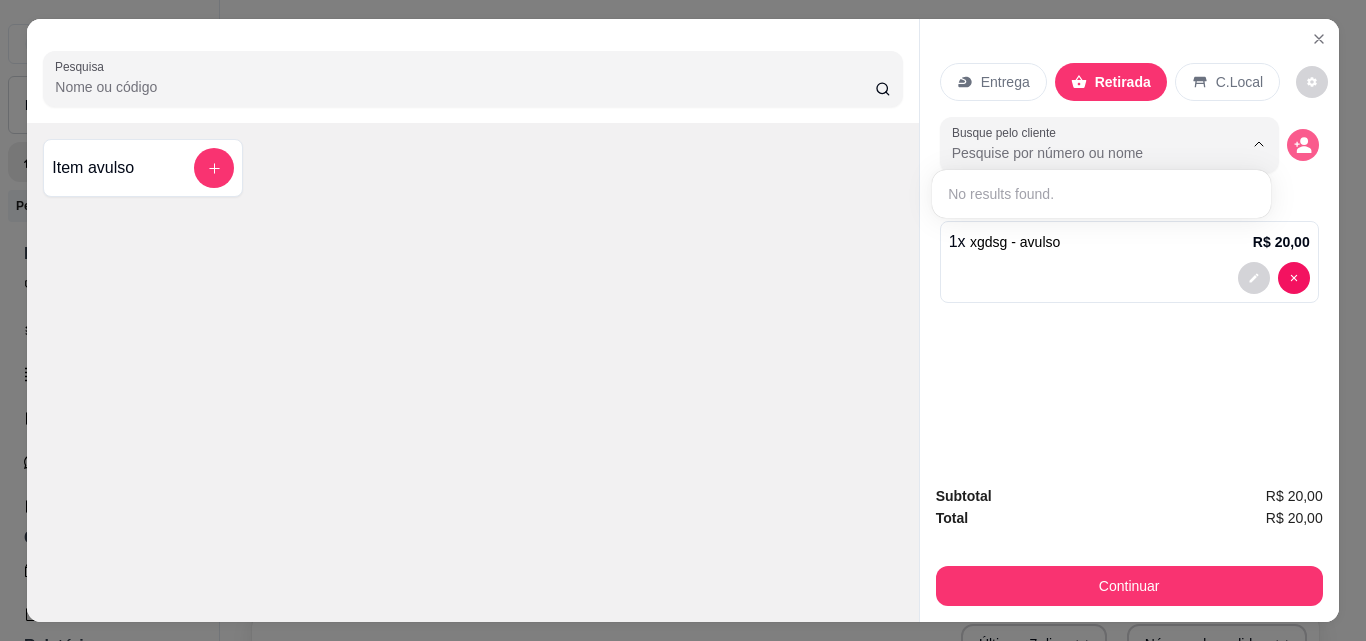 click 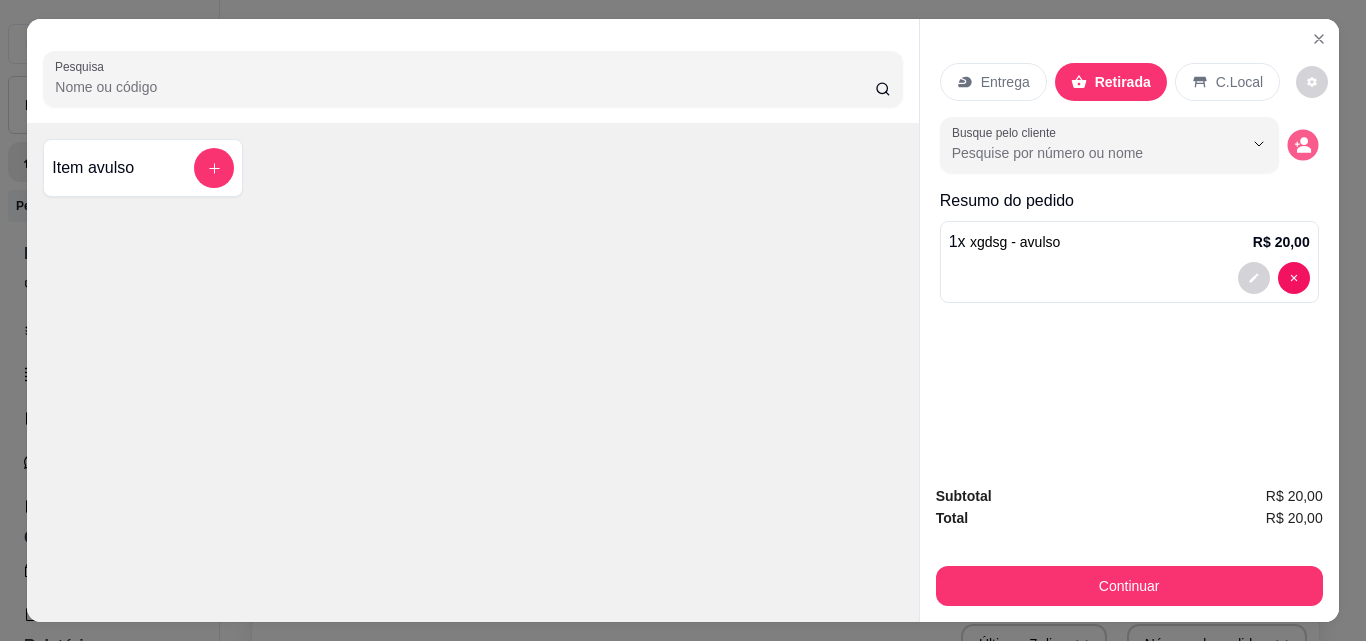 click at bounding box center [1302, 145] 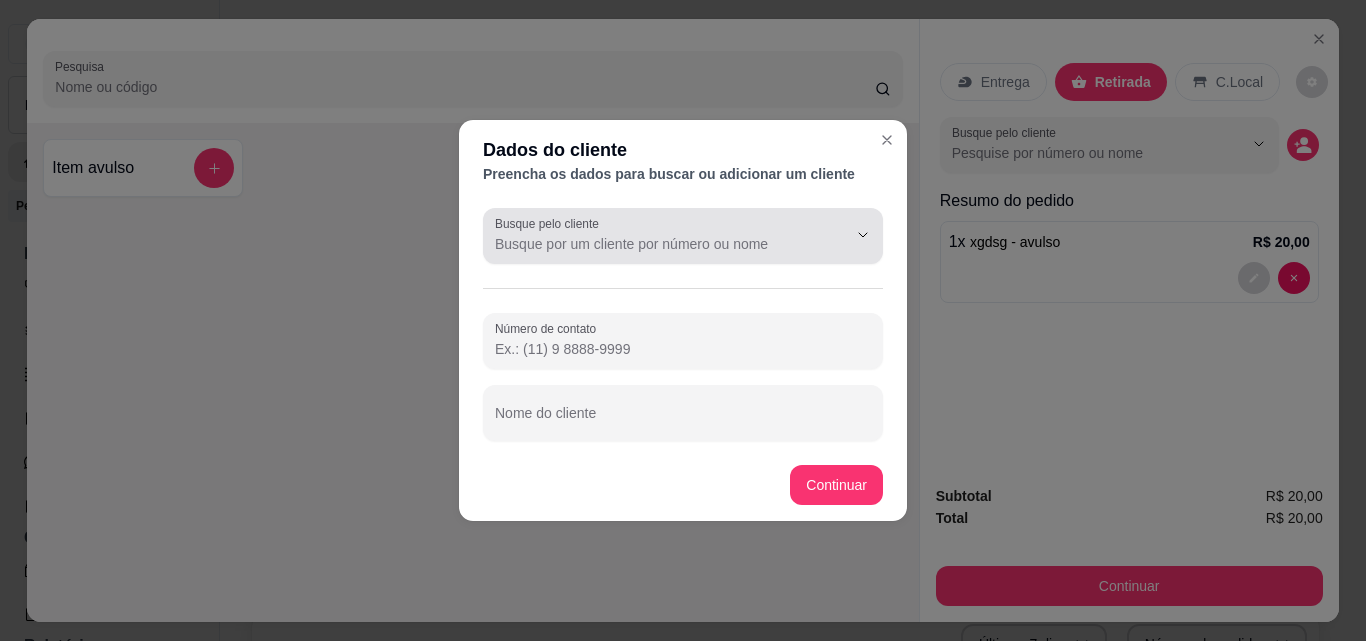 click on "Busque pelo cliente" at bounding box center [655, 244] 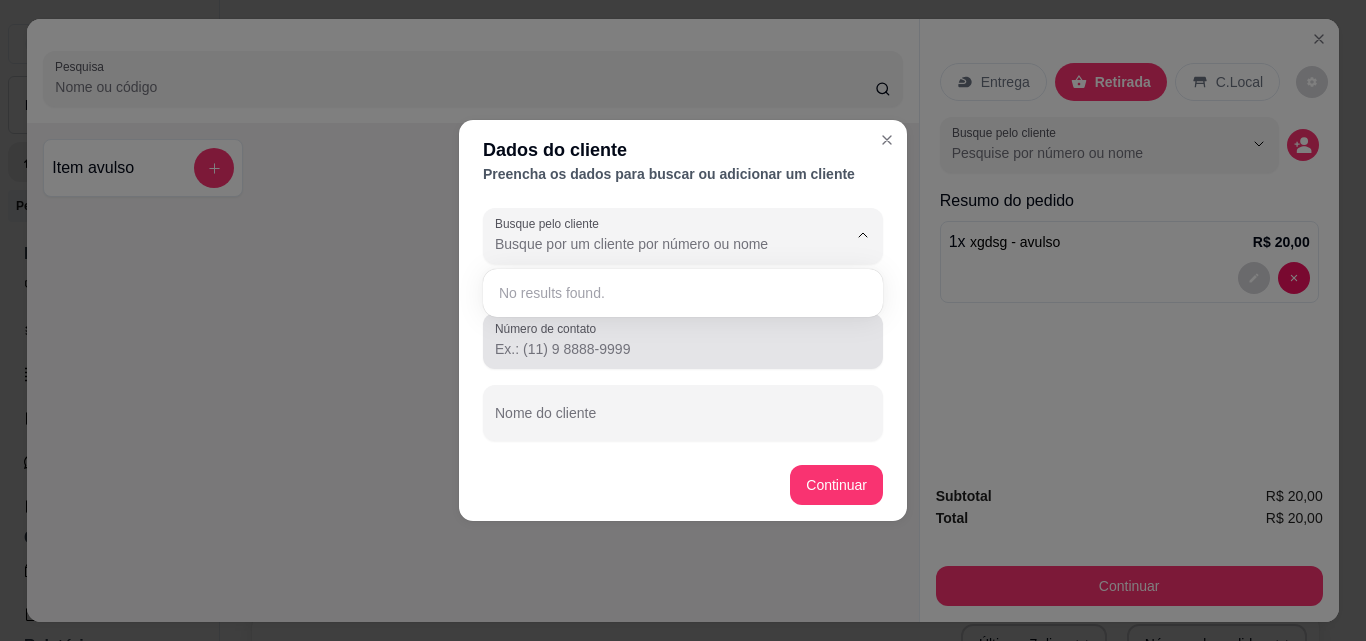 click on "Número de contato" at bounding box center [683, 349] 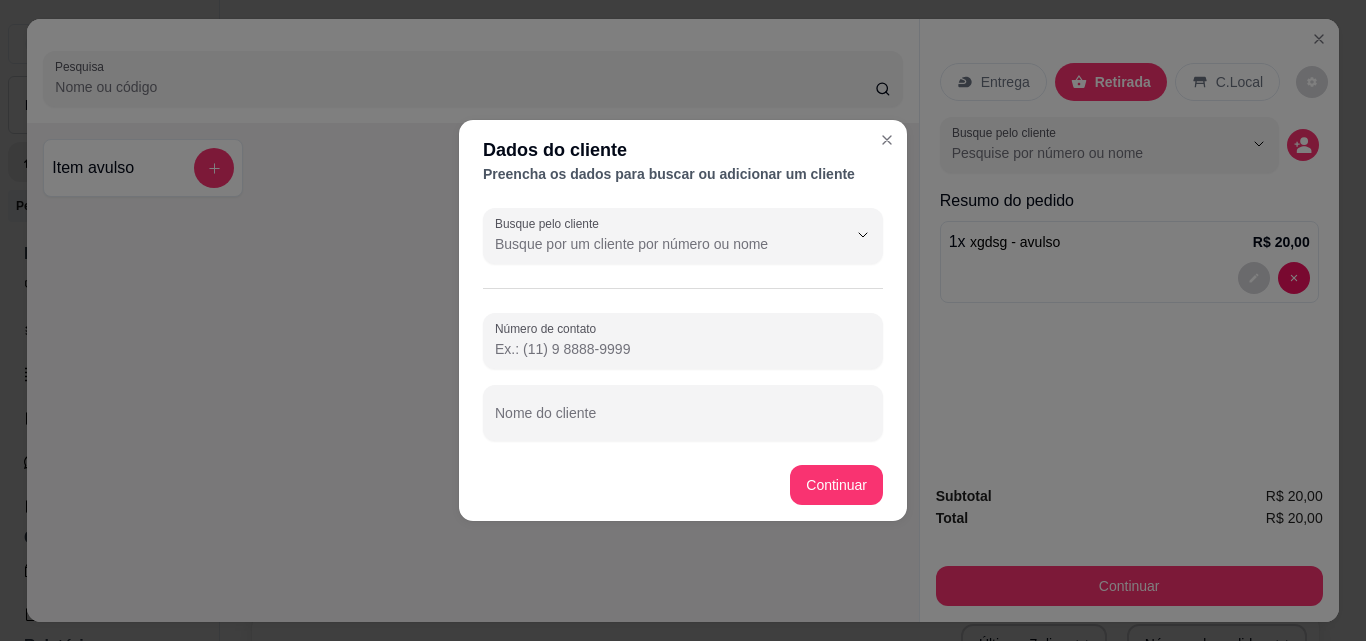 click on "Busque pelo cliente" at bounding box center (655, 244) 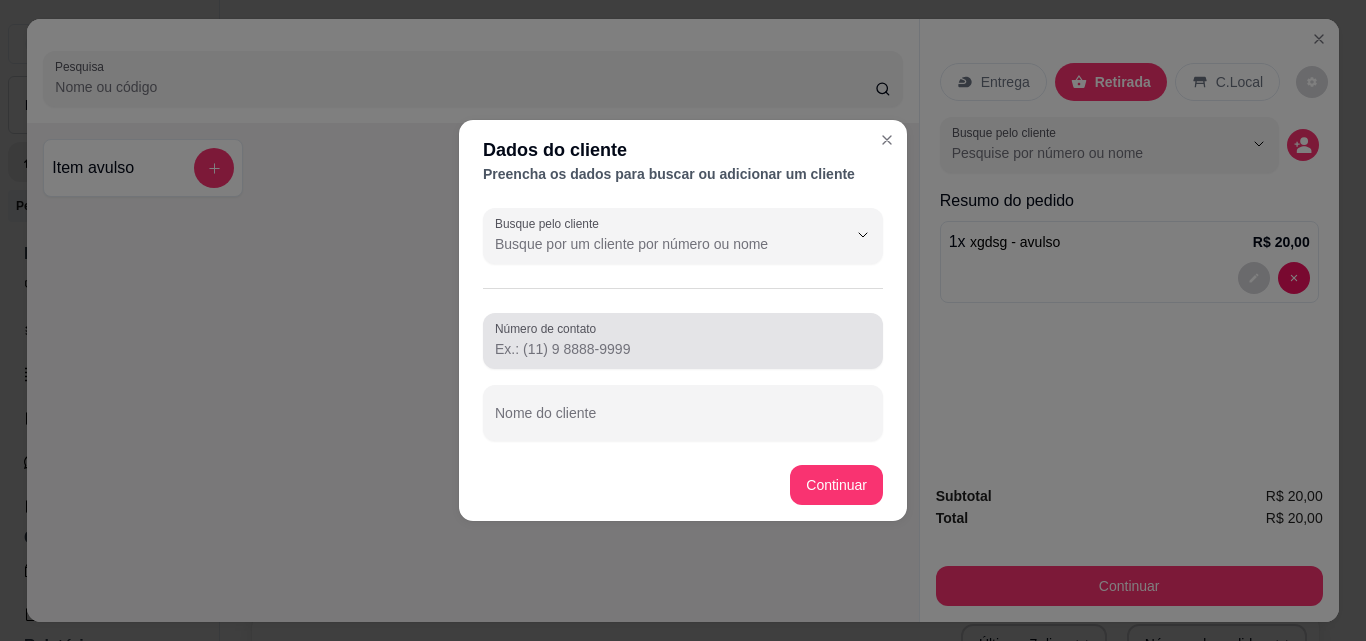 click on "Número de contato" at bounding box center (683, 349) 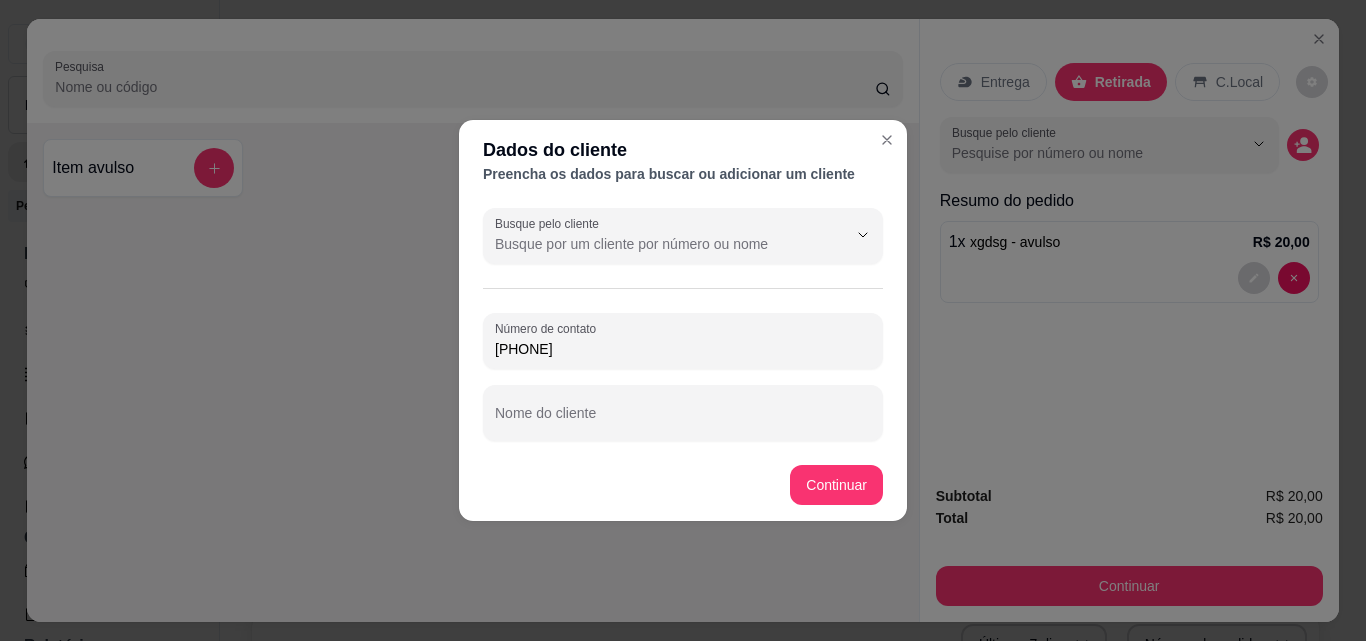 type on "[PHONE]" 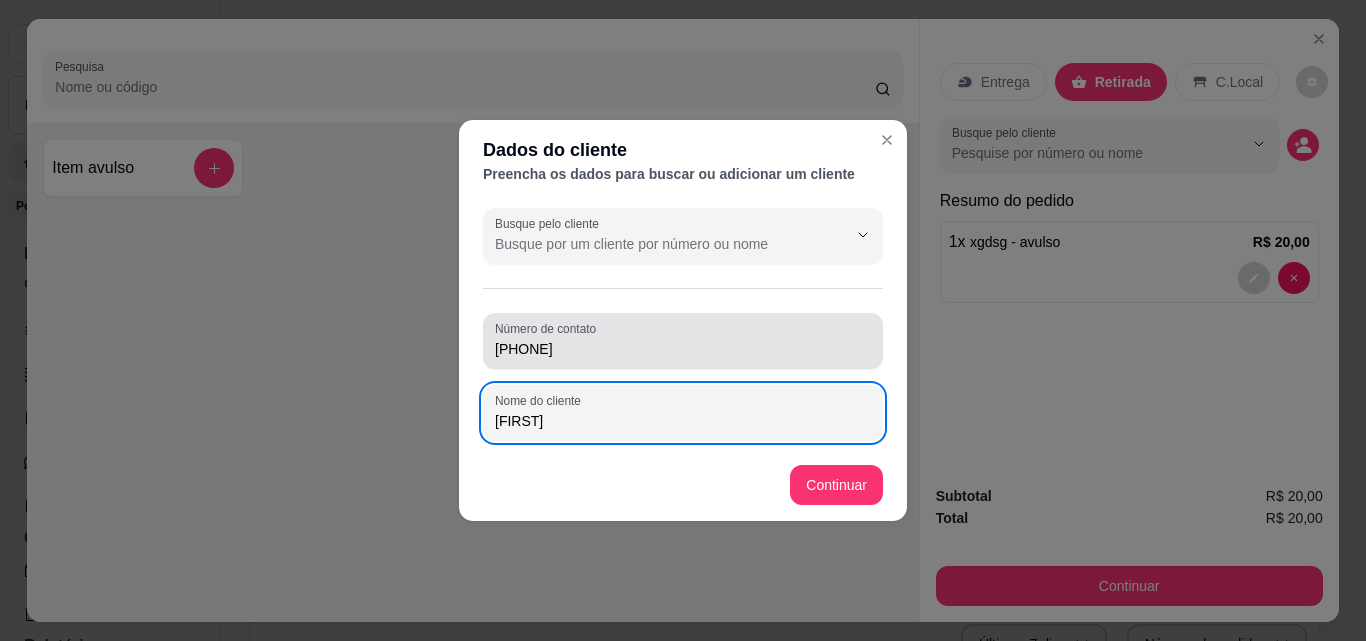 type on "[FIRST]" 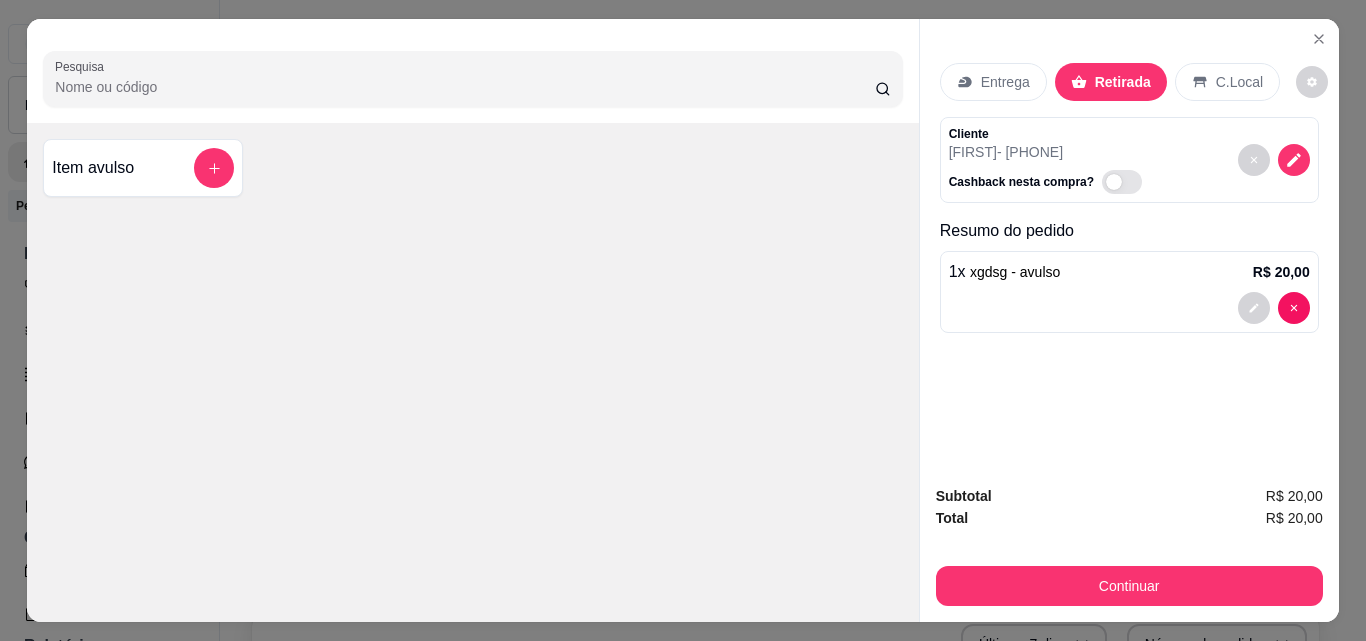 click at bounding box center (1274, 160) 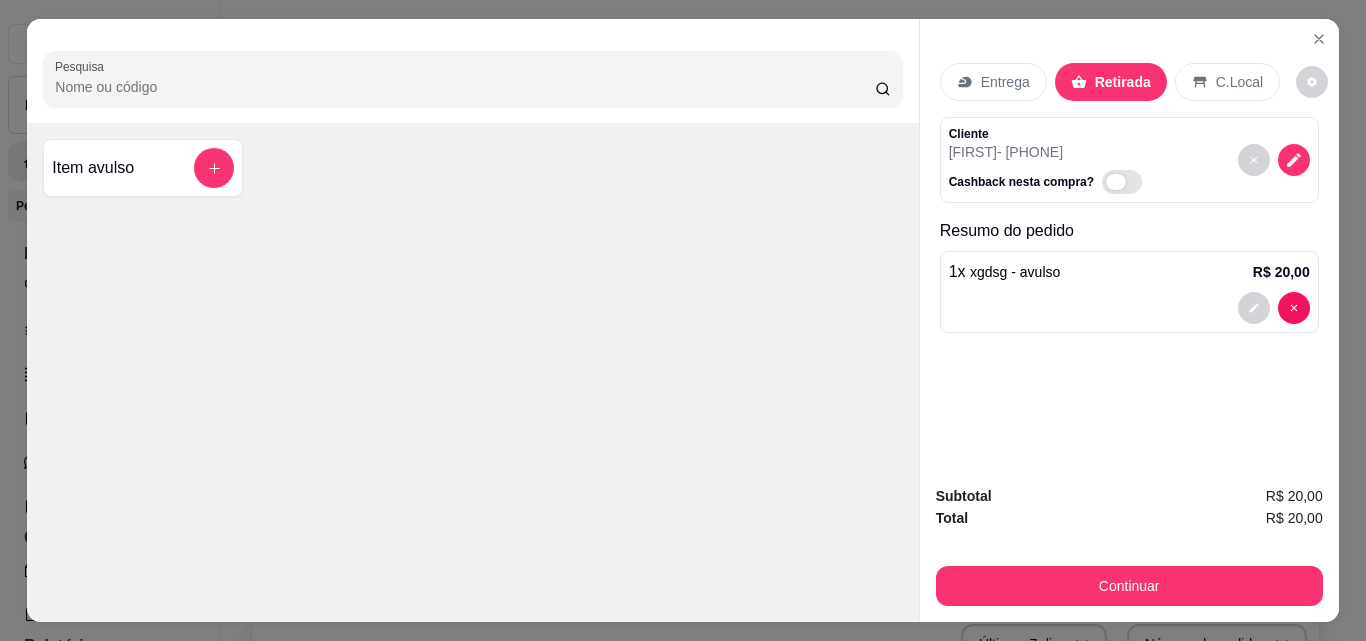 click at bounding box center (1116, 182) 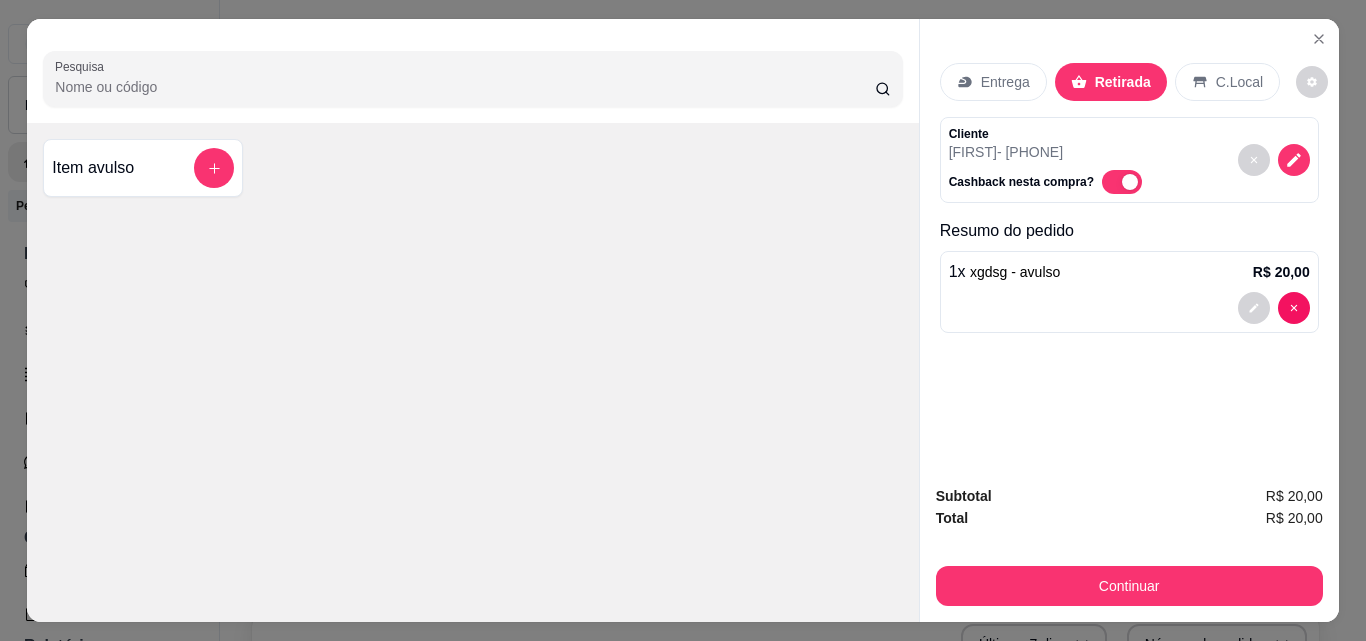 click at bounding box center (1122, 182) 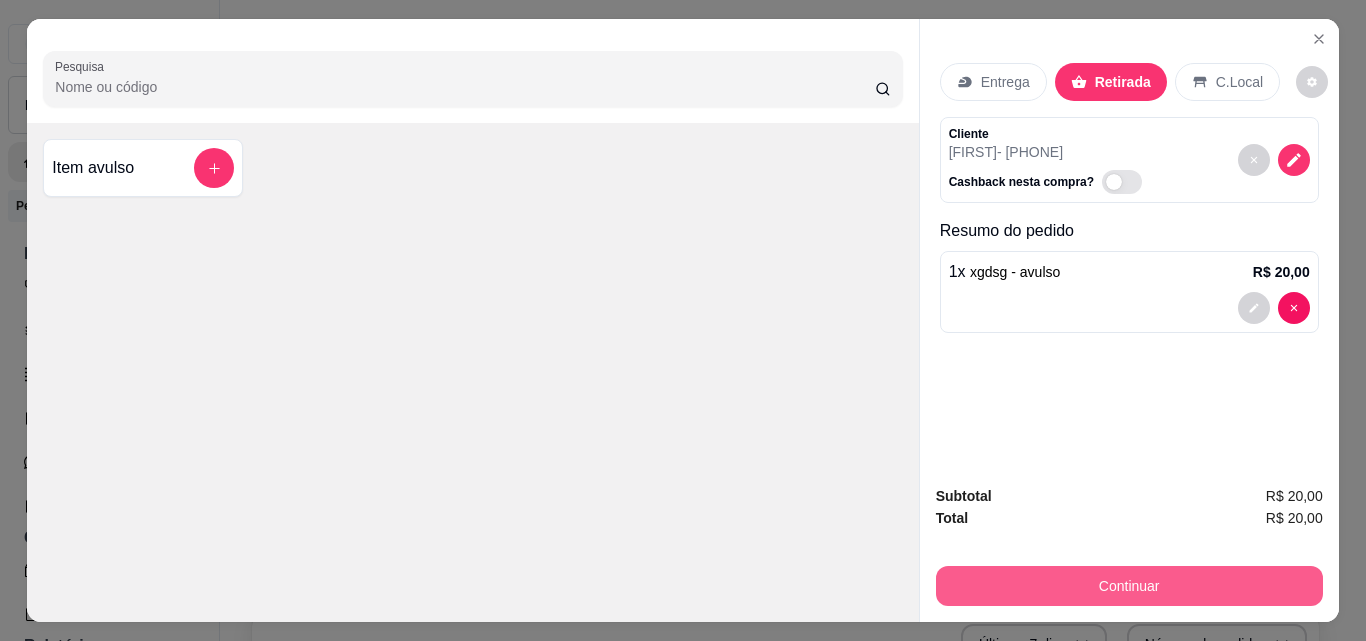 click on "Continuar" at bounding box center (1129, 586) 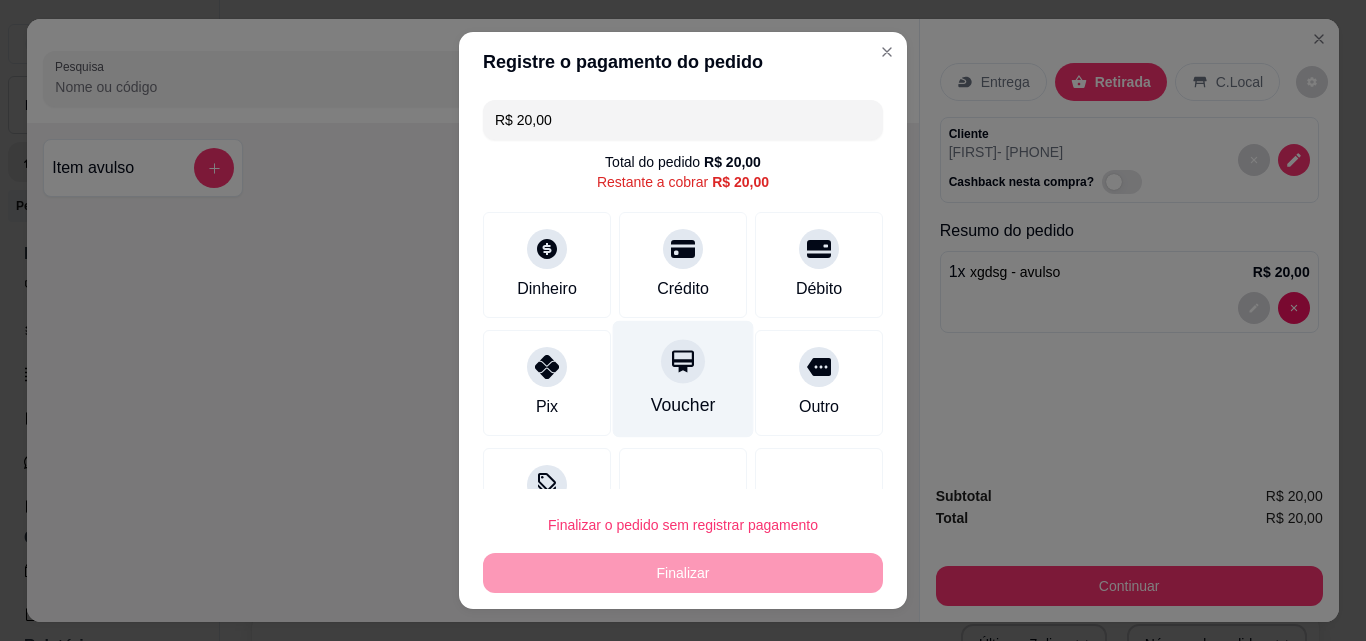 scroll, scrollTop: 73, scrollLeft: 0, axis: vertical 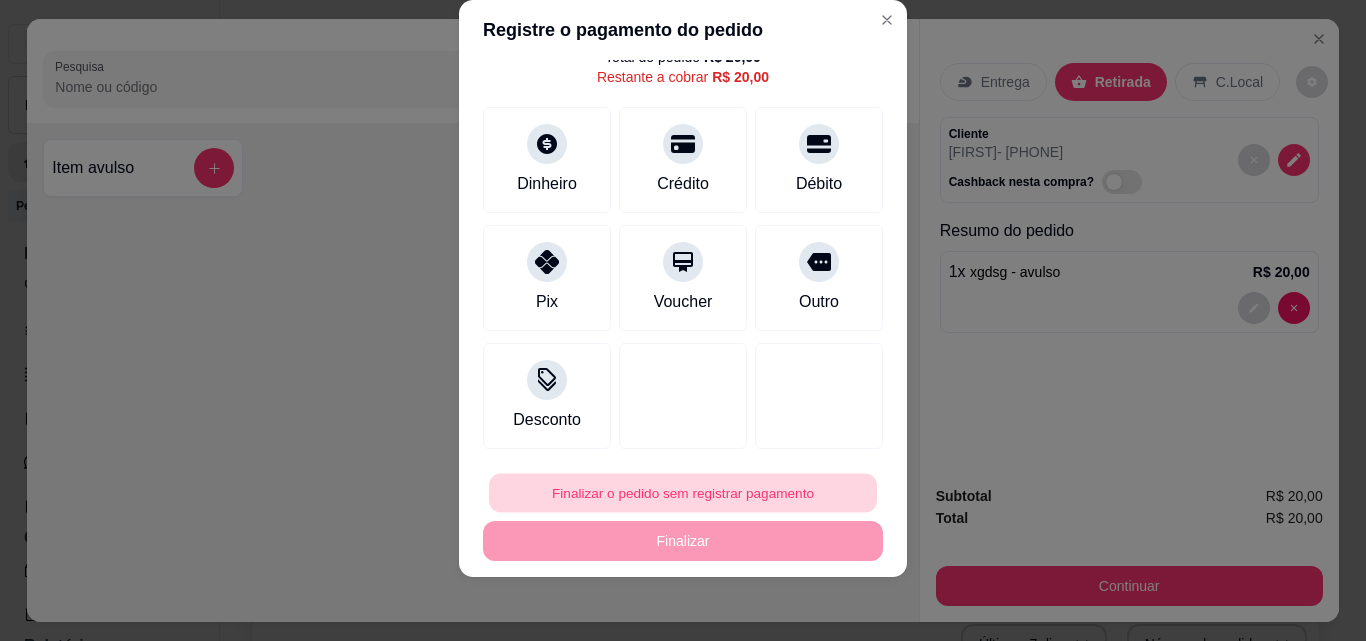 click on "Finalizar o pedido sem registrar pagamento" at bounding box center (683, 493) 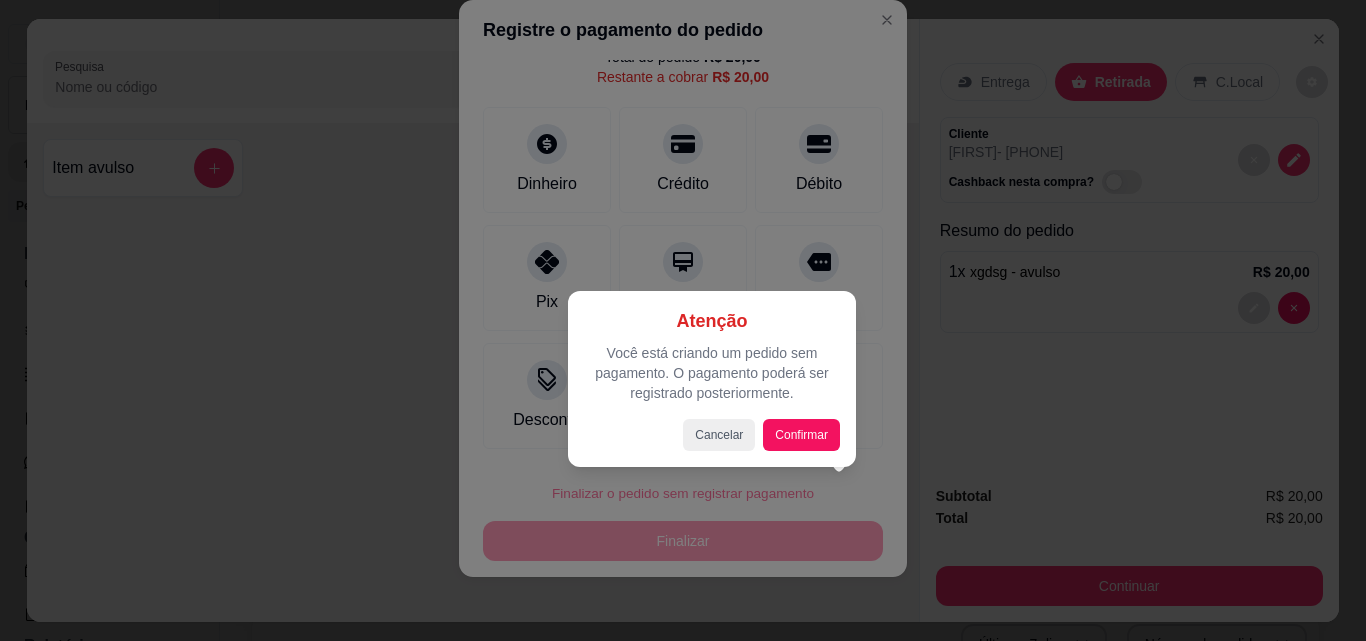 click on "Cancelar Confirmar" at bounding box center [712, 435] 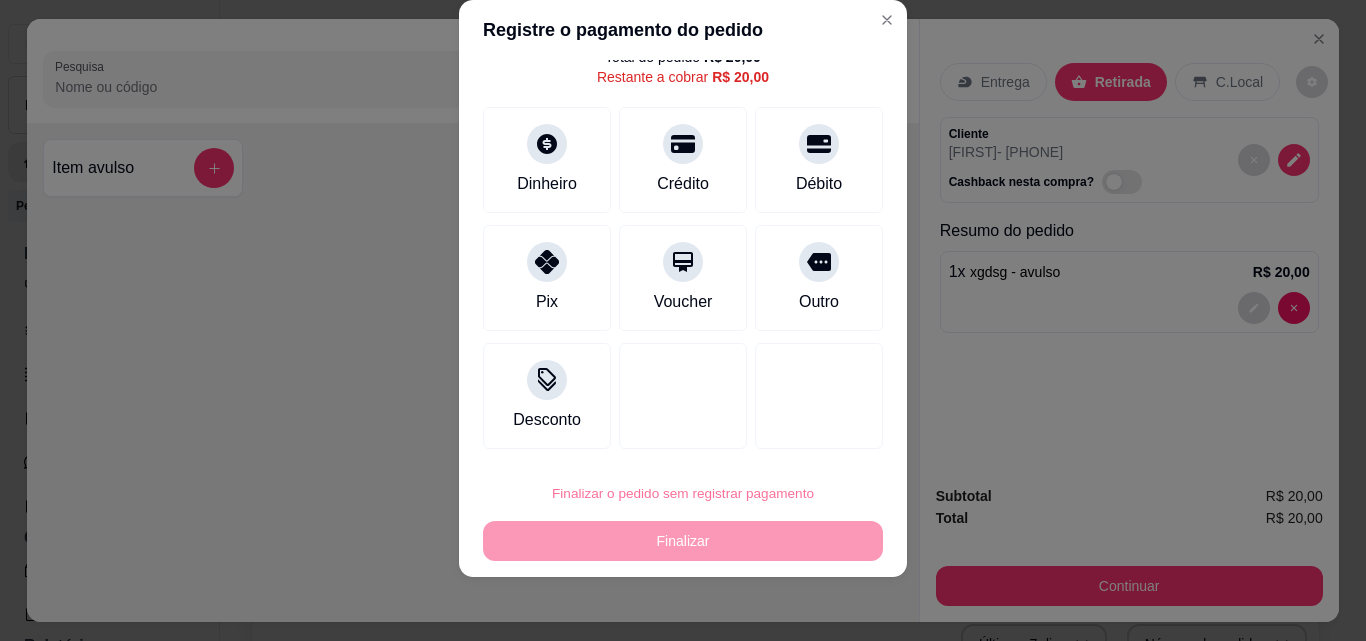click on "Cancelar" at bounding box center (719, 436) 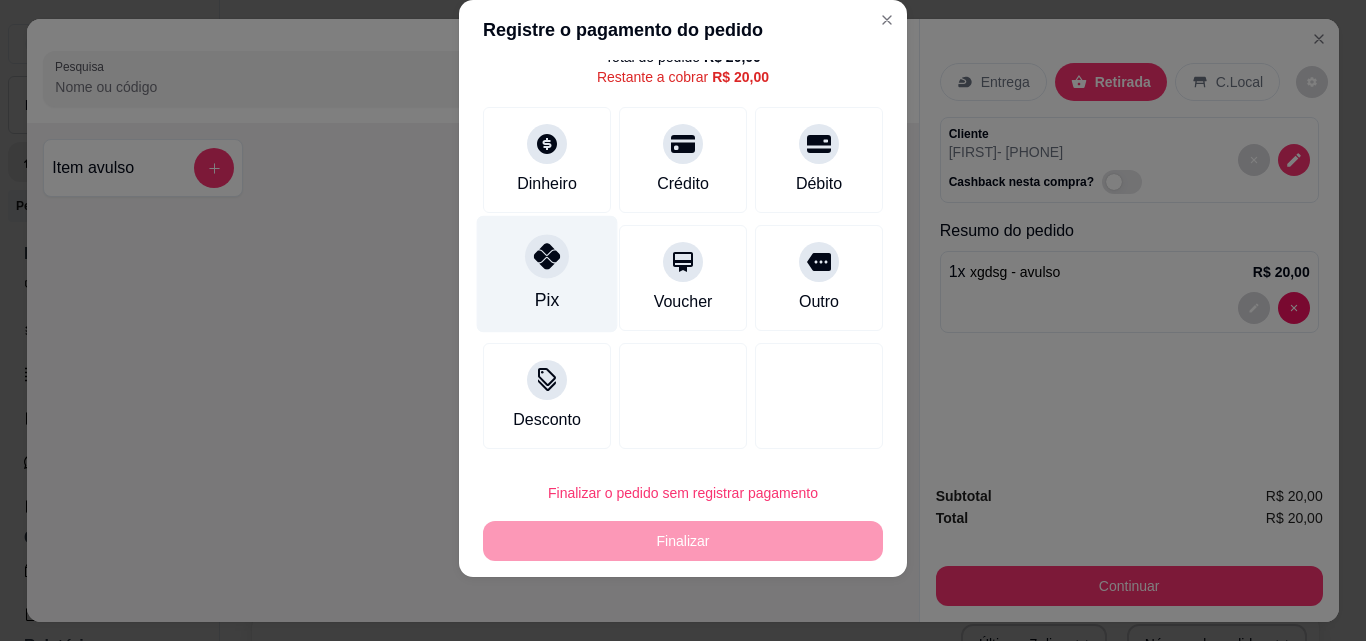 click at bounding box center (547, 256) 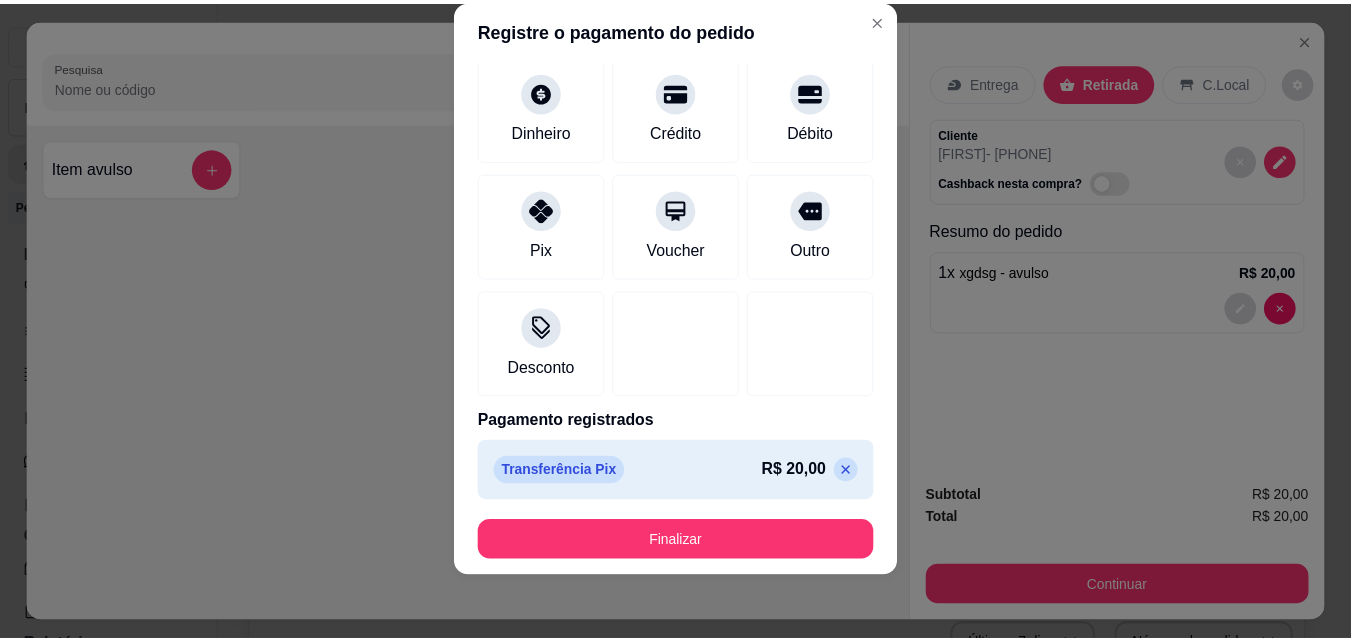 scroll, scrollTop: 109, scrollLeft: 0, axis: vertical 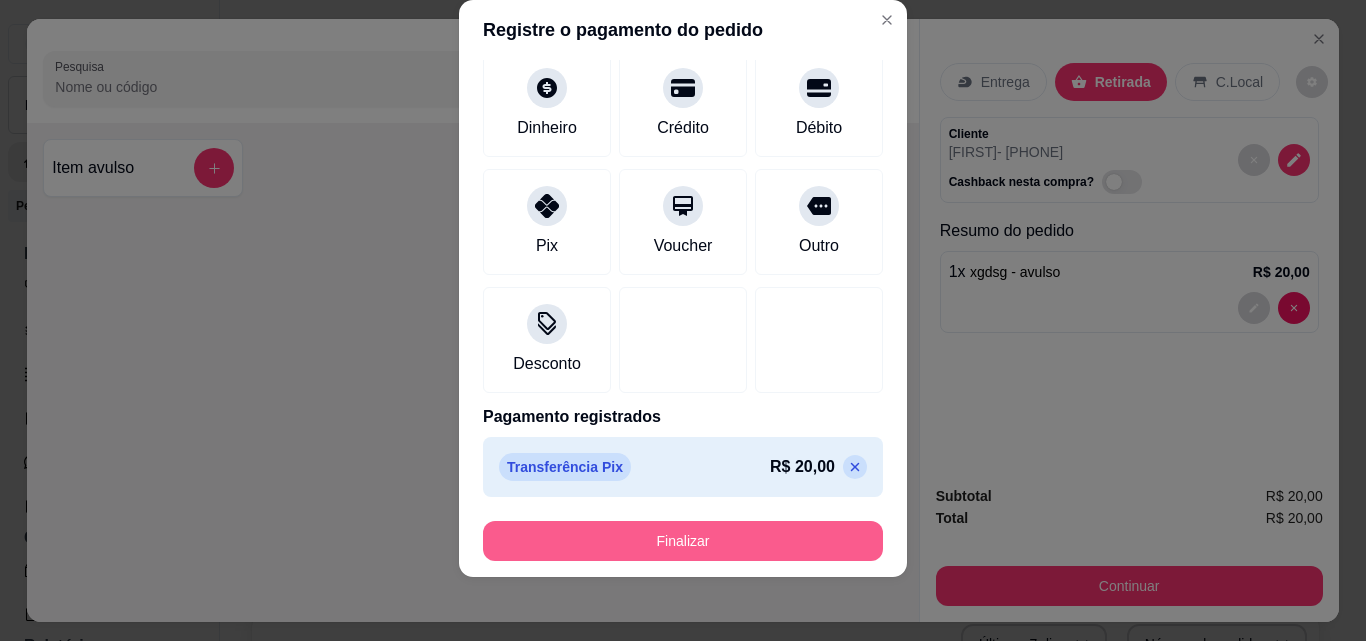 click on "Finalizar" at bounding box center (683, 541) 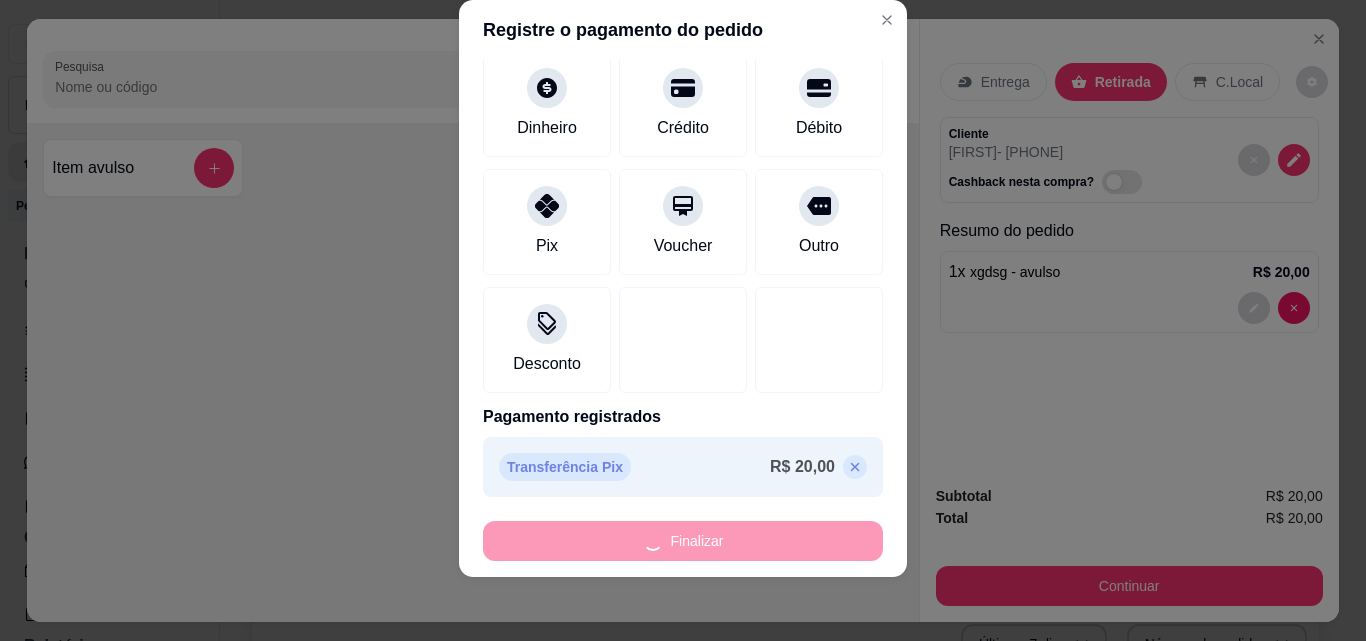 type on "-R$ 20,00" 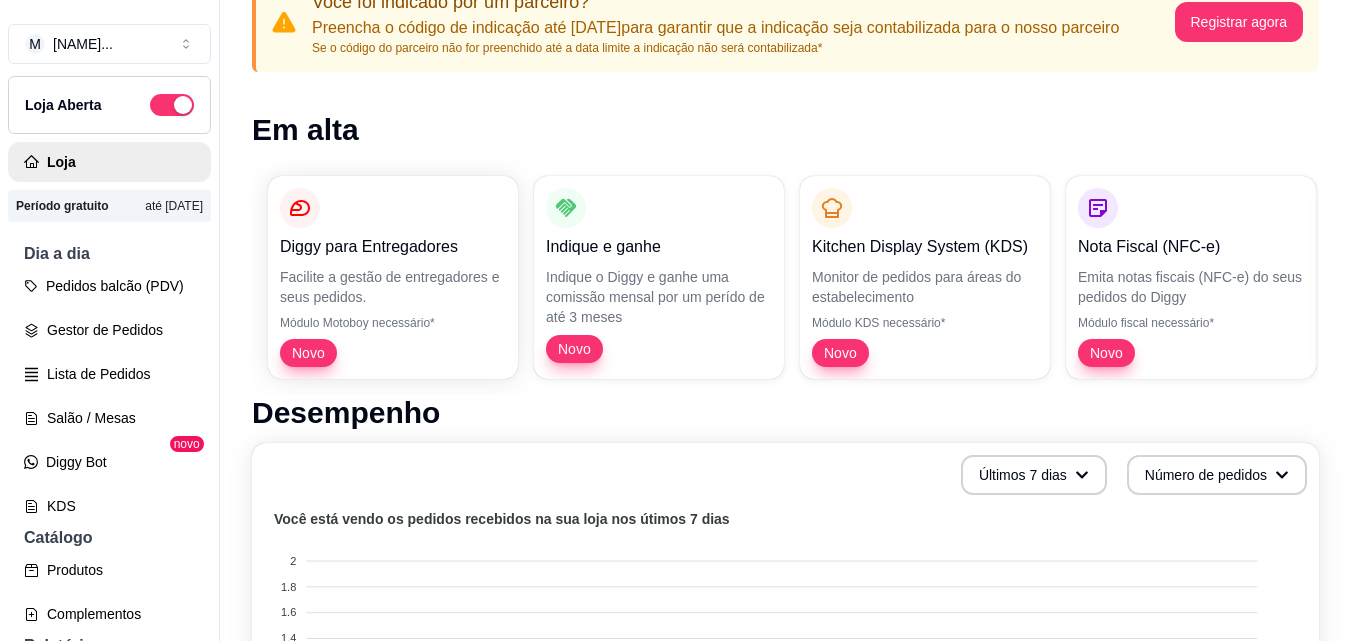 scroll, scrollTop: 200, scrollLeft: 0, axis: vertical 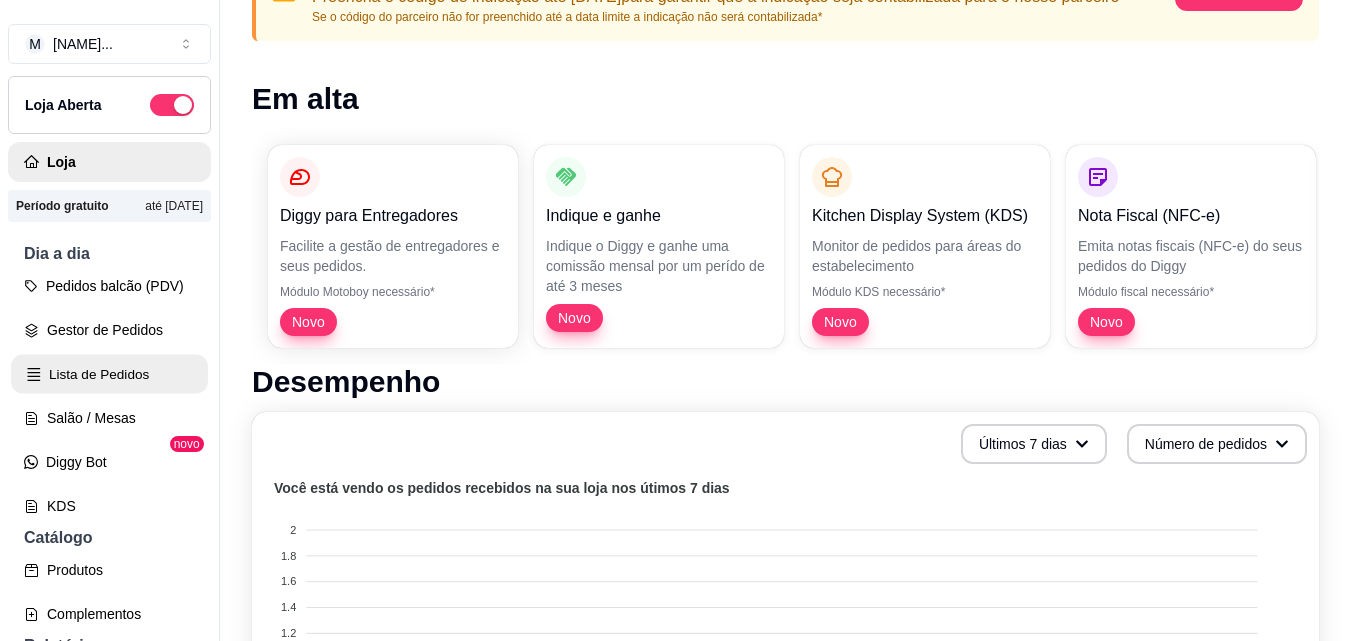 click on "Lista de Pedidos" at bounding box center [109, 374] 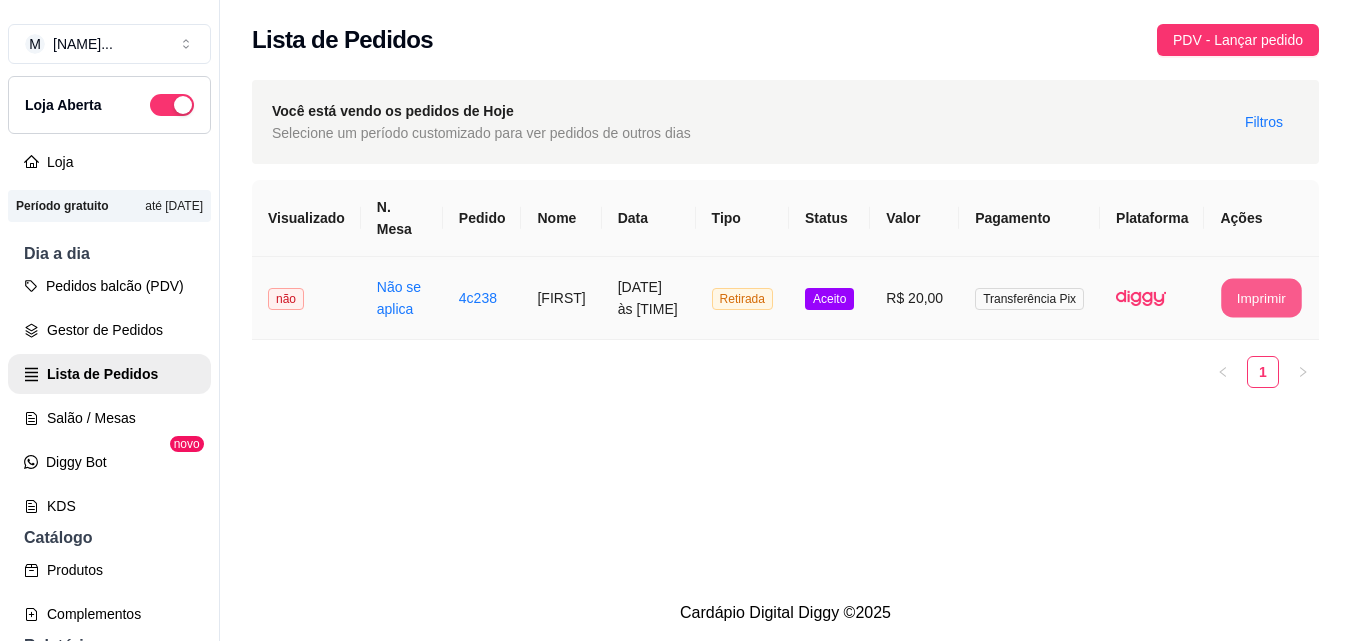click on "Imprimir" at bounding box center (1262, 298) 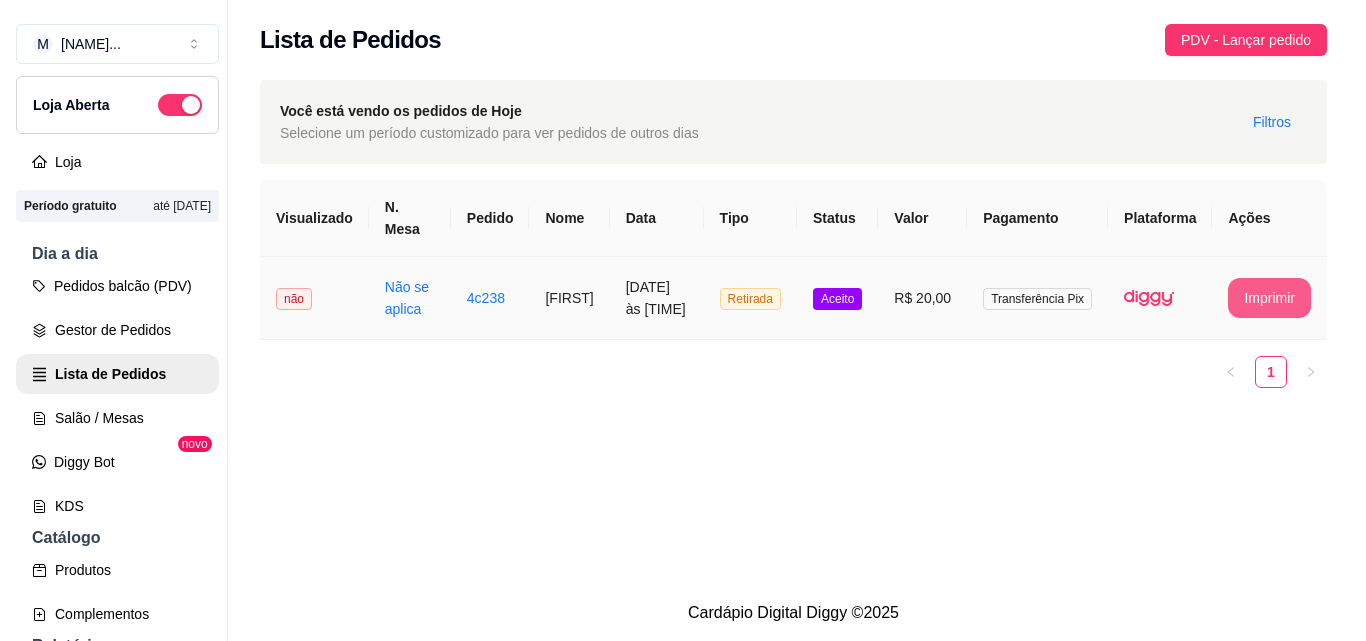 scroll, scrollTop: 0, scrollLeft: 0, axis: both 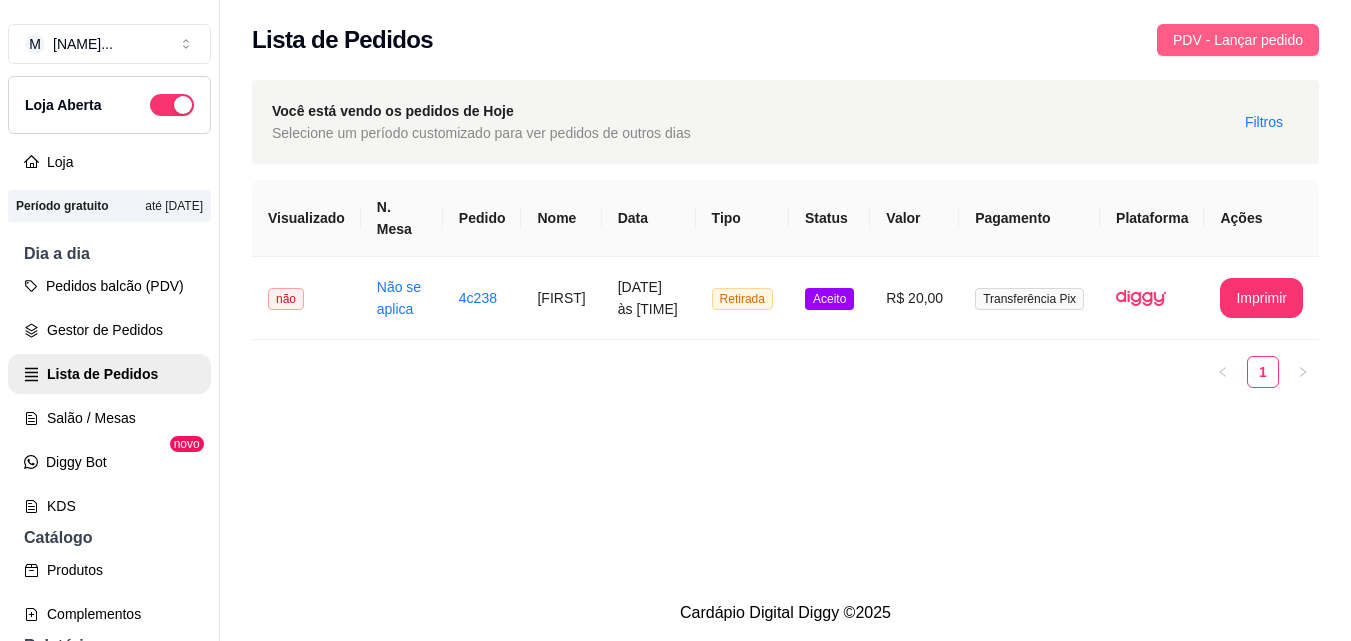 click on "PDV - Lançar pedido" at bounding box center [1238, 40] 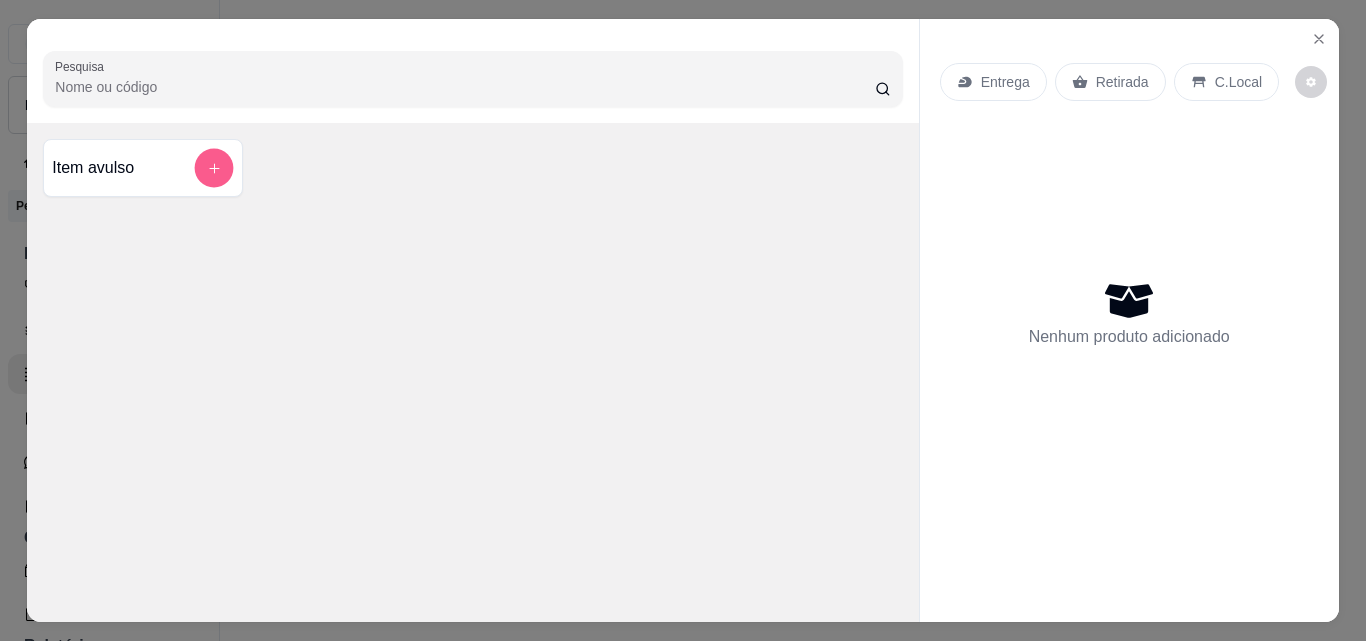 click at bounding box center [214, 168] 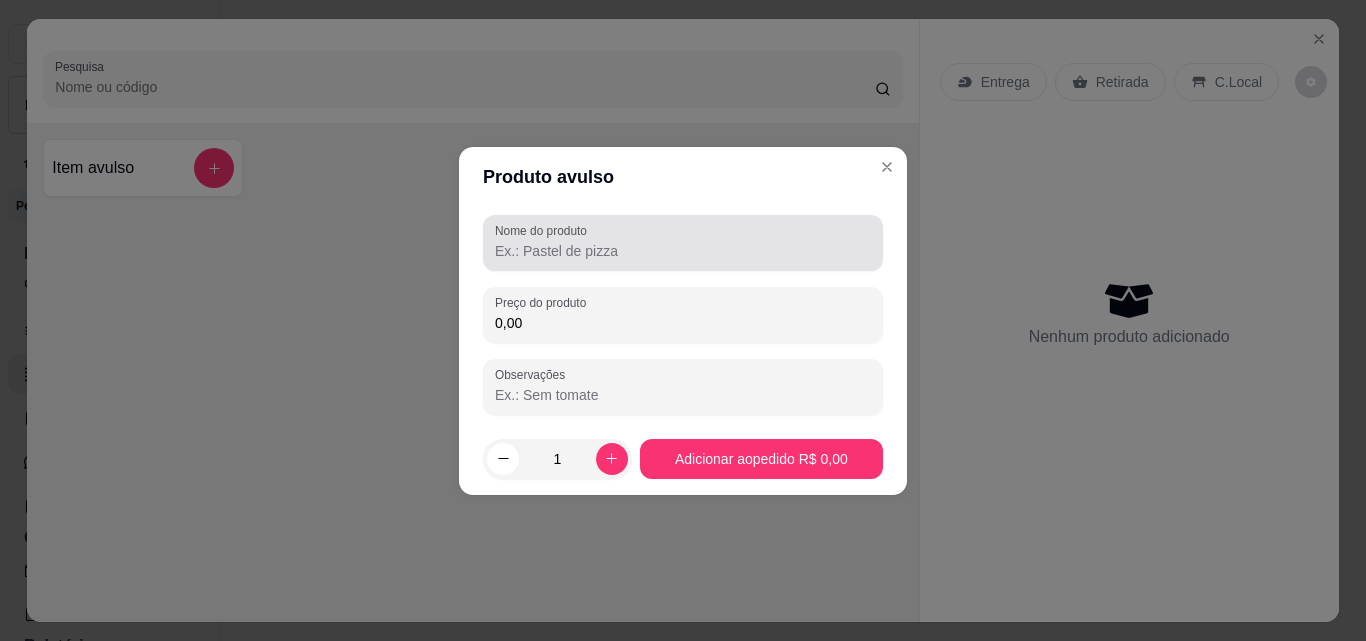 click on "Nome do produto" at bounding box center [683, 251] 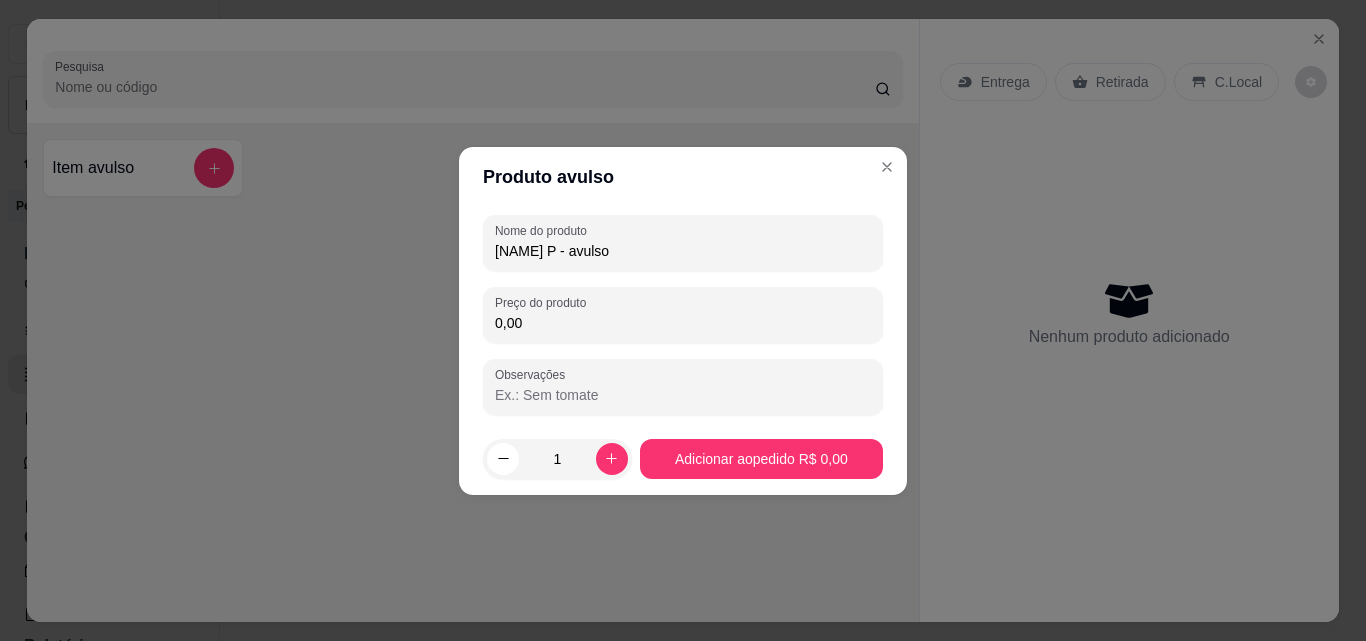type on "[NAME] P - avulso" 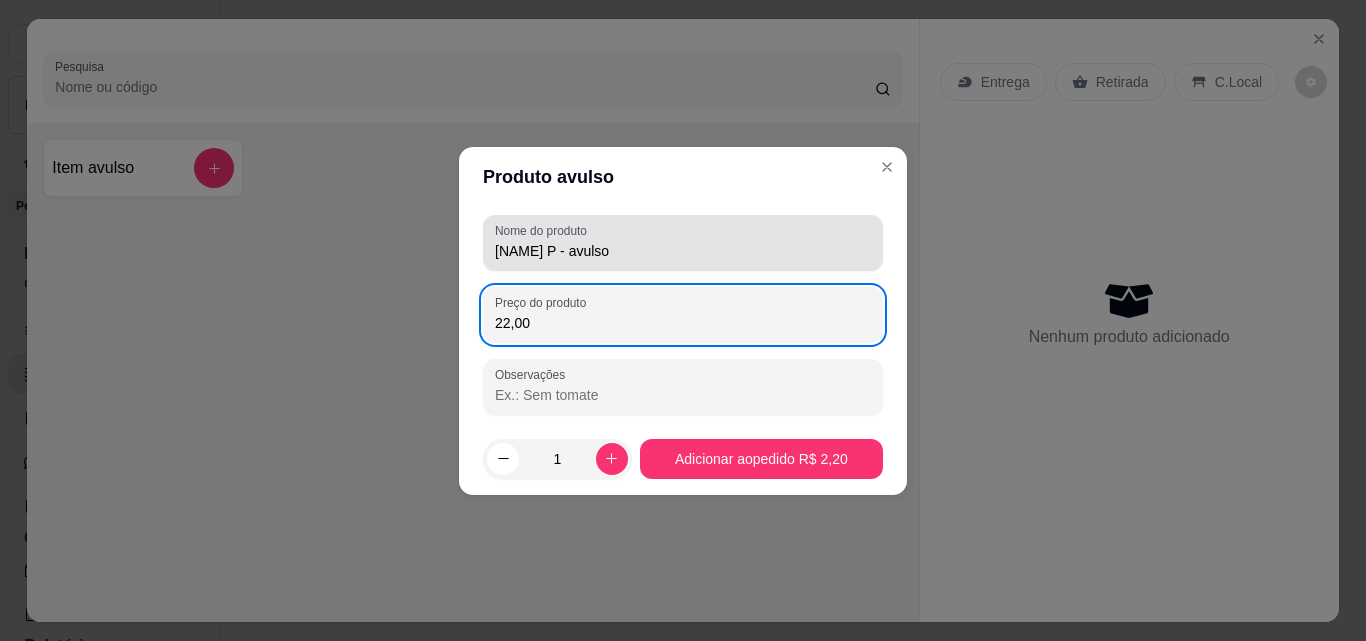 type on "22,00" 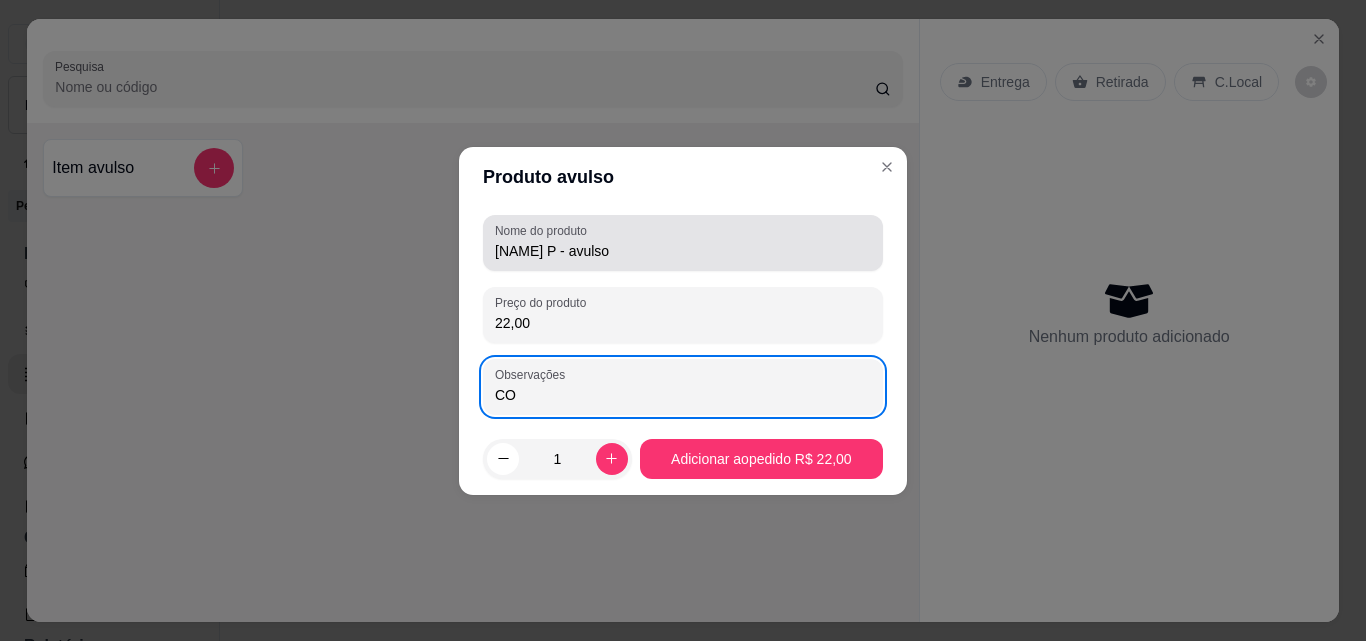 type on "C" 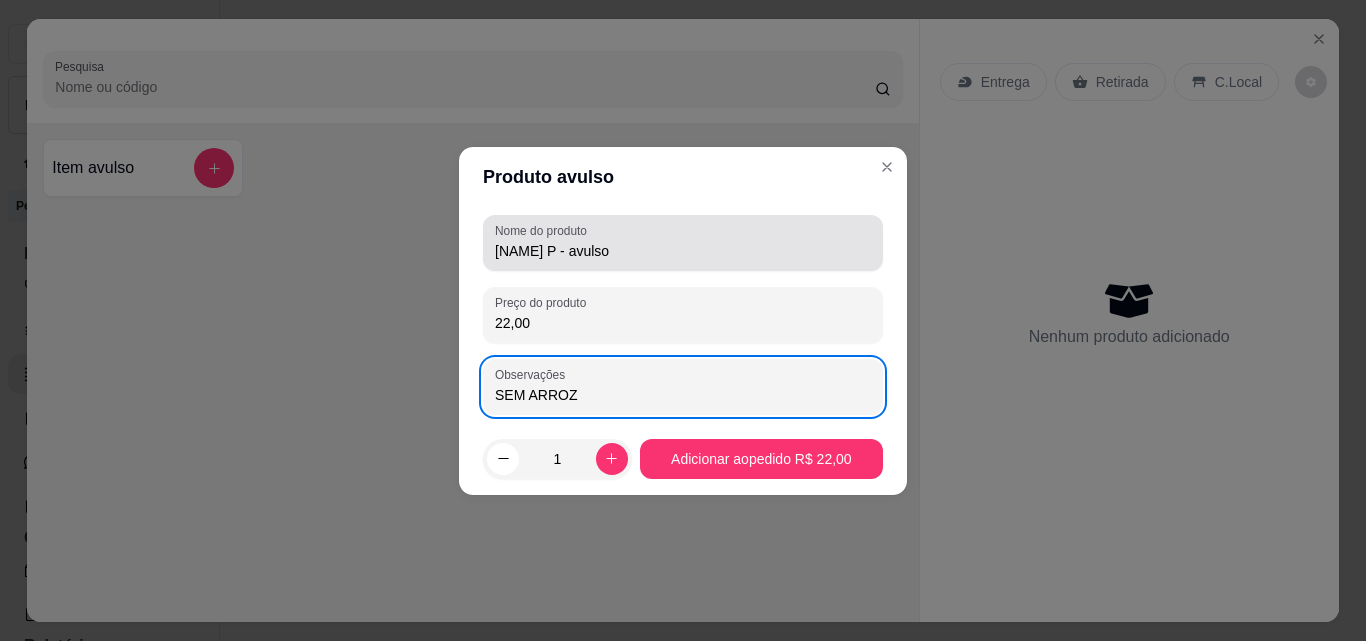 type on "SEM ARROZ" 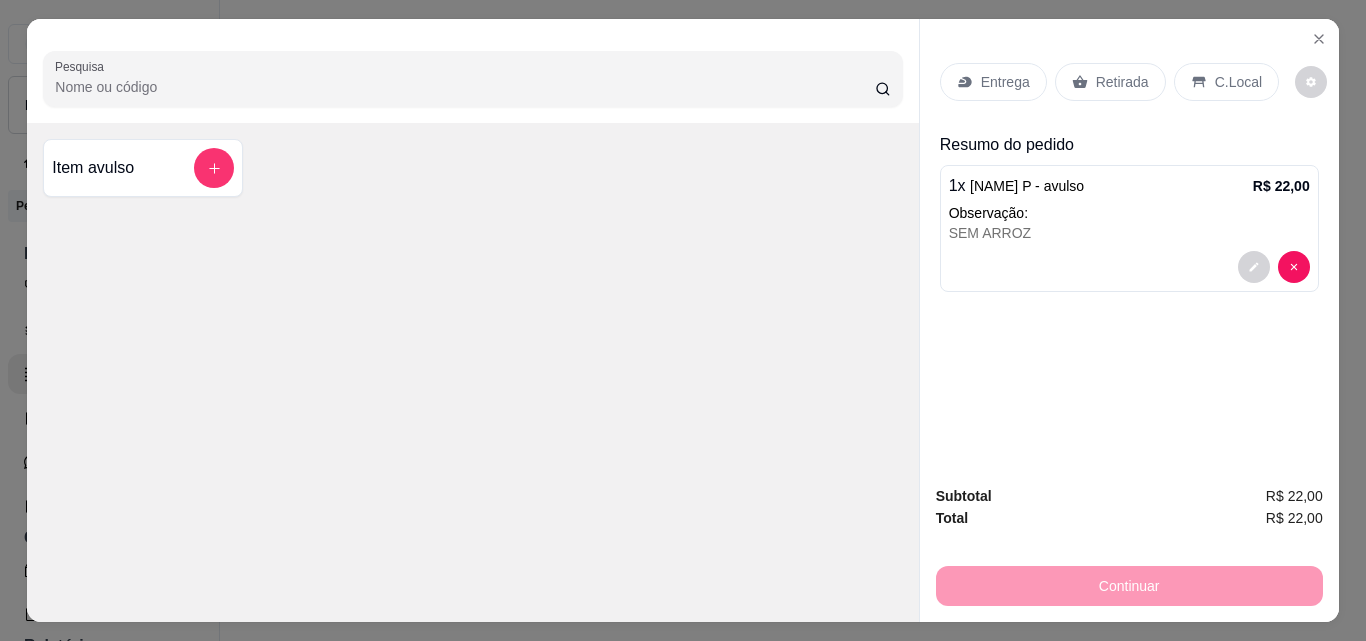click on "Entrega" at bounding box center (1005, 82) 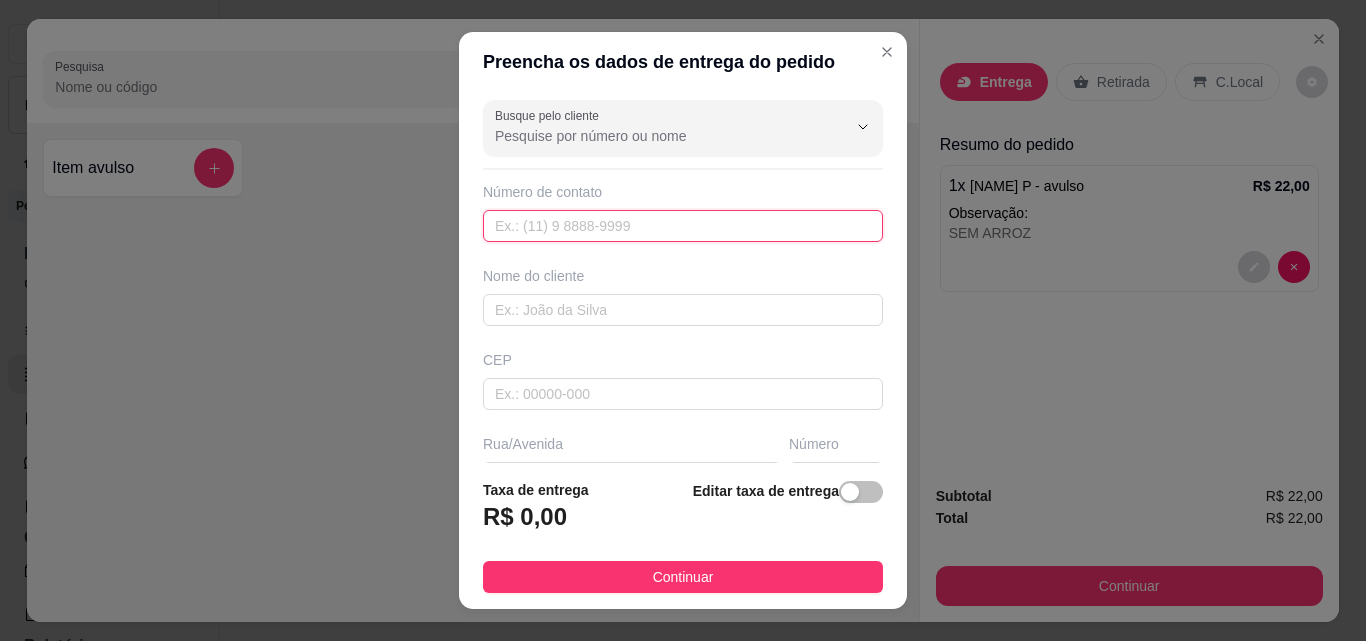 click at bounding box center [683, 226] 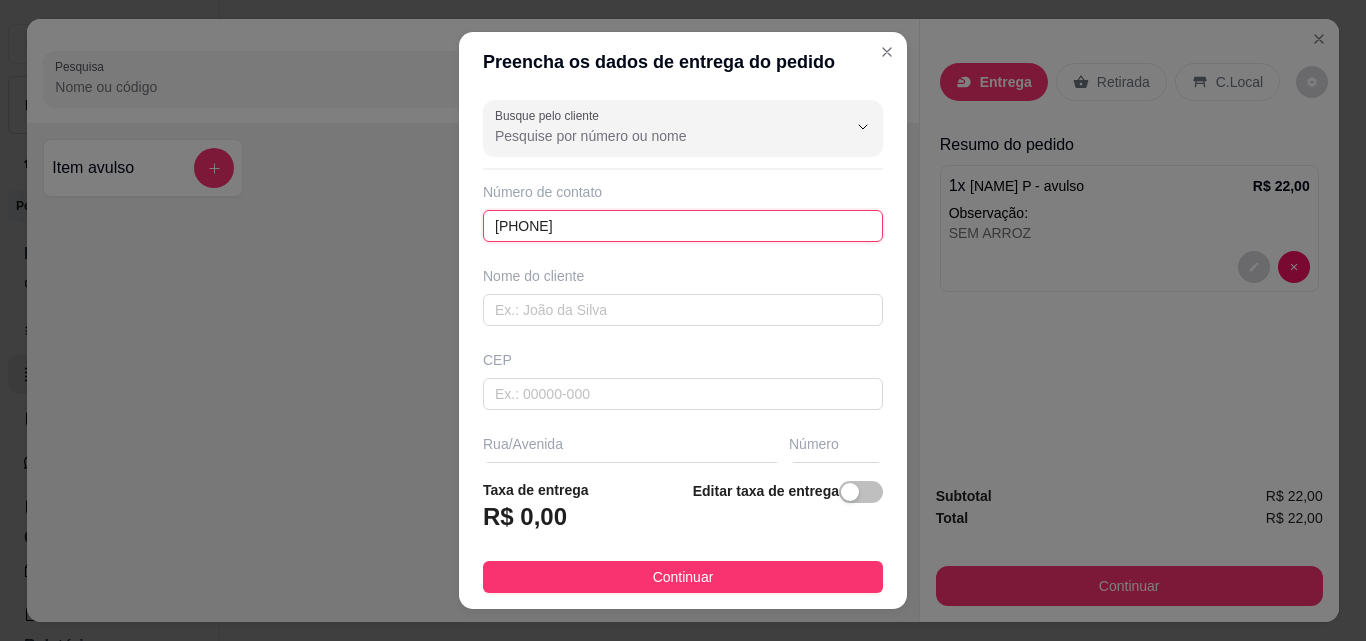 type on "[PHONE]" 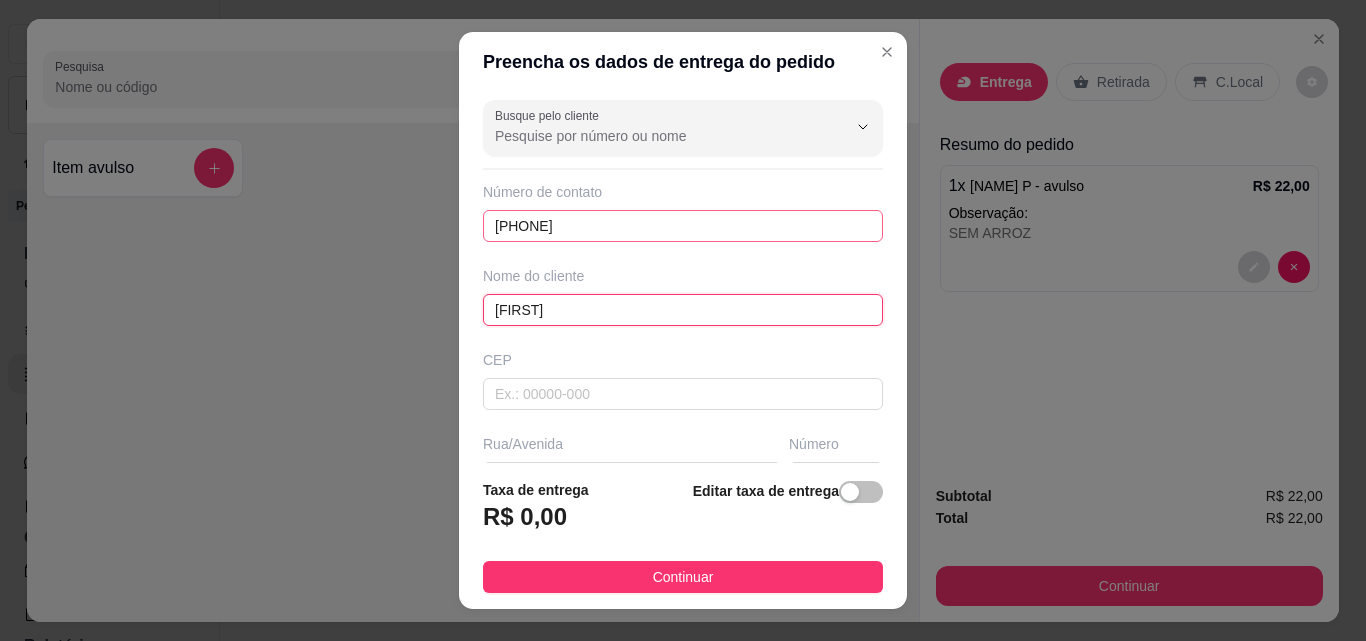 type on "[FIRST]" 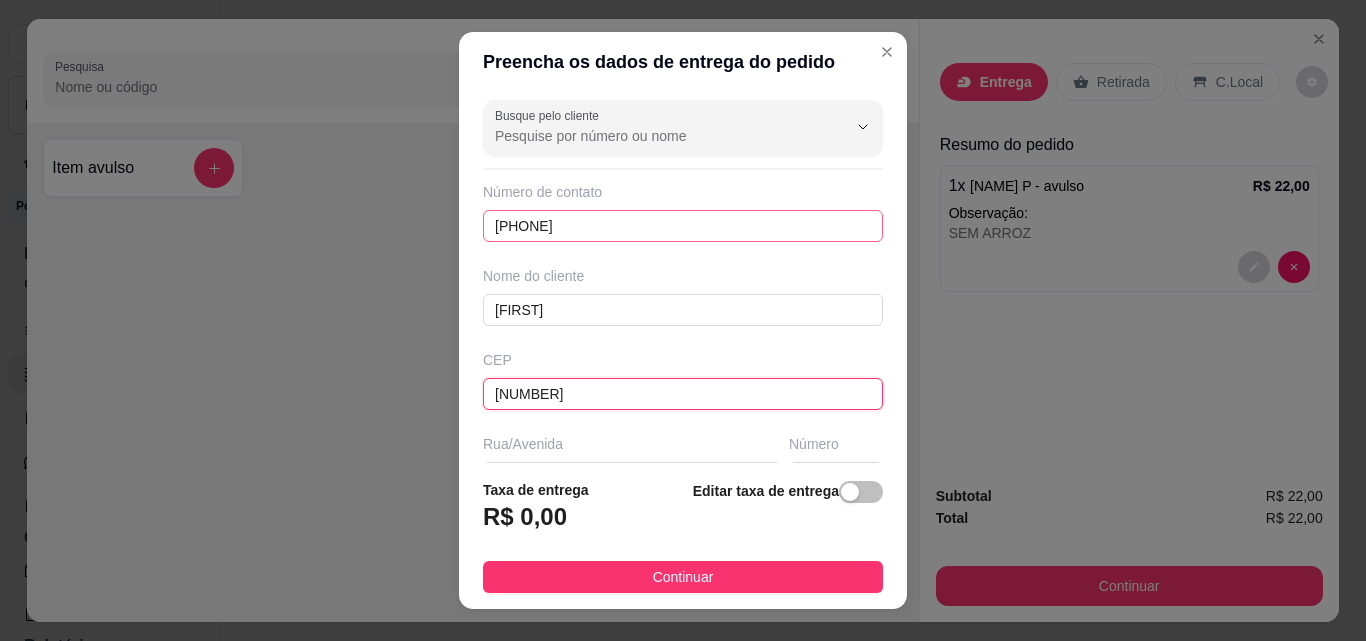 type on "[NUMBER]" 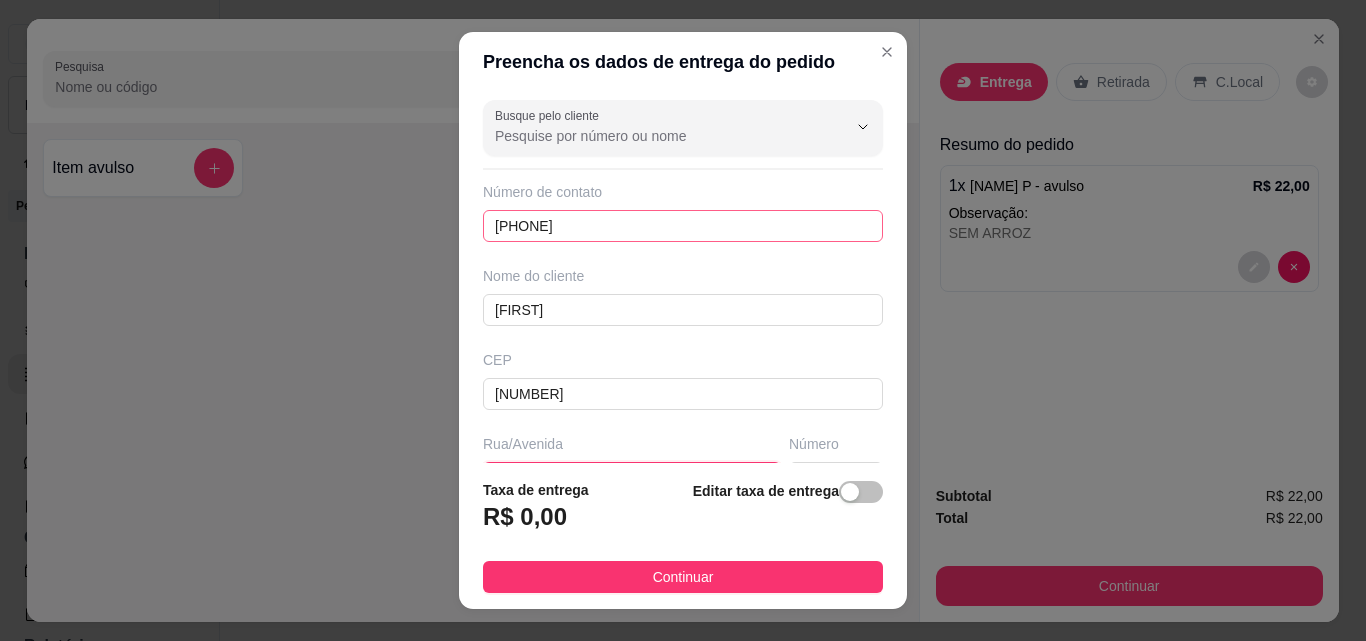 scroll, scrollTop: 31, scrollLeft: 0, axis: vertical 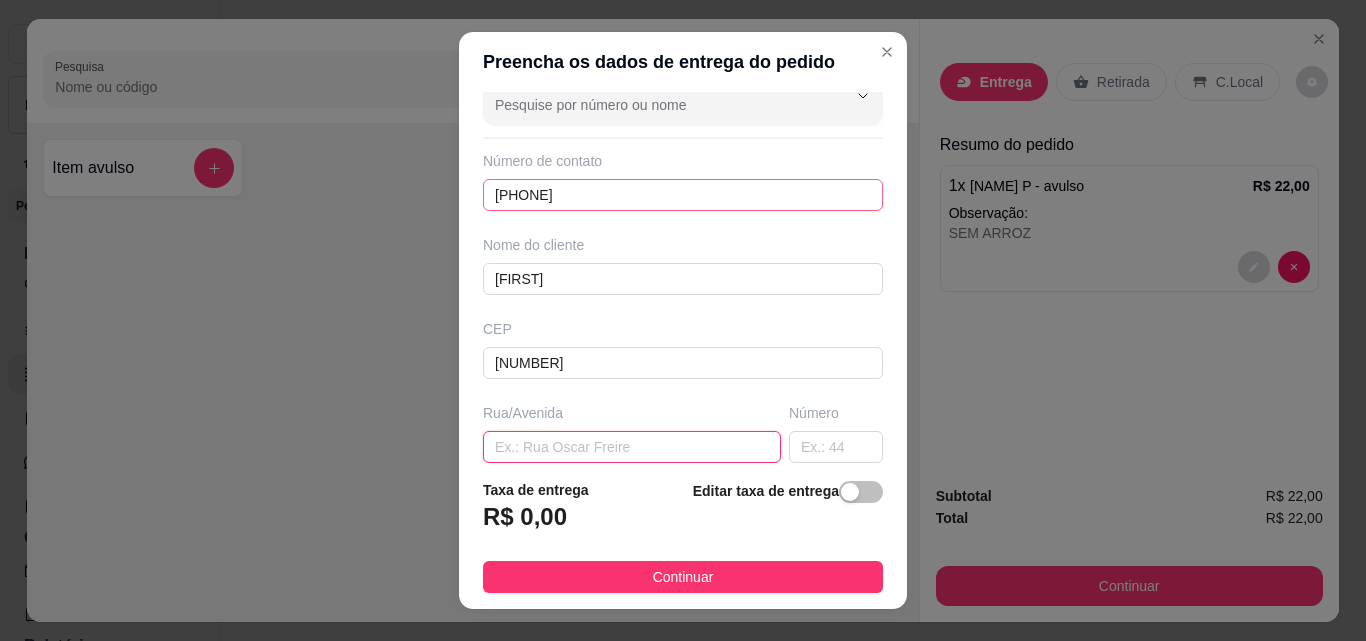 type on "[STREET]" 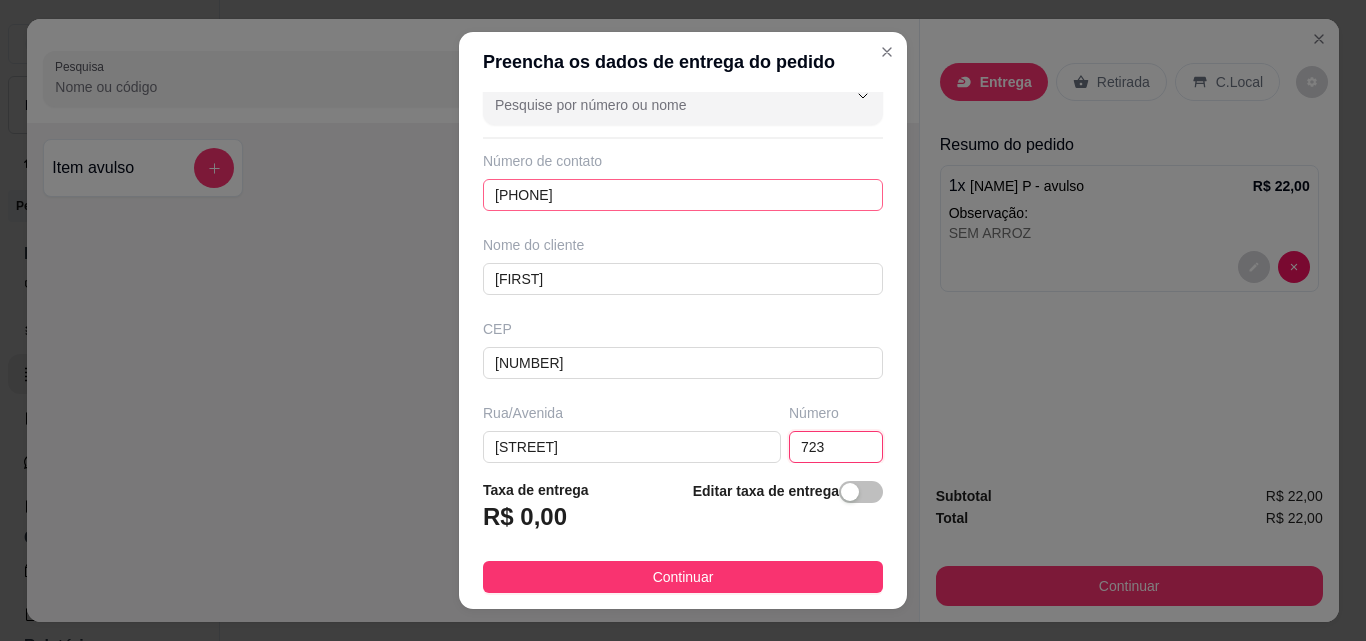 type on "723" 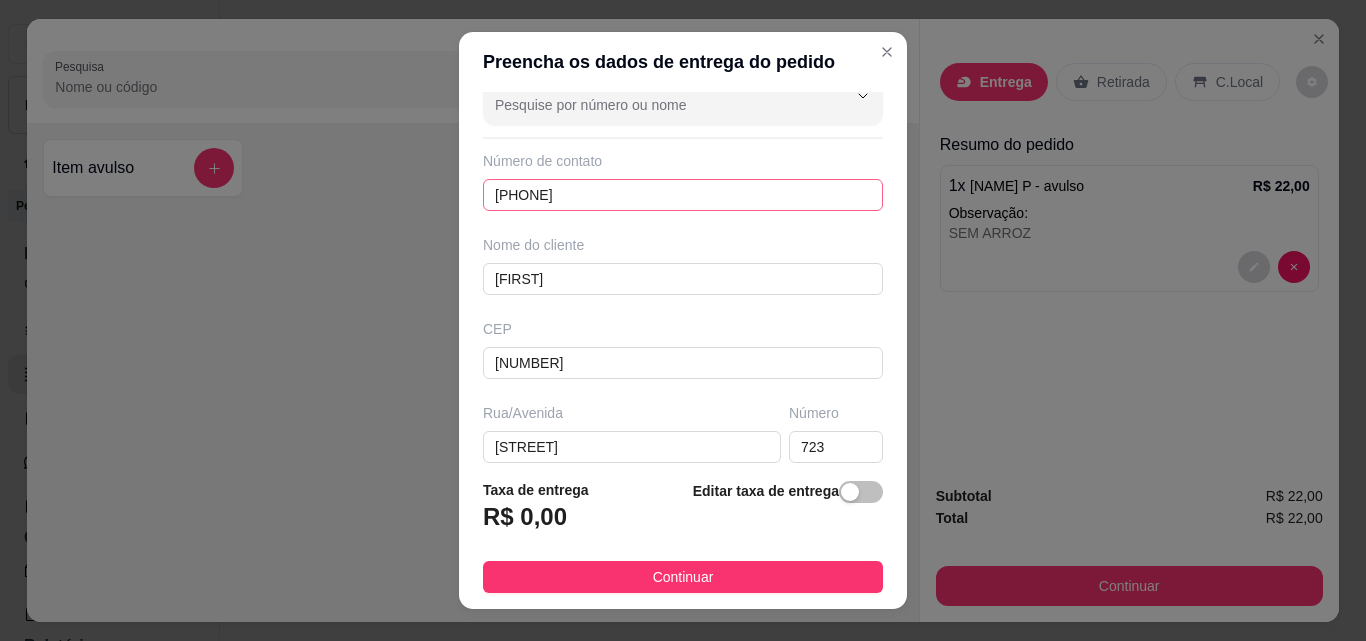 scroll, scrollTop: 285, scrollLeft: 0, axis: vertical 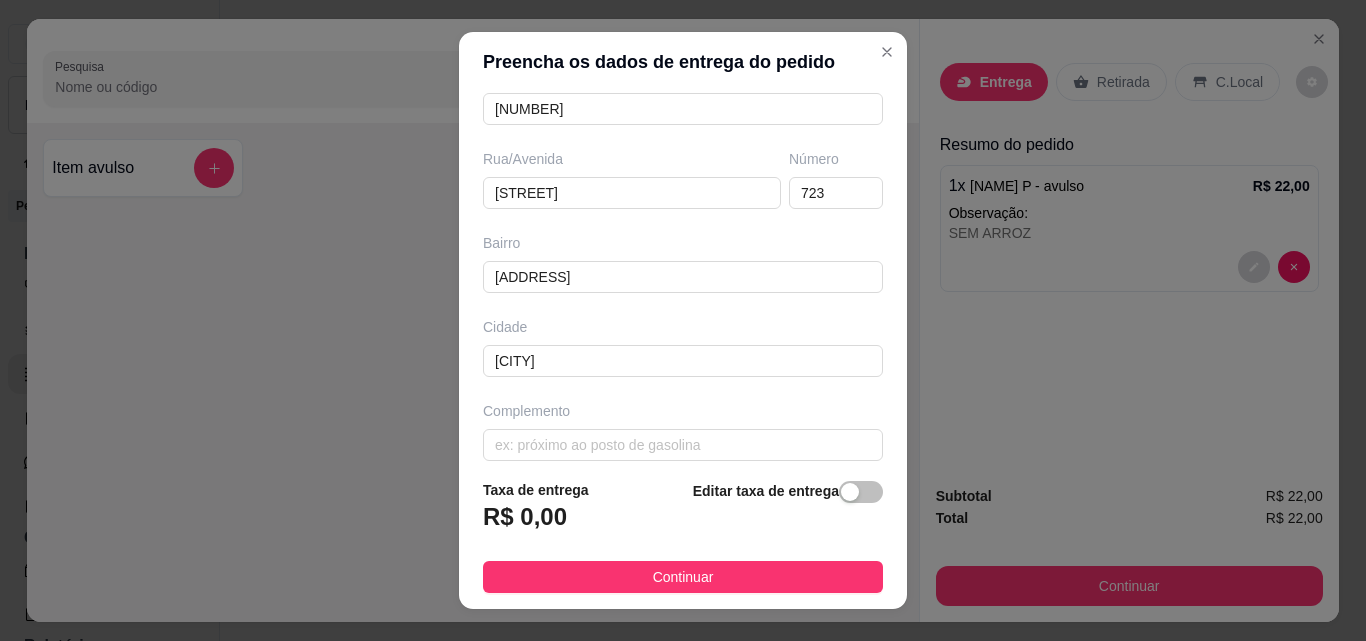type 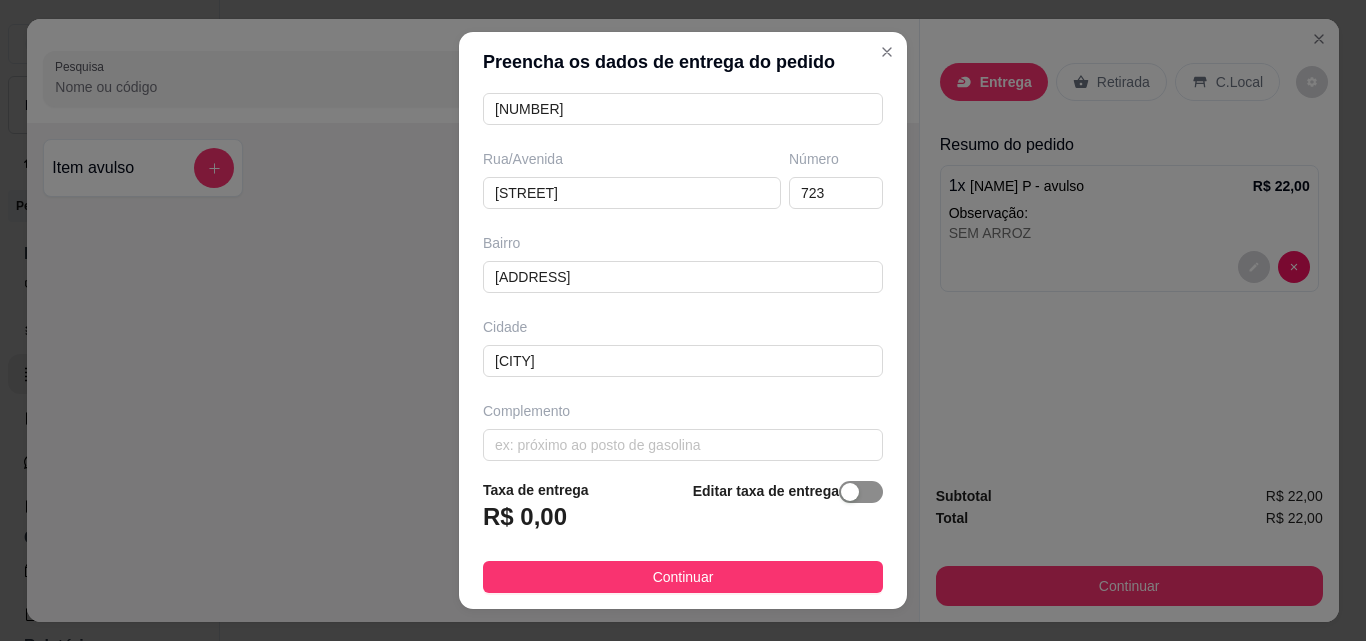click at bounding box center [861, 492] 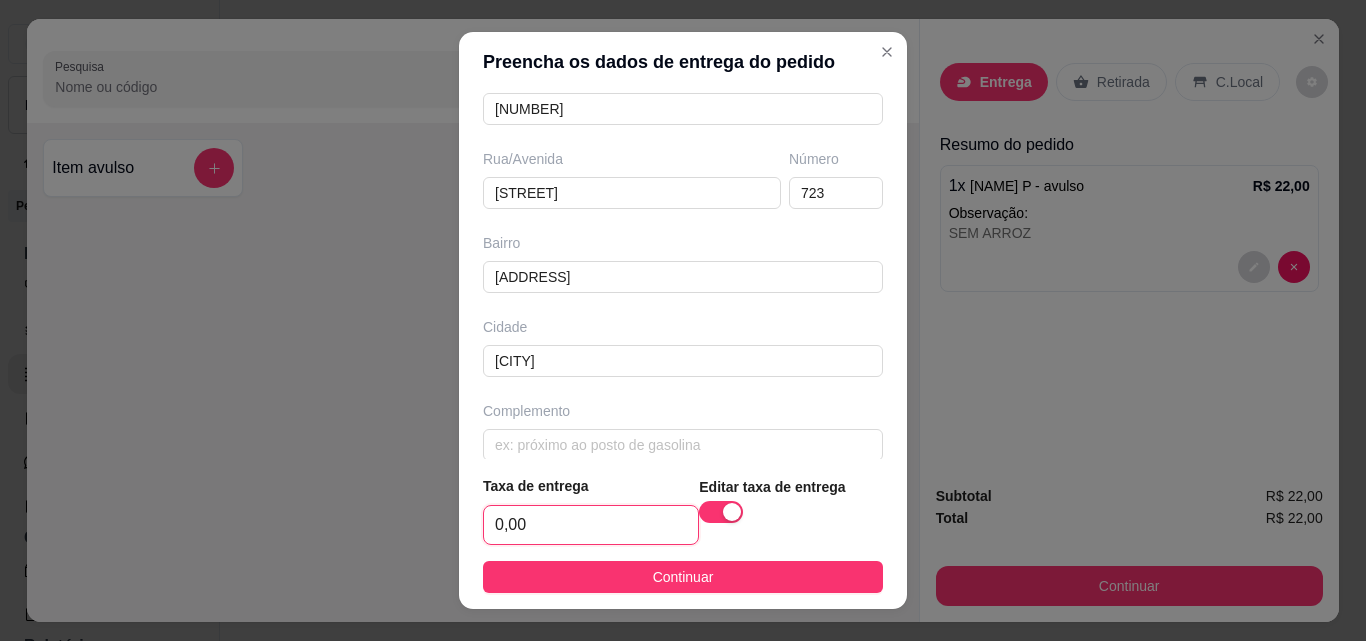 click on "0,00" at bounding box center (591, 525) 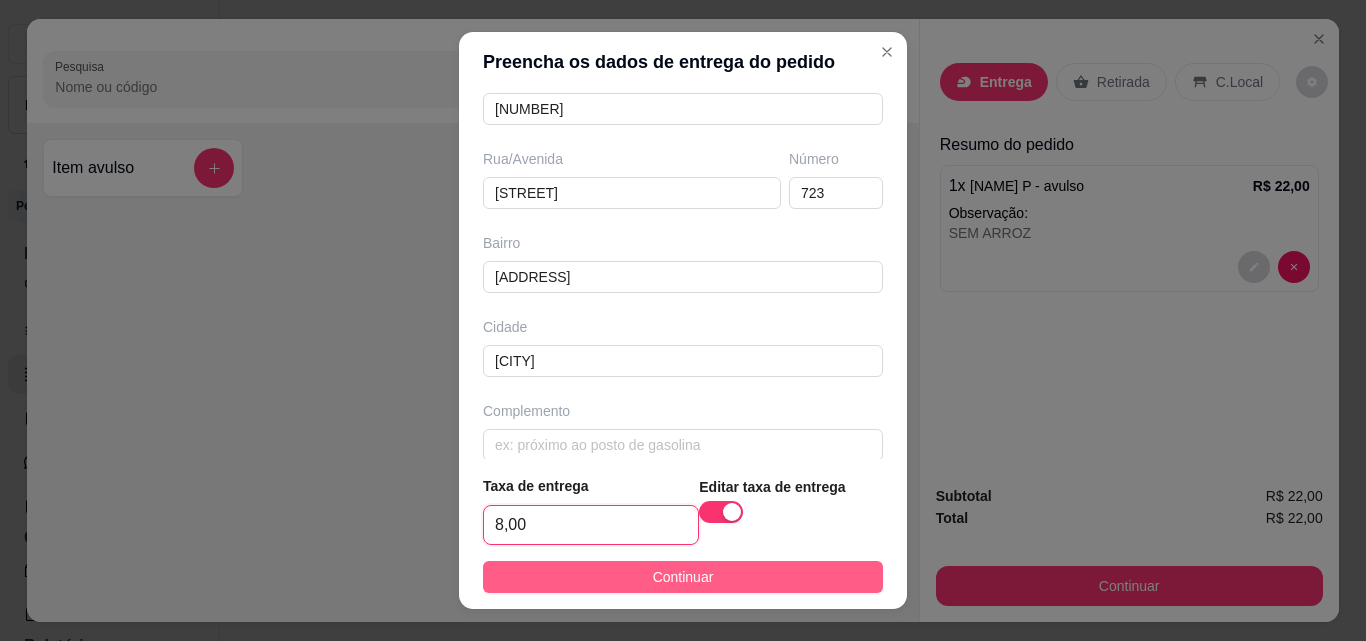 type on "8,00" 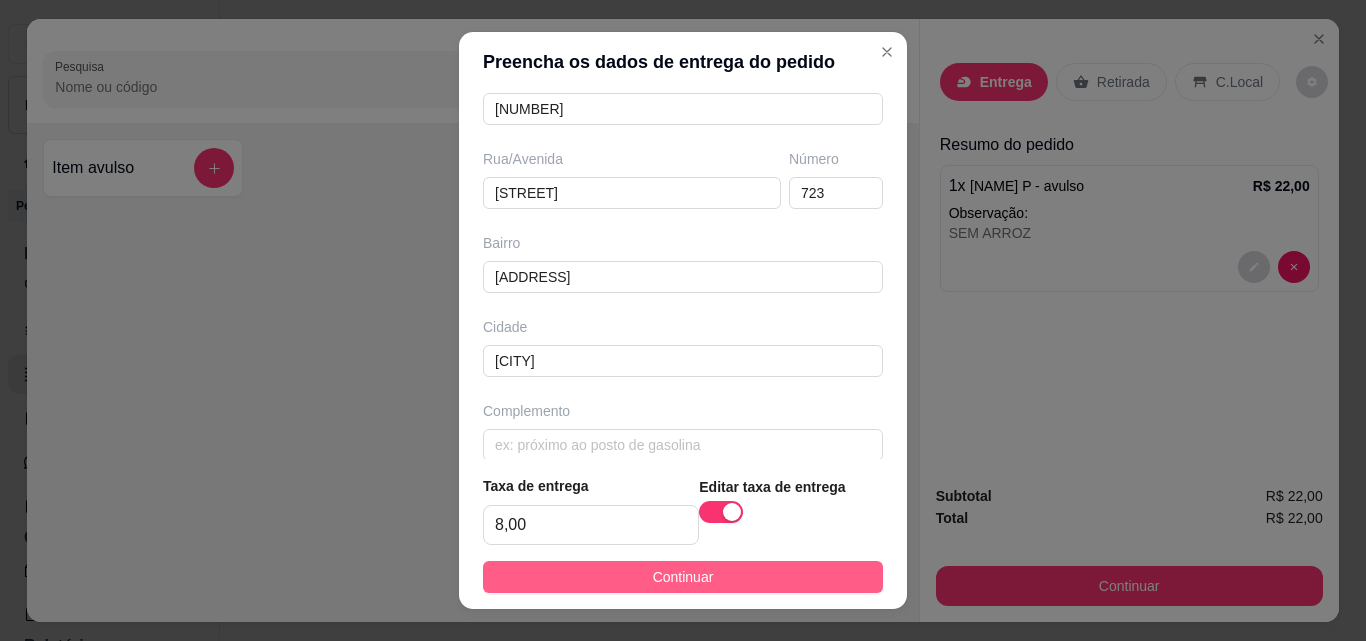click on "Continuar" at bounding box center (683, 577) 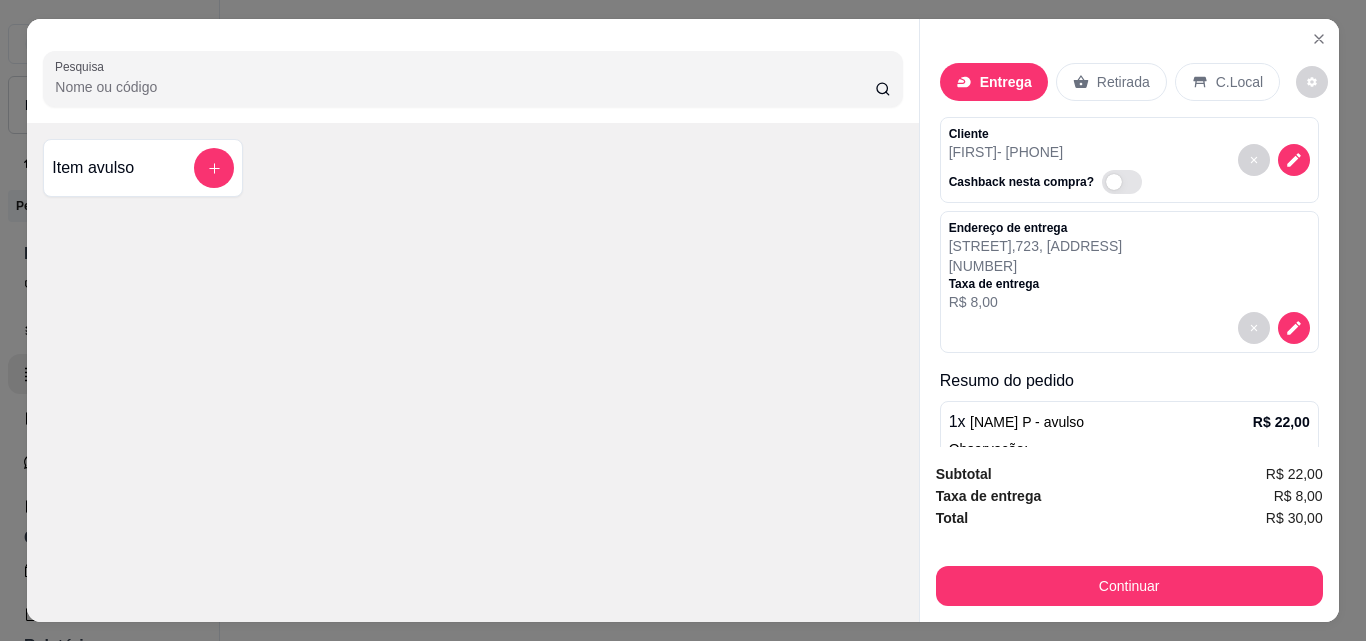 scroll, scrollTop: 129, scrollLeft: 0, axis: vertical 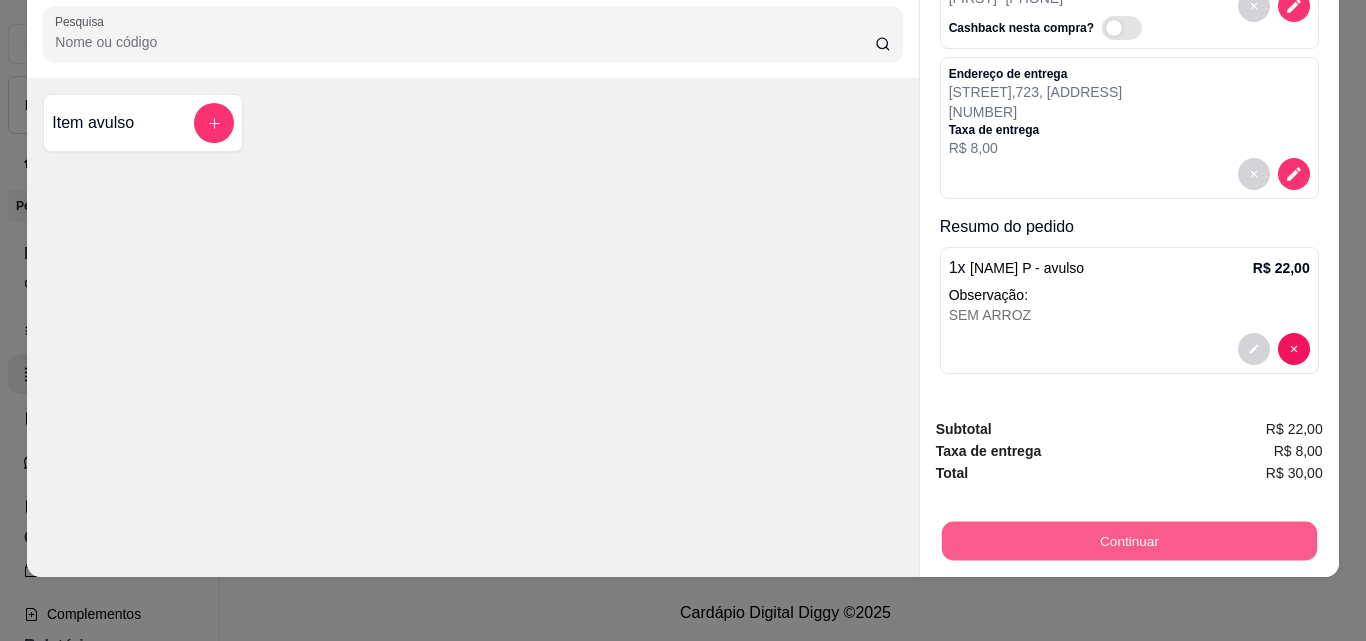 click on "Continuar" at bounding box center (1128, 540) 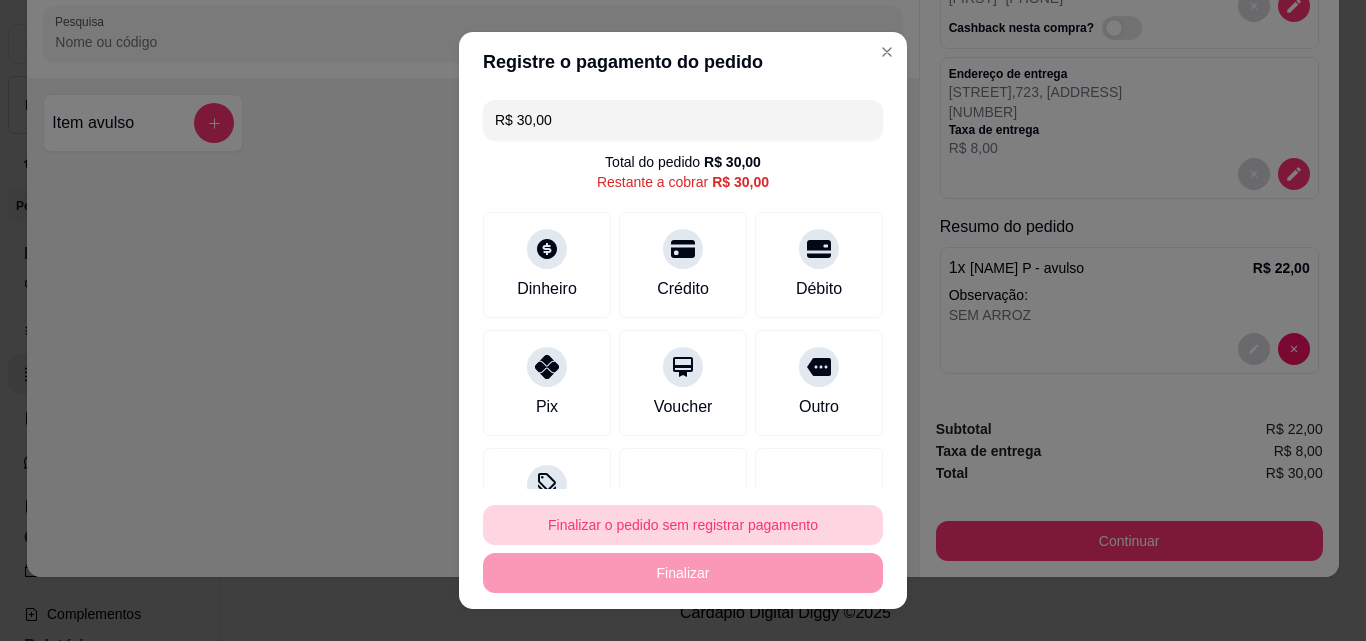 click on "Finalizar o pedido sem registrar pagamento" at bounding box center [683, 525] 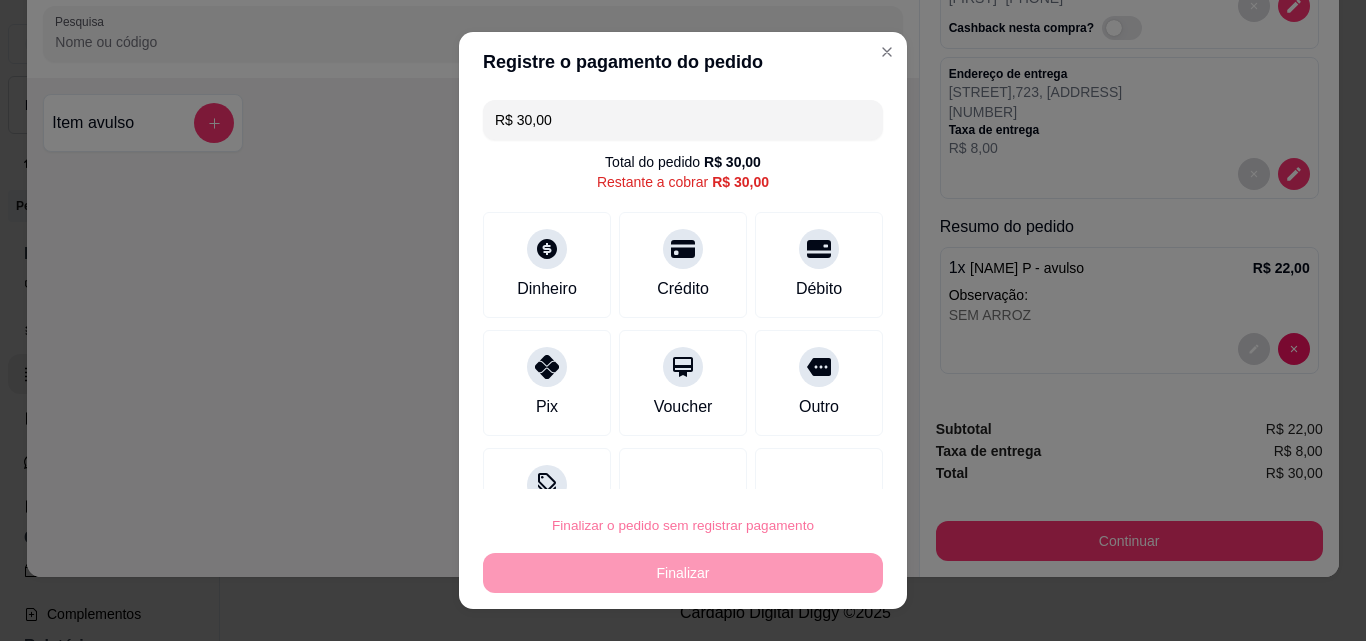 click on "Confirmar" at bounding box center [797, 468] 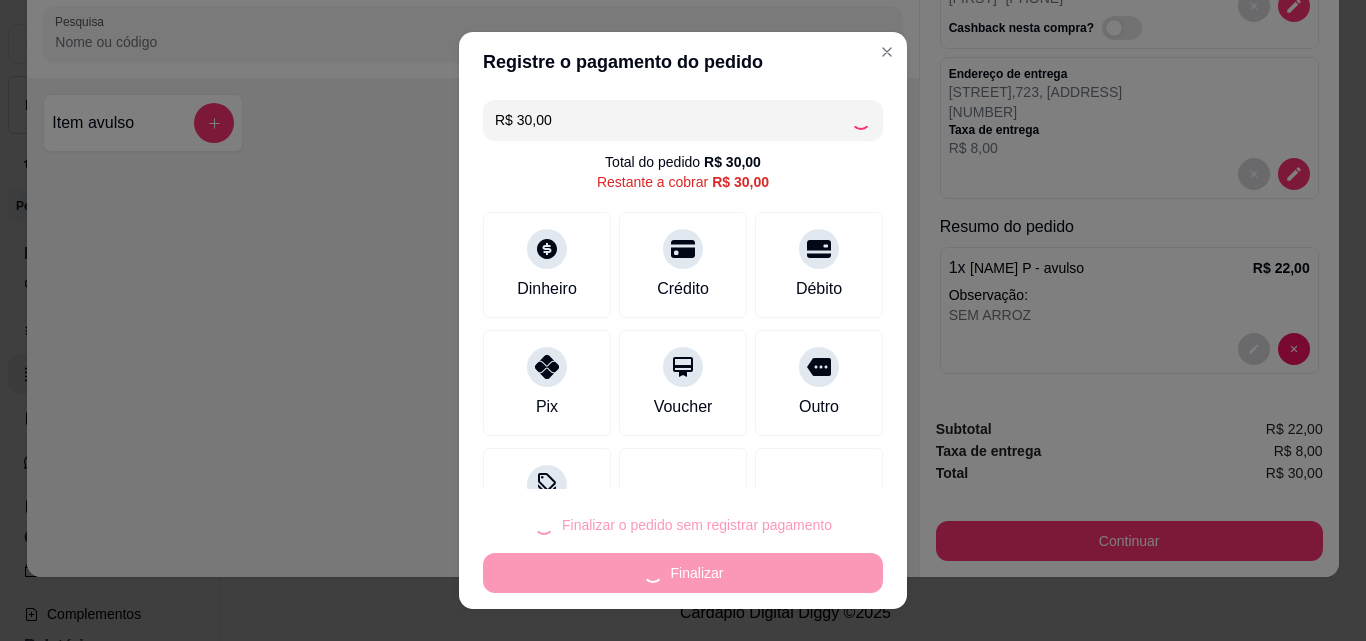 type on "R$ 0,00" 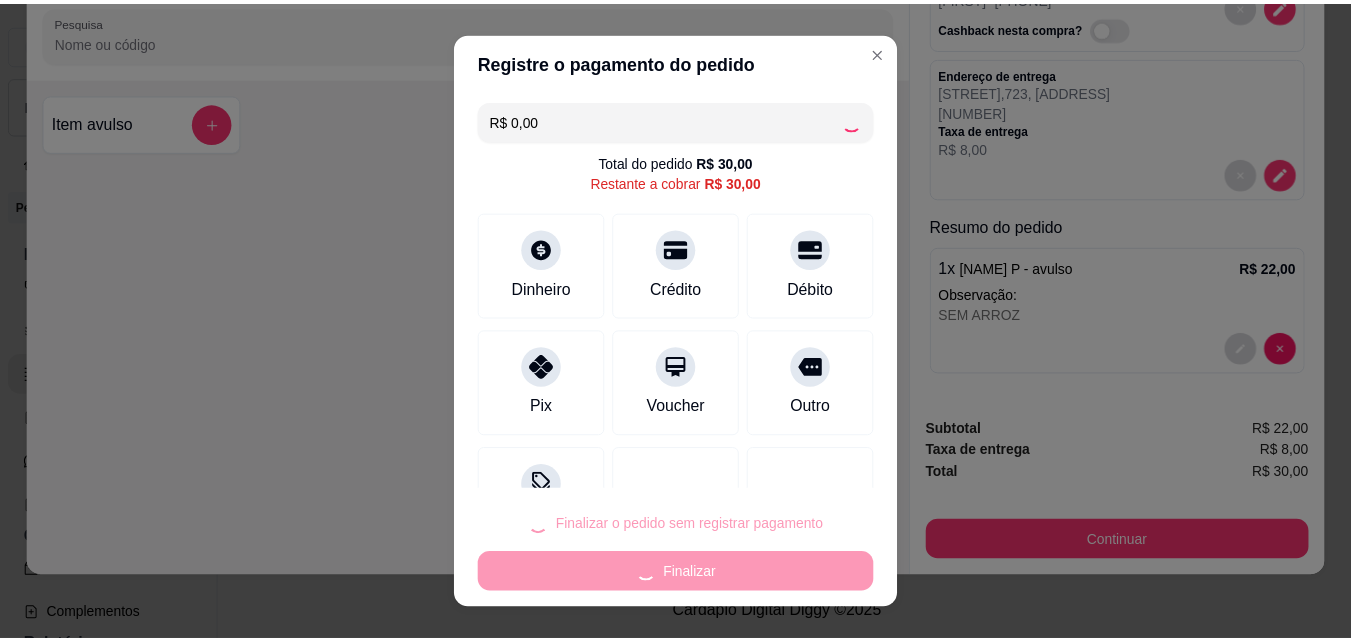 scroll, scrollTop: 0, scrollLeft: 0, axis: both 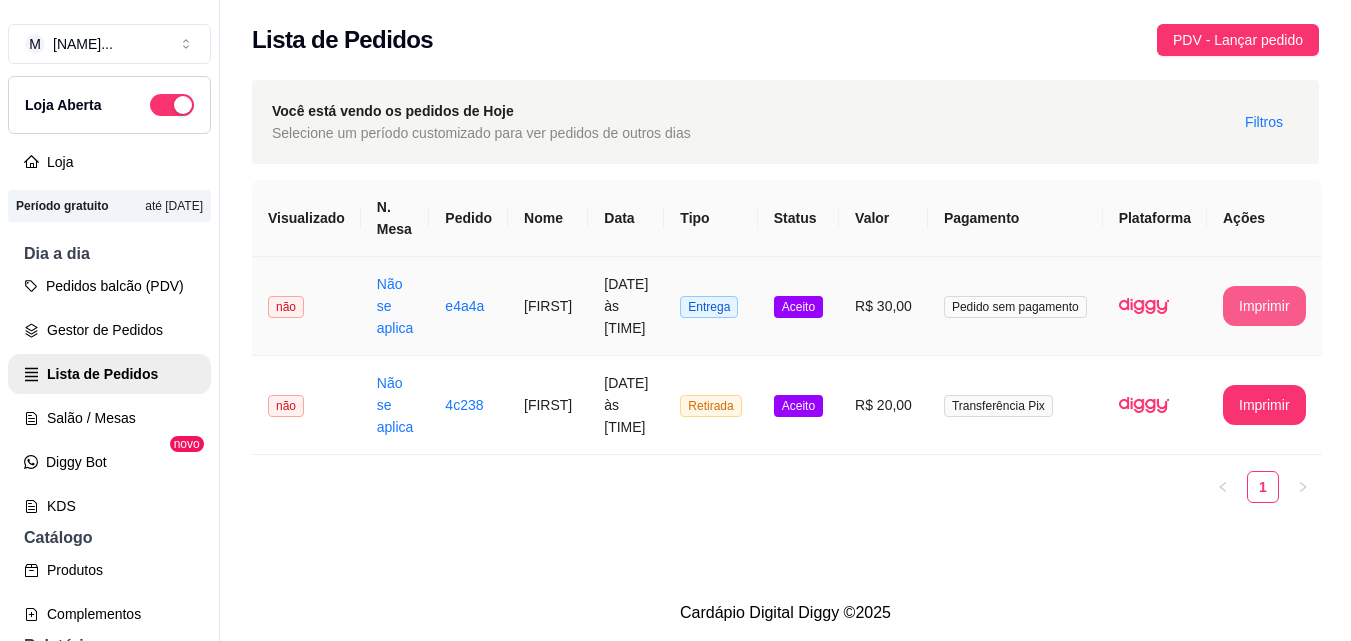click on "Imprimir" at bounding box center (1264, 306) 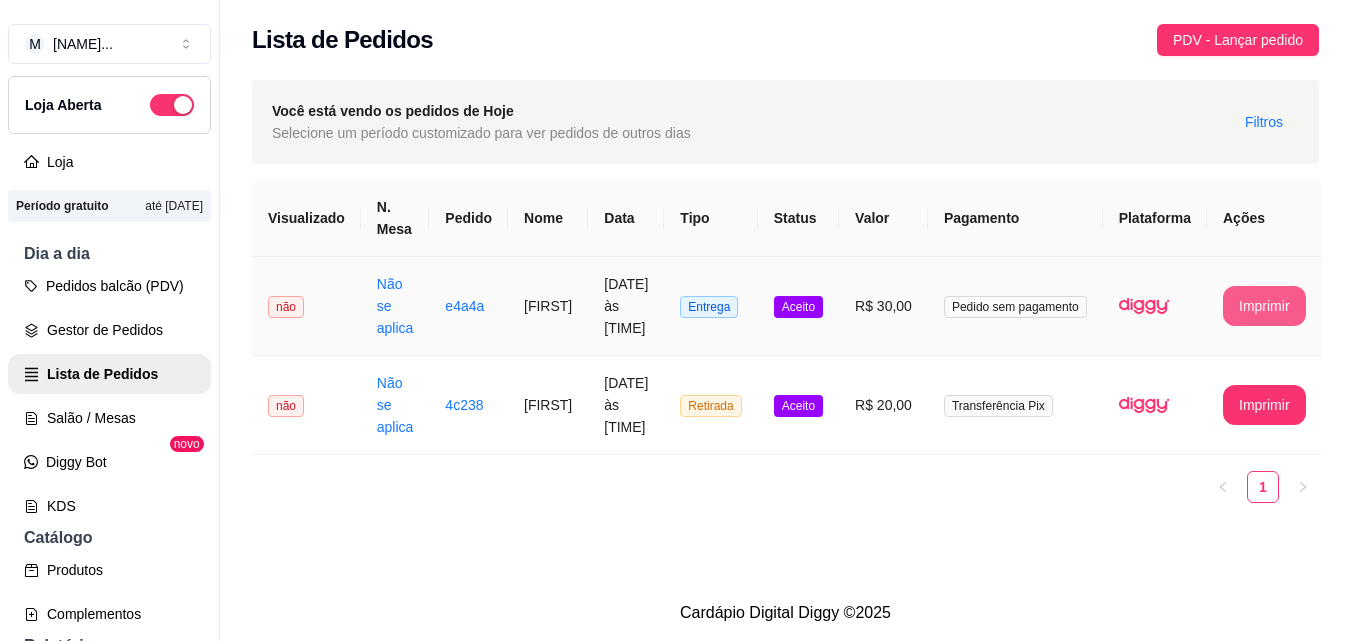 scroll, scrollTop: 0, scrollLeft: 0, axis: both 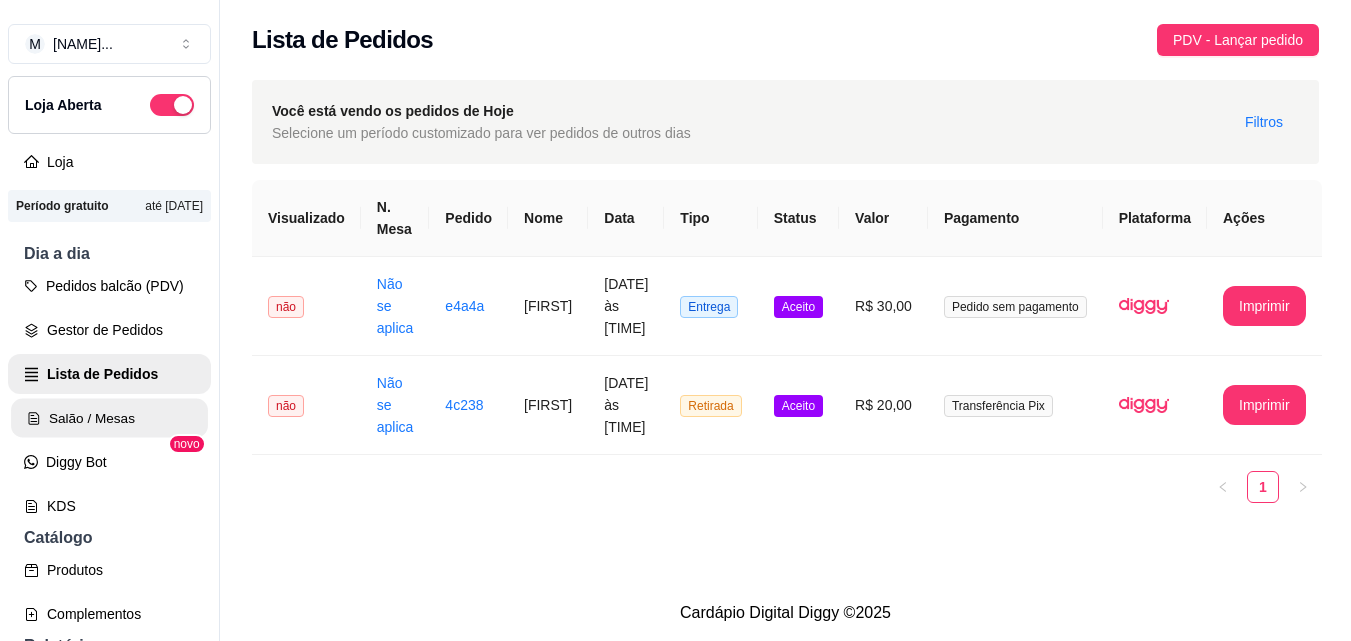 click on "Salão / Mesas" at bounding box center [109, 418] 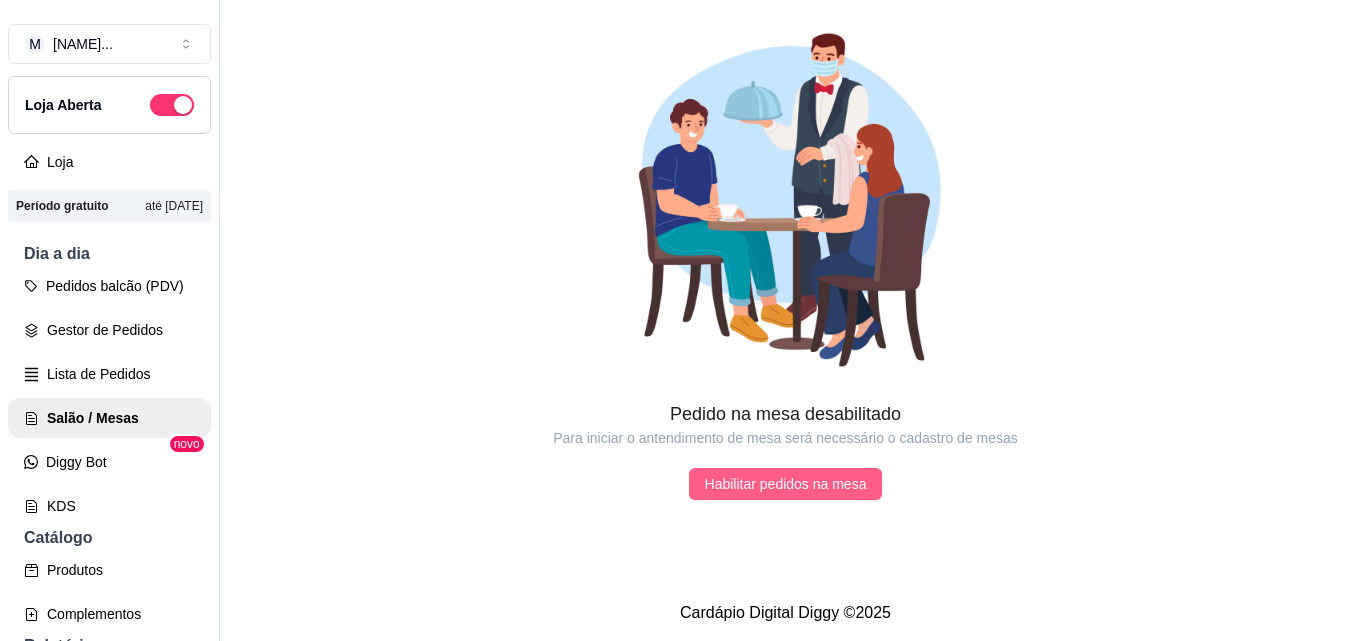 click on "Habilitar pedidos na mesa" at bounding box center [786, 484] 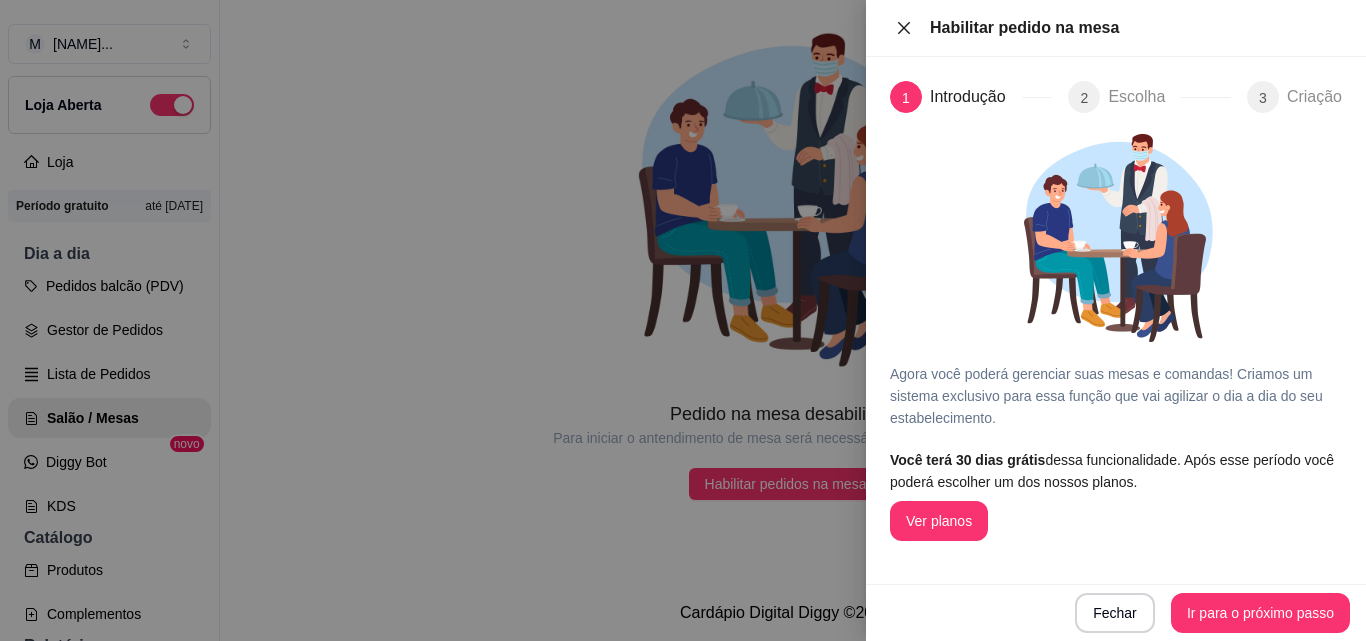 click at bounding box center (904, 28) 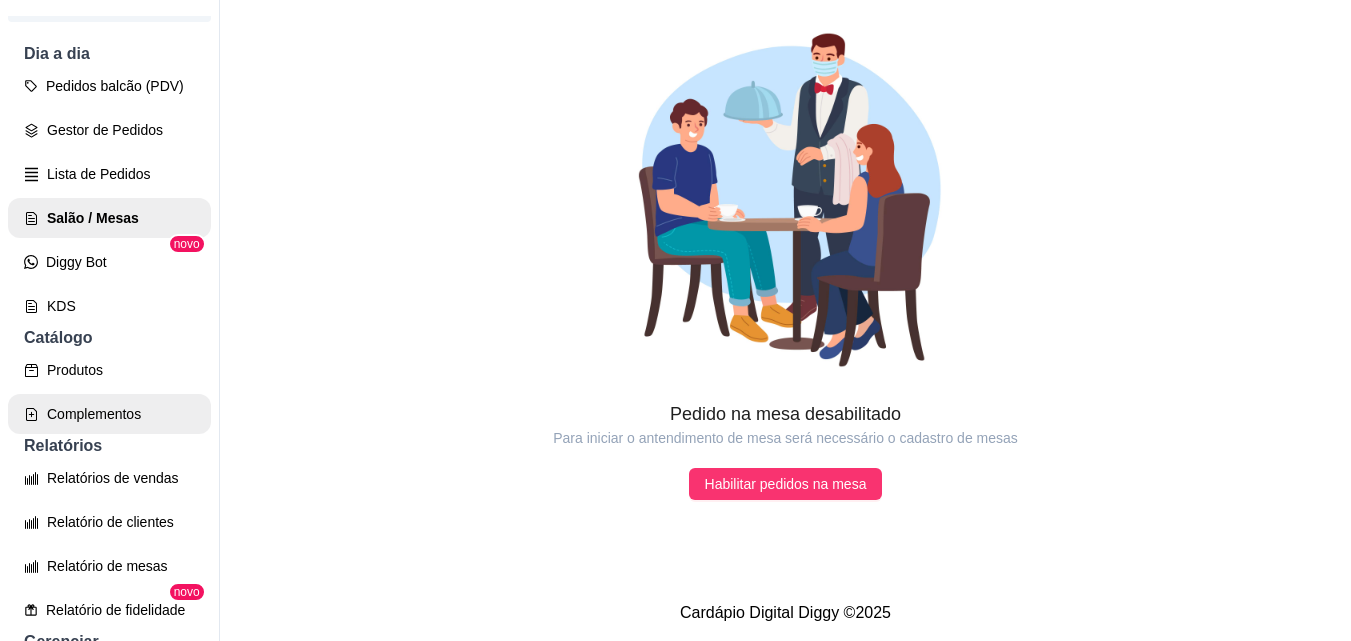 scroll, scrollTop: 300, scrollLeft: 0, axis: vertical 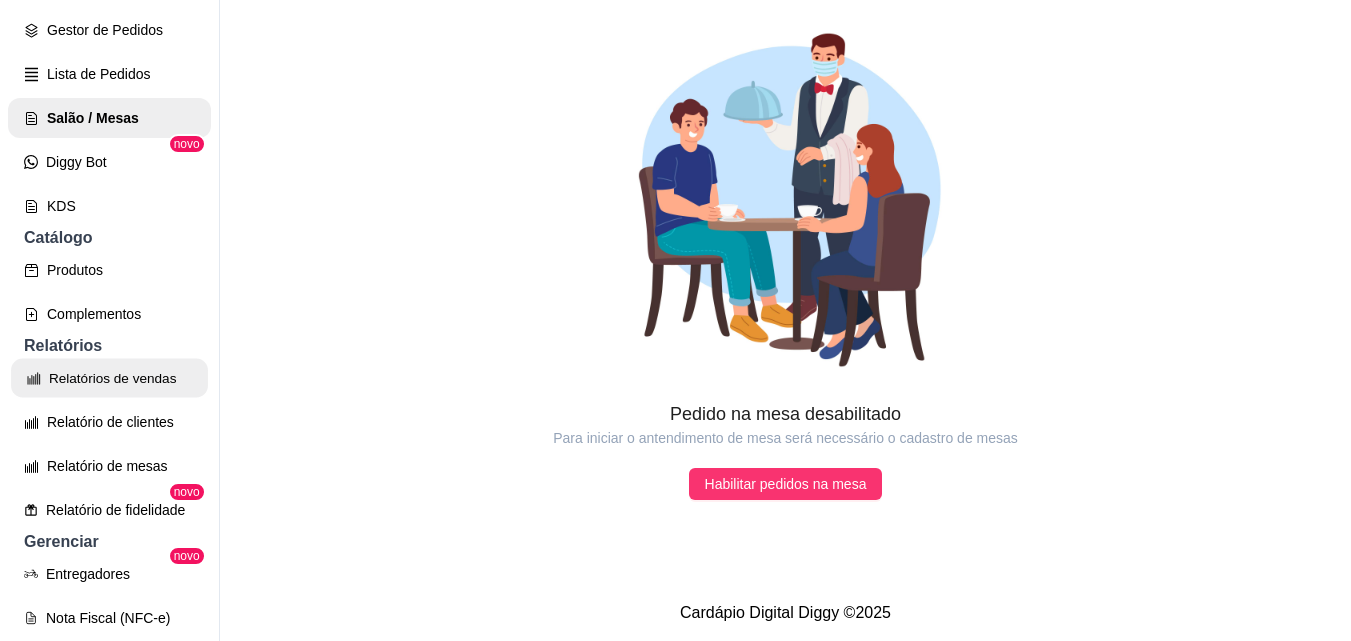click on "Relatórios de vendas" at bounding box center [109, 378] 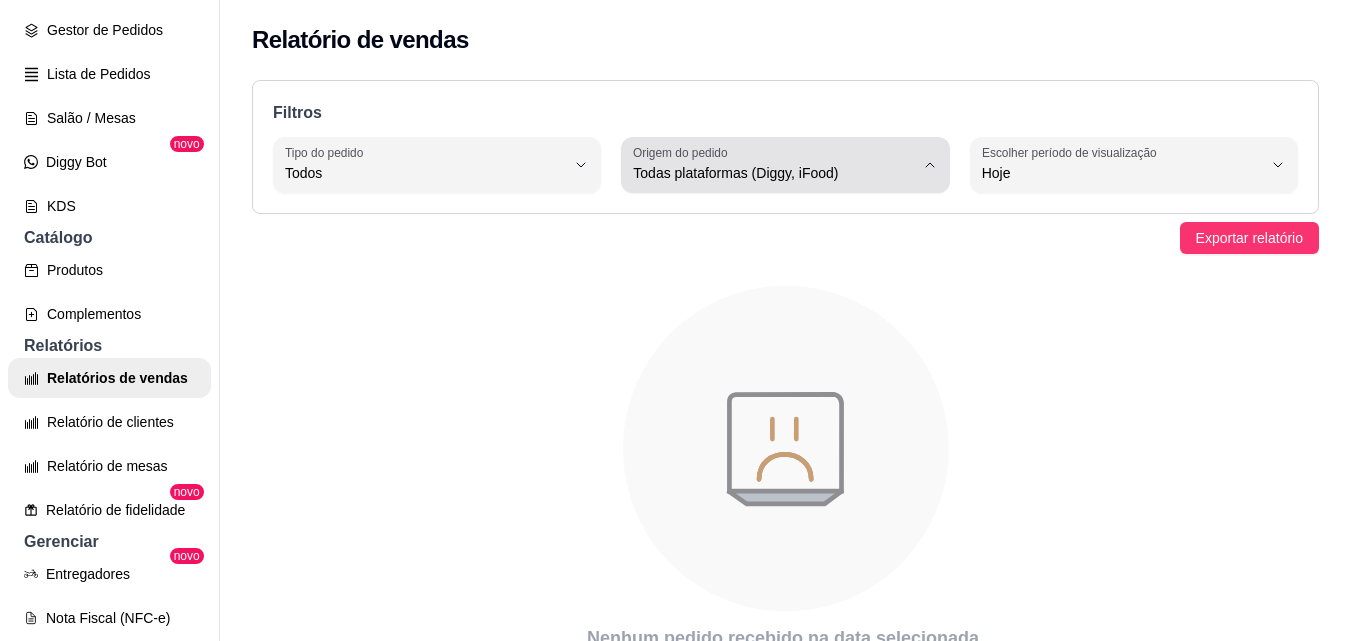 click on "Todas plataformas (Diggy, iFood)" at bounding box center (773, 173) 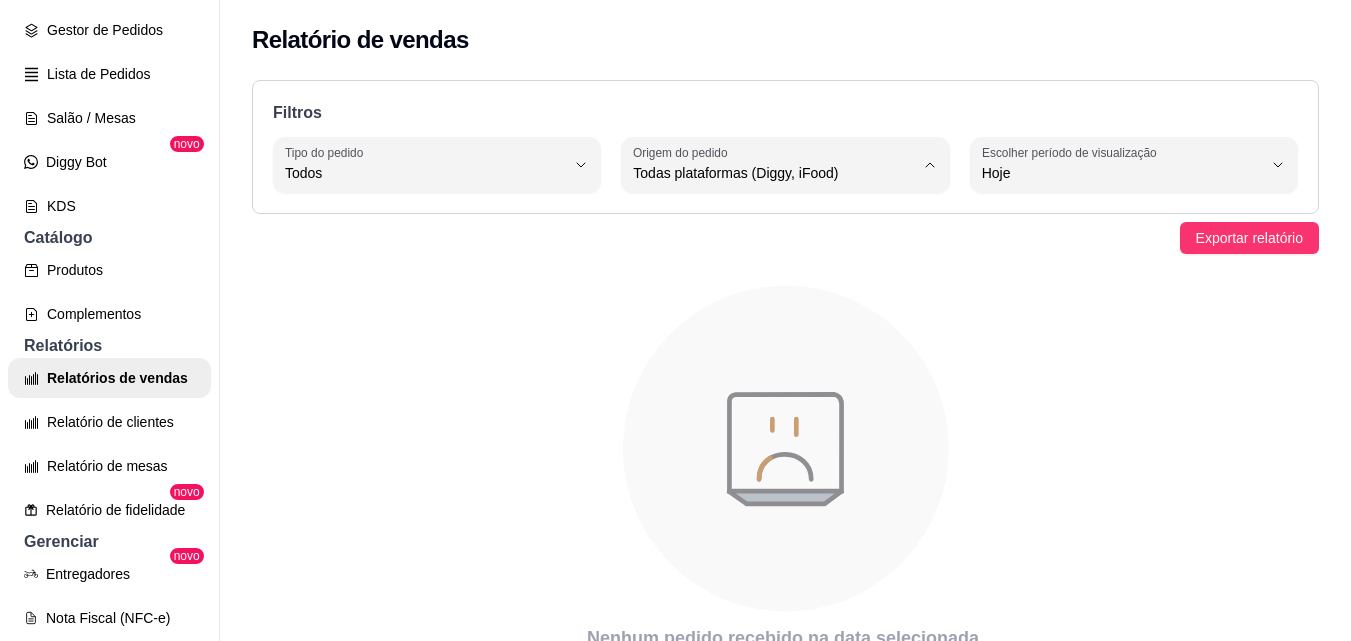 click on "Diggy" at bounding box center [768, 253] 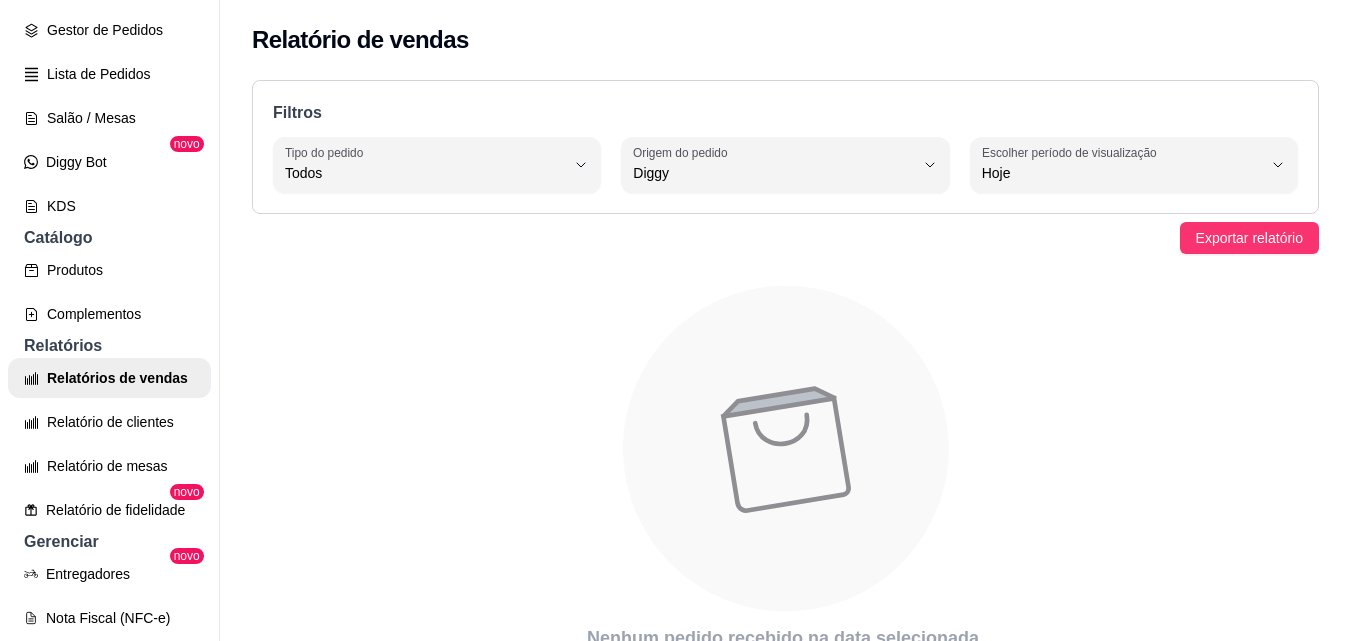 click 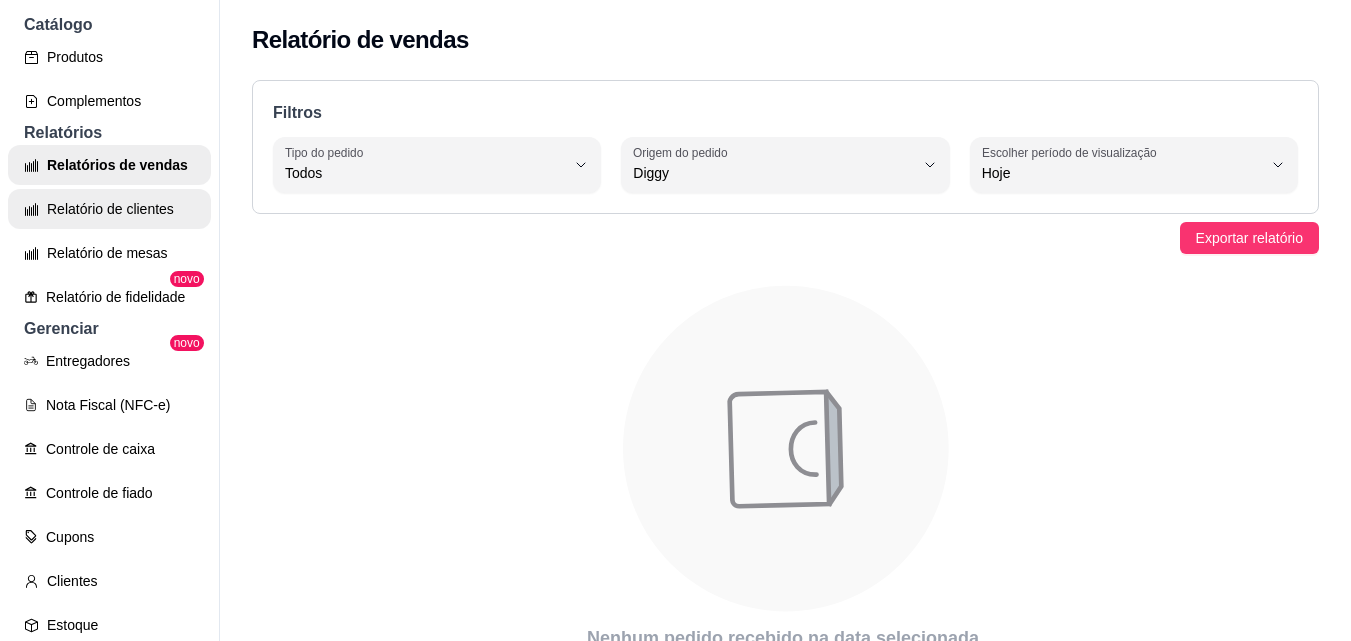 scroll, scrollTop: 600, scrollLeft: 0, axis: vertical 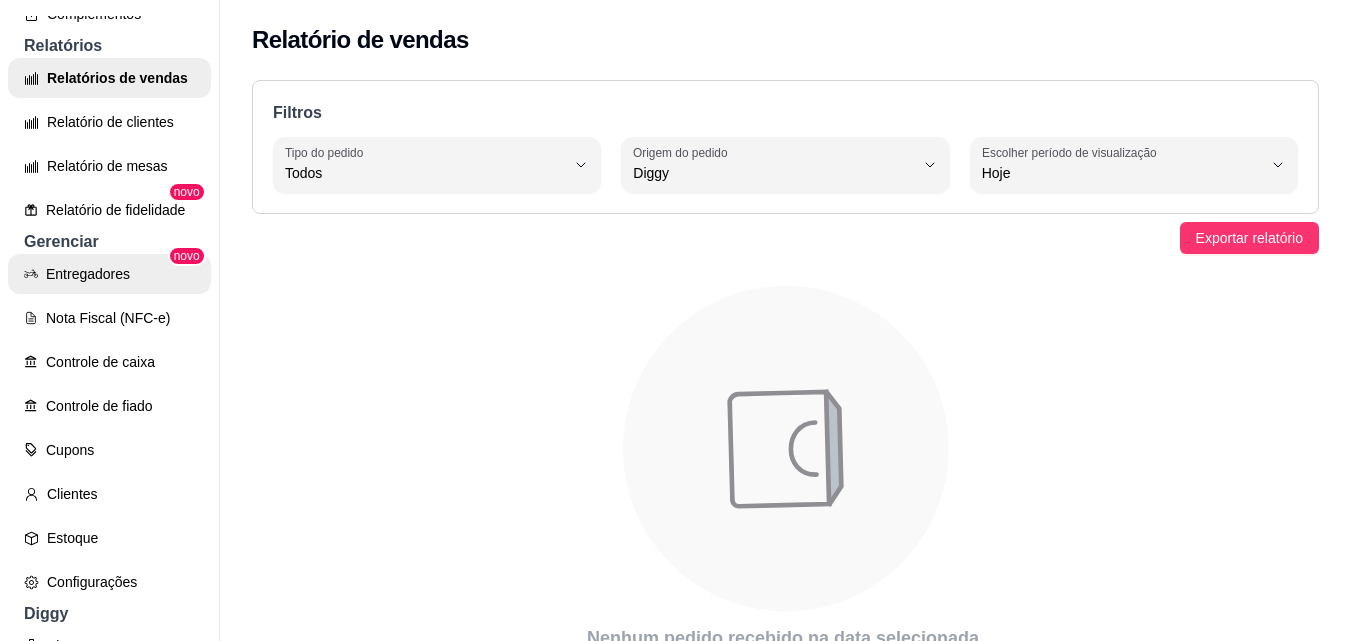 click on "Entregadores" at bounding box center (109, 274) 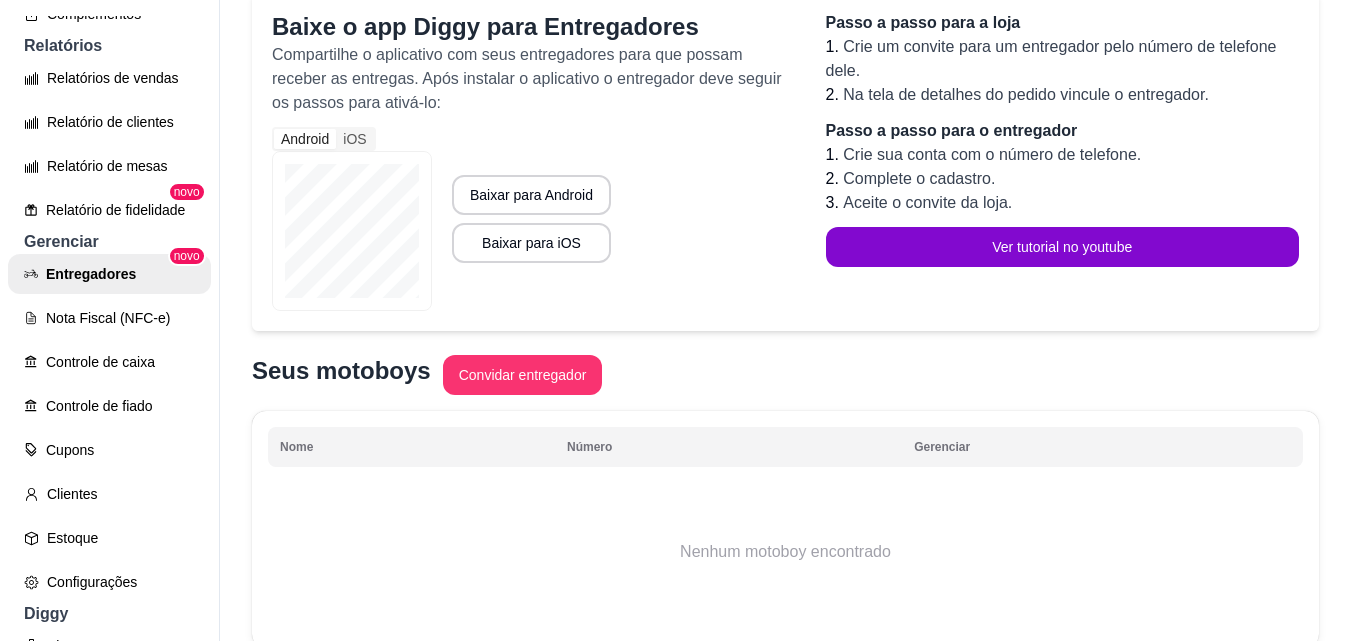 scroll, scrollTop: 200, scrollLeft: 0, axis: vertical 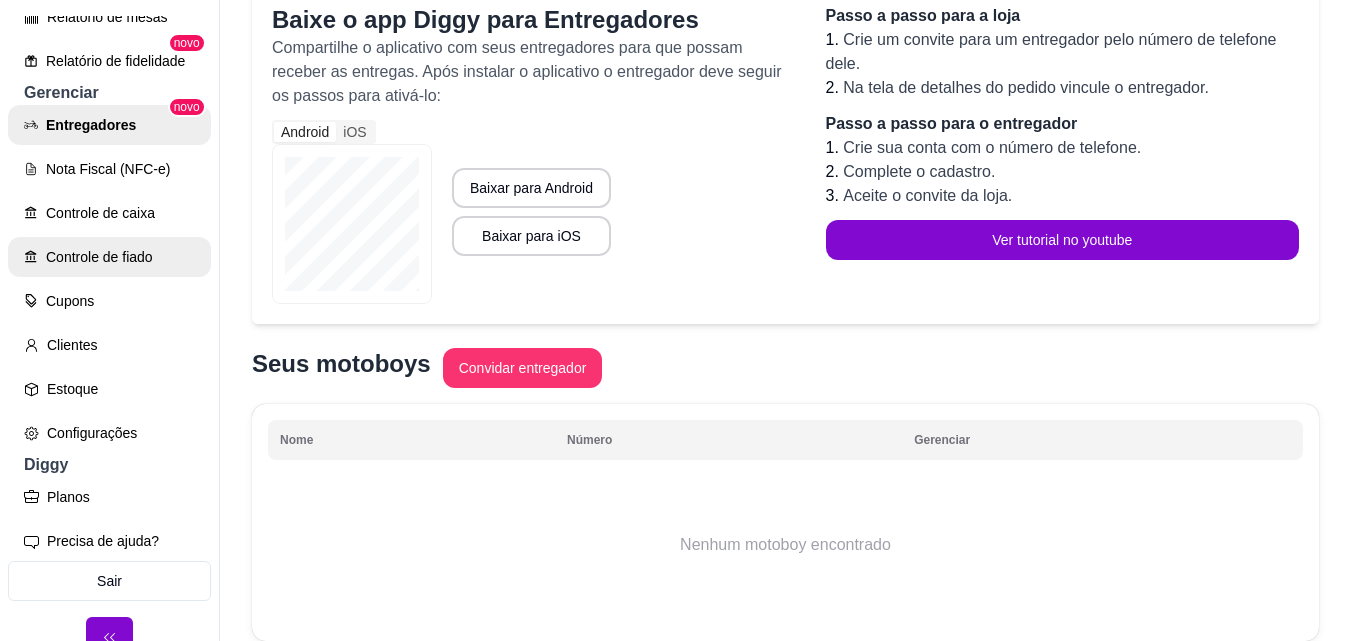 click on "Controle de fiado" at bounding box center (109, 257) 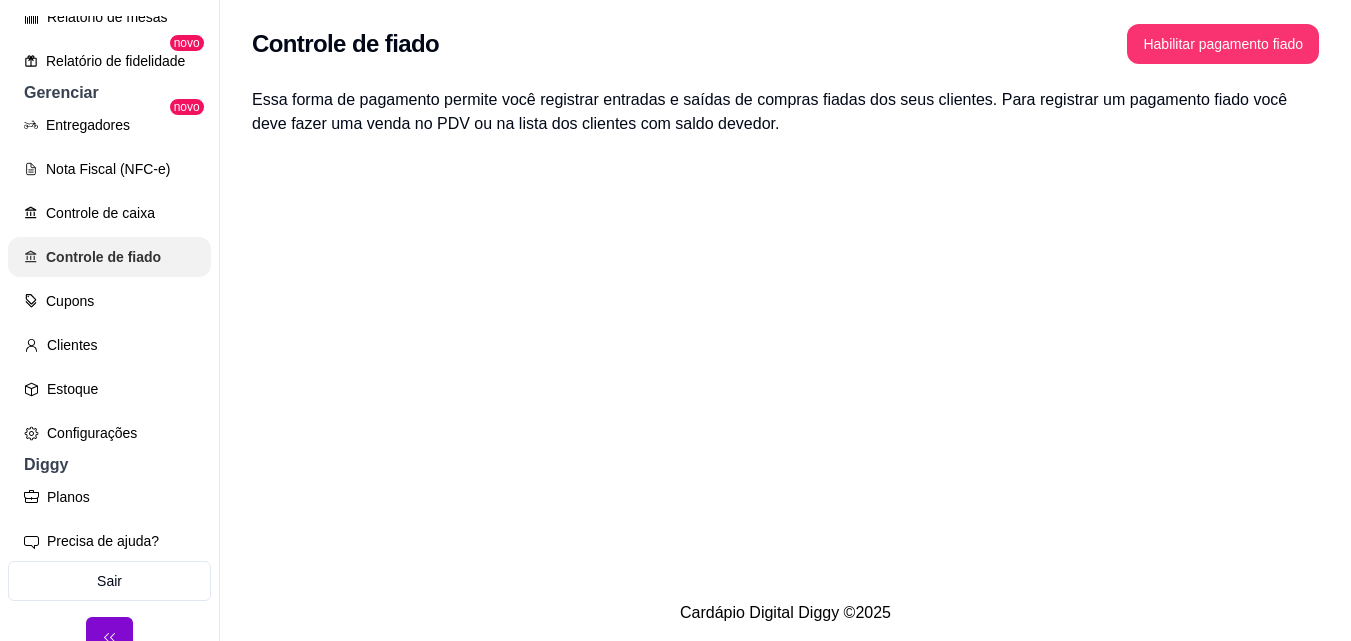 scroll, scrollTop: 0, scrollLeft: 0, axis: both 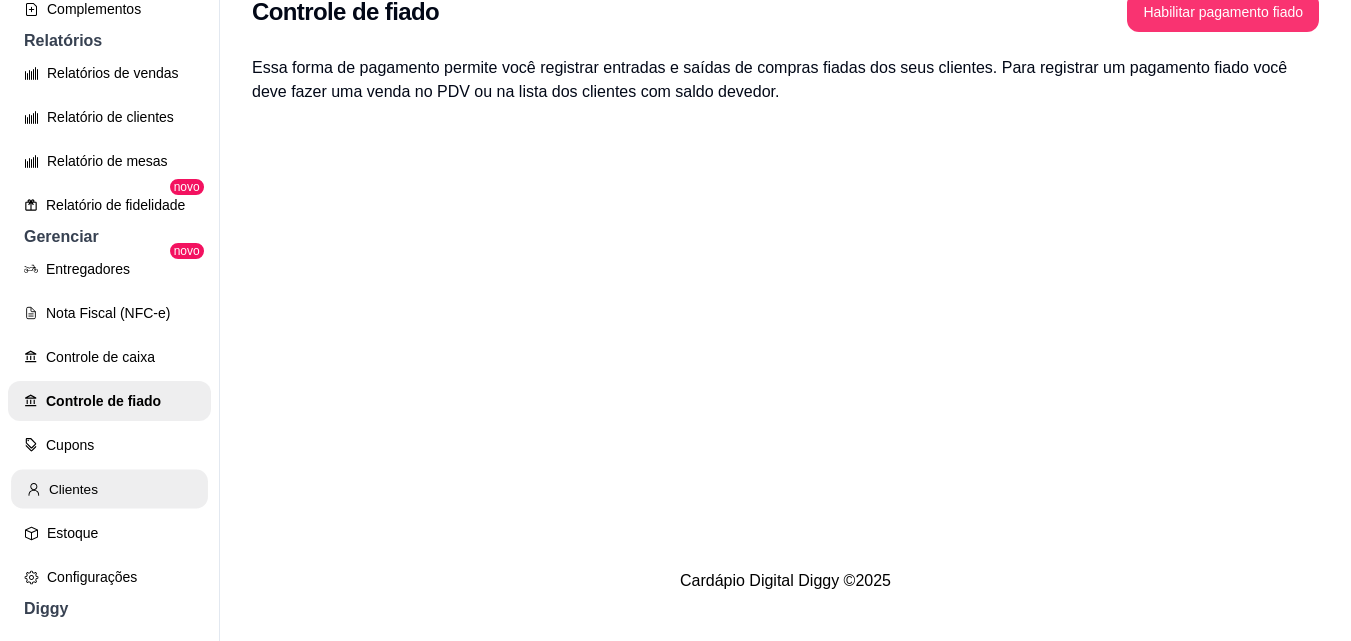 click on "Clientes" at bounding box center (109, 489) 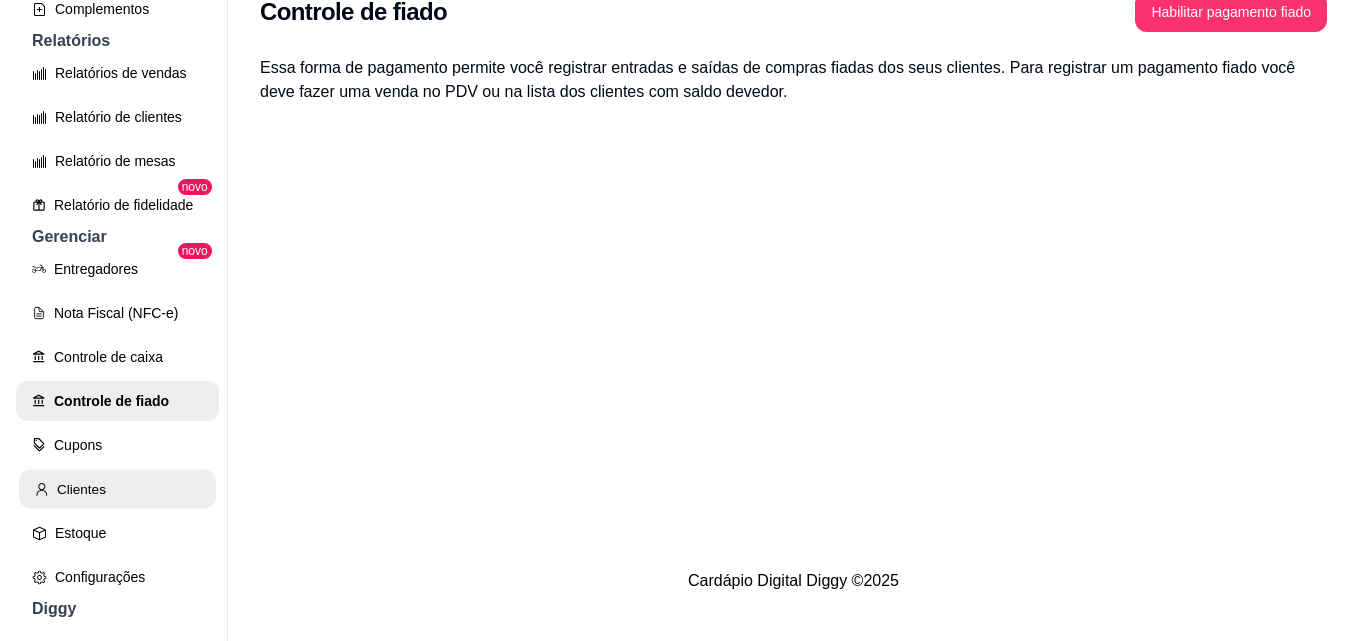 scroll, scrollTop: 0, scrollLeft: 0, axis: both 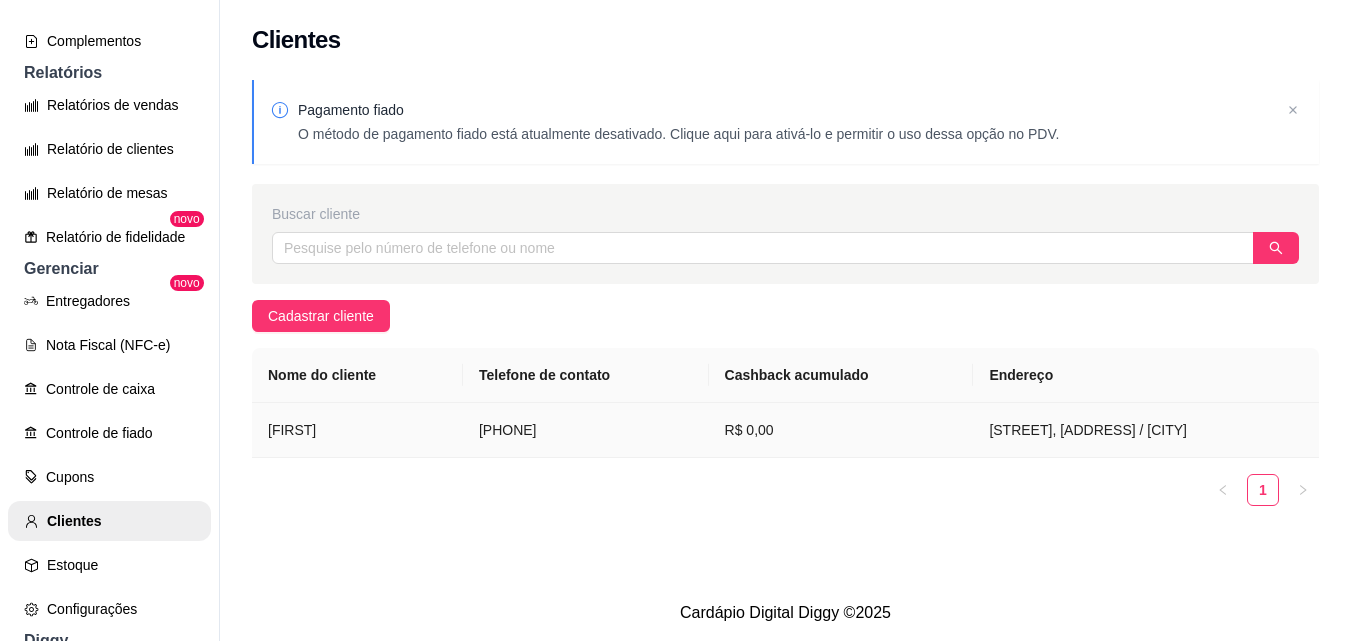 click on "[STREET], [ADDRESS] / [CITY]" at bounding box center (1146, 430) 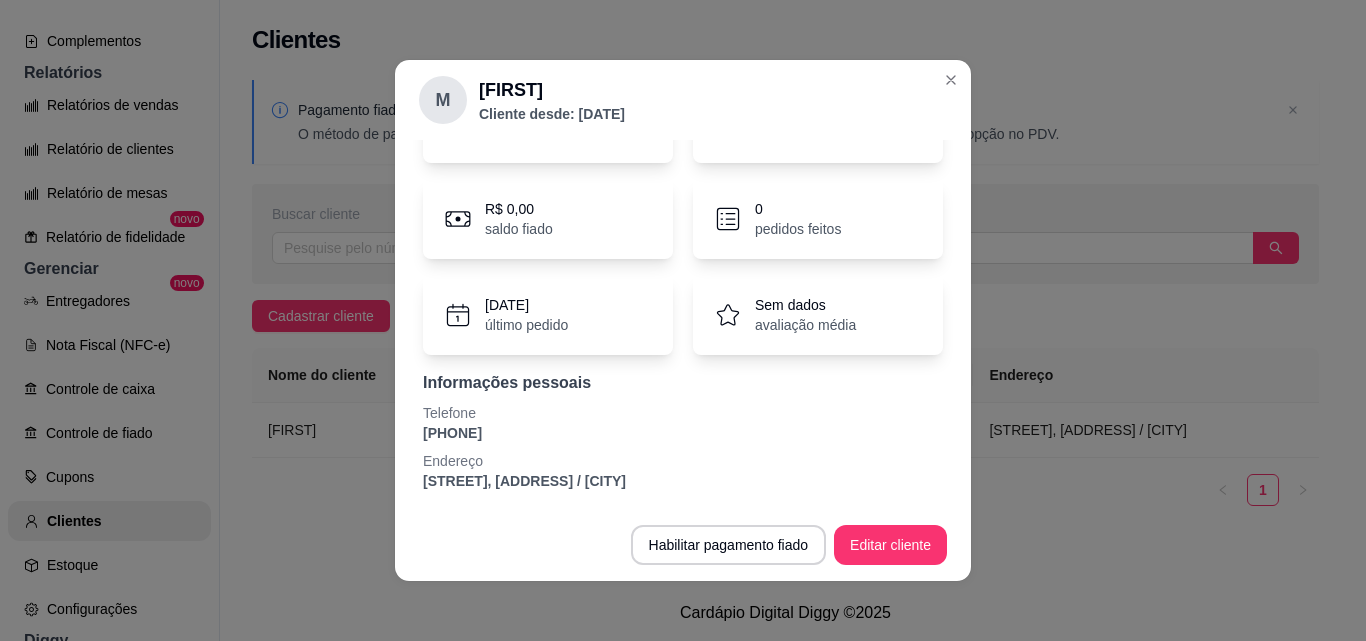 scroll, scrollTop: 131, scrollLeft: 0, axis: vertical 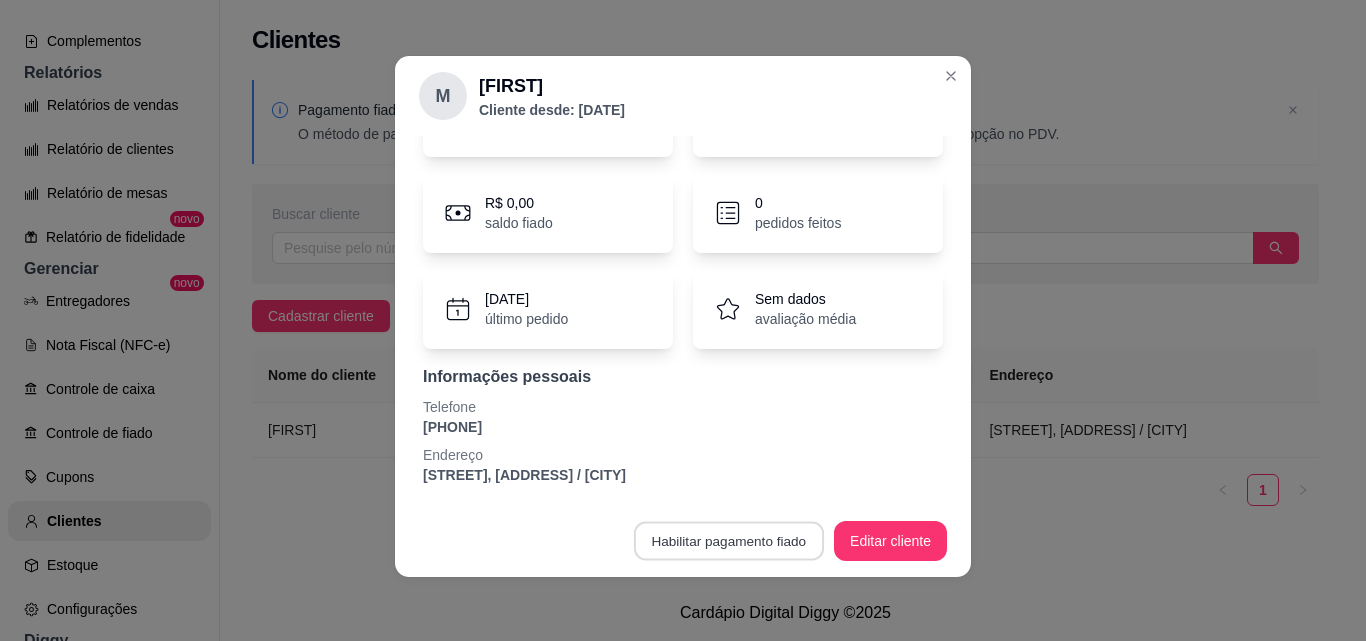 click on "Habilitar pagamento fiado" at bounding box center (728, 541) 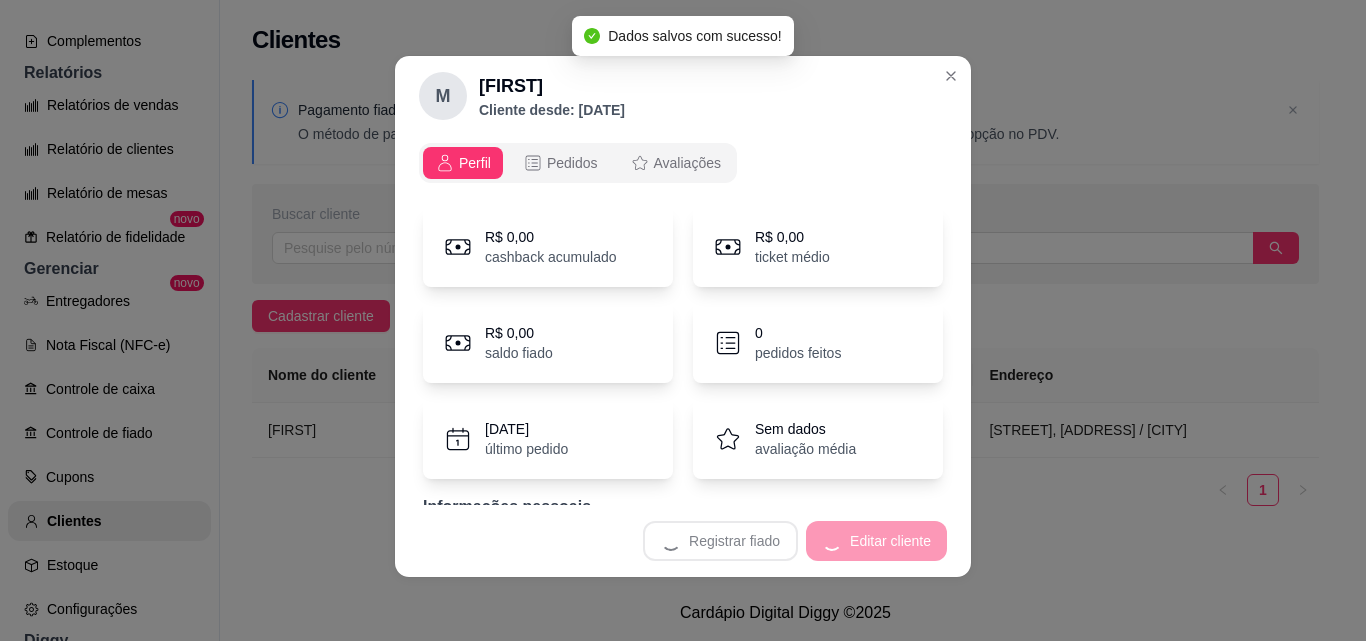 scroll, scrollTop: 0, scrollLeft: 0, axis: both 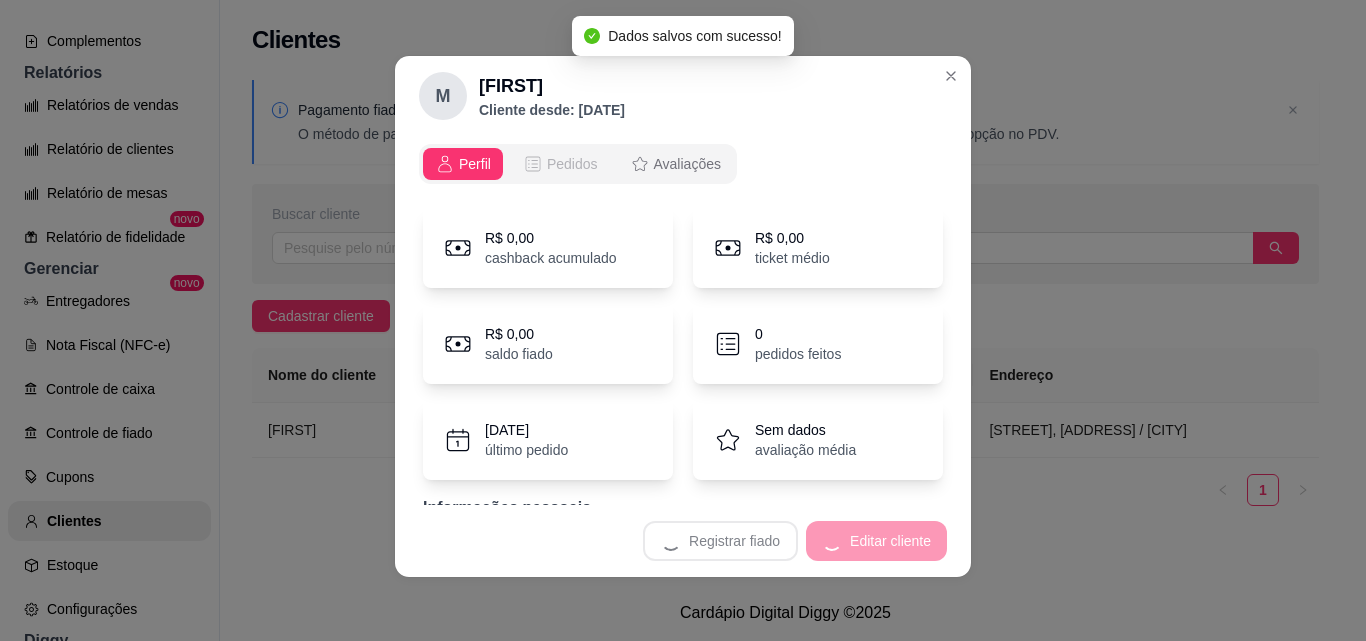 click on "Pedidos" at bounding box center (572, 164) 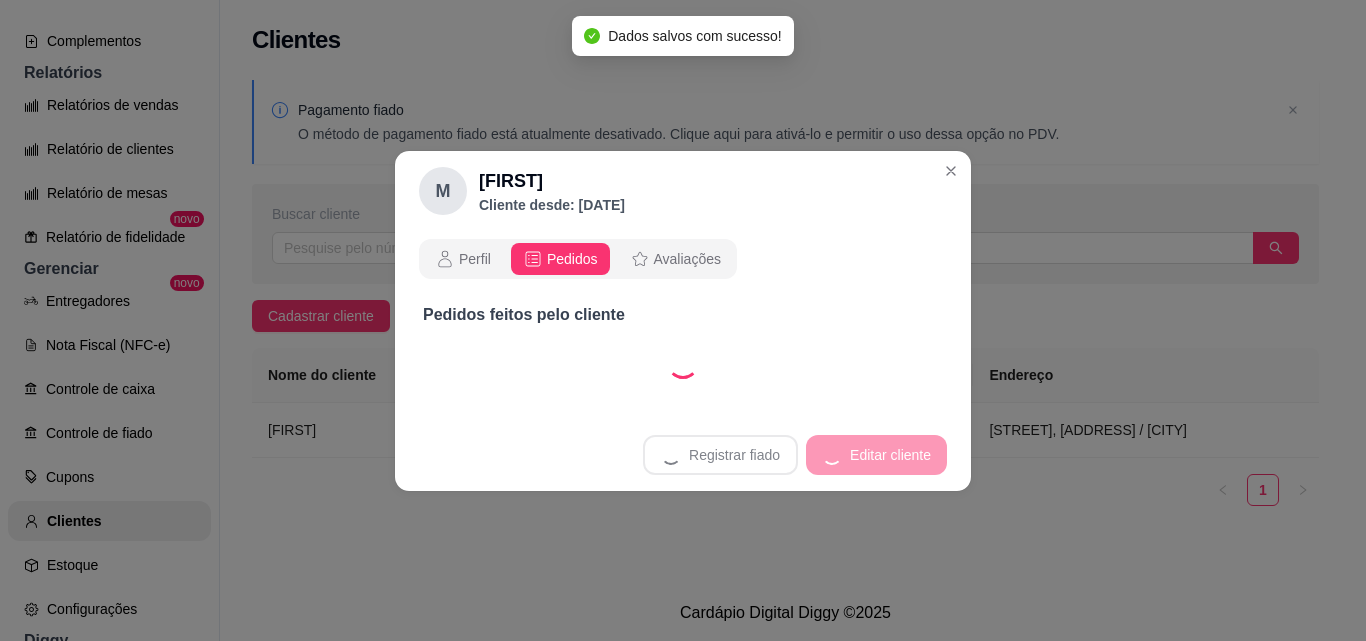 scroll, scrollTop: 0, scrollLeft: 0, axis: both 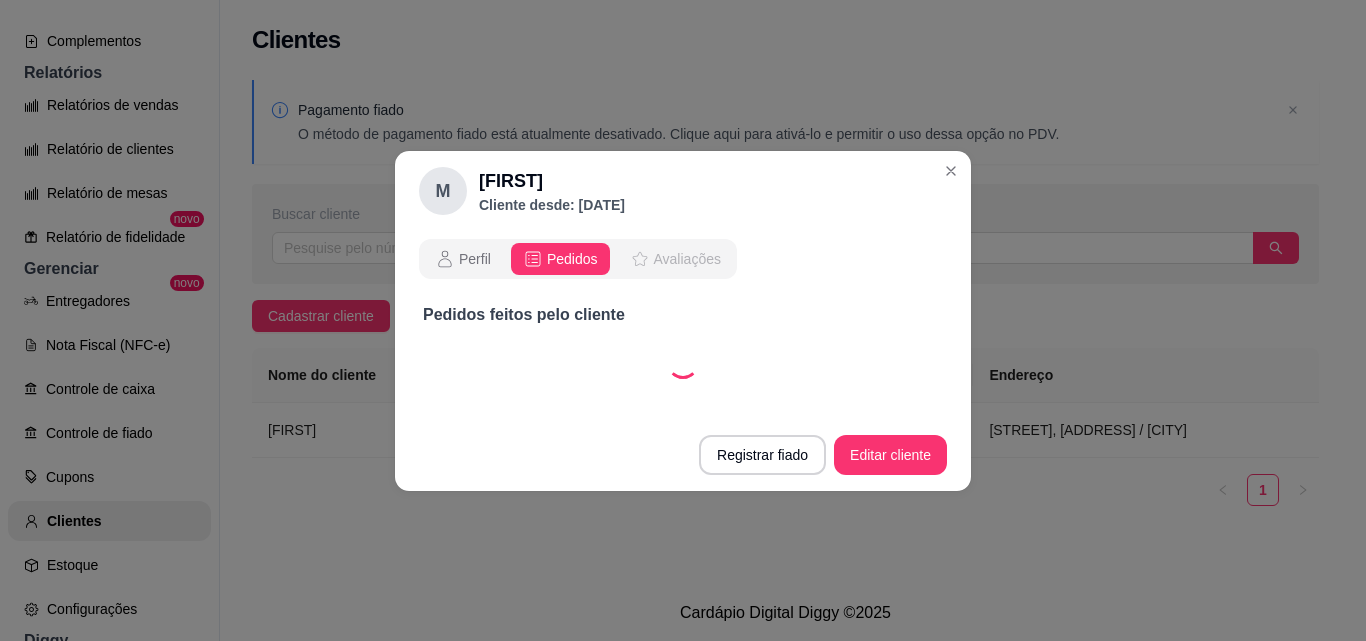 click on "Avaliações" at bounding box center [687, 259] 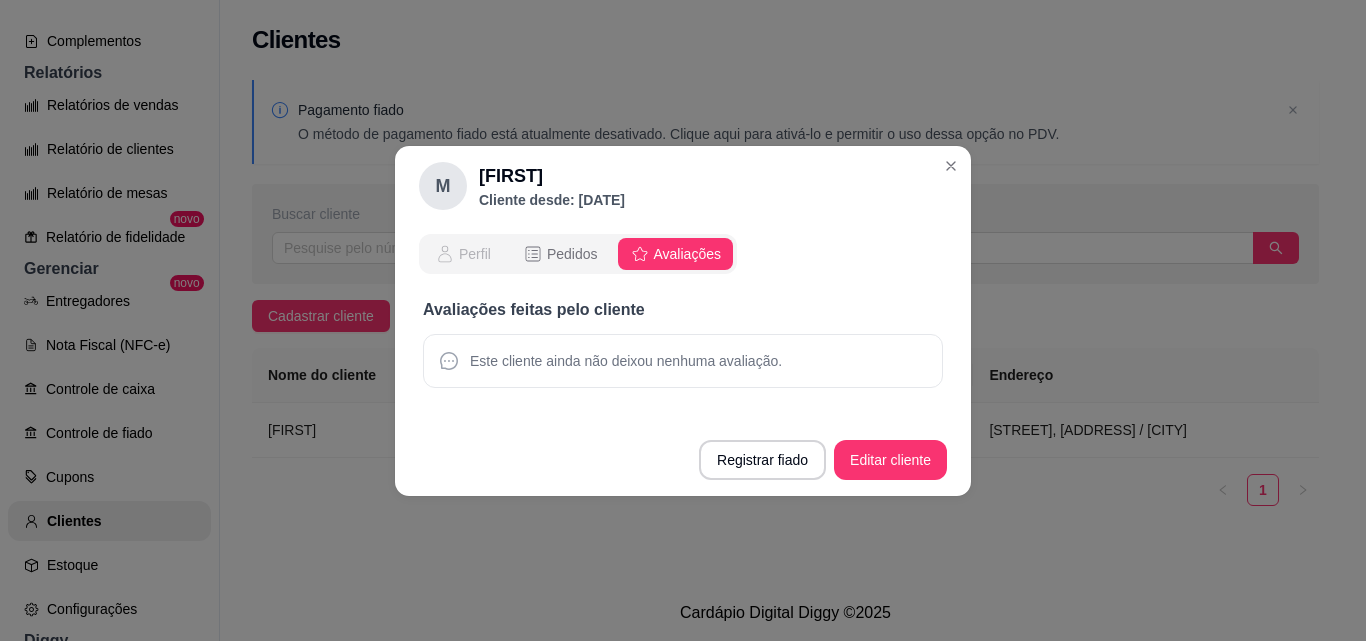 click on "Perfil" at bounding box center [463, 254] 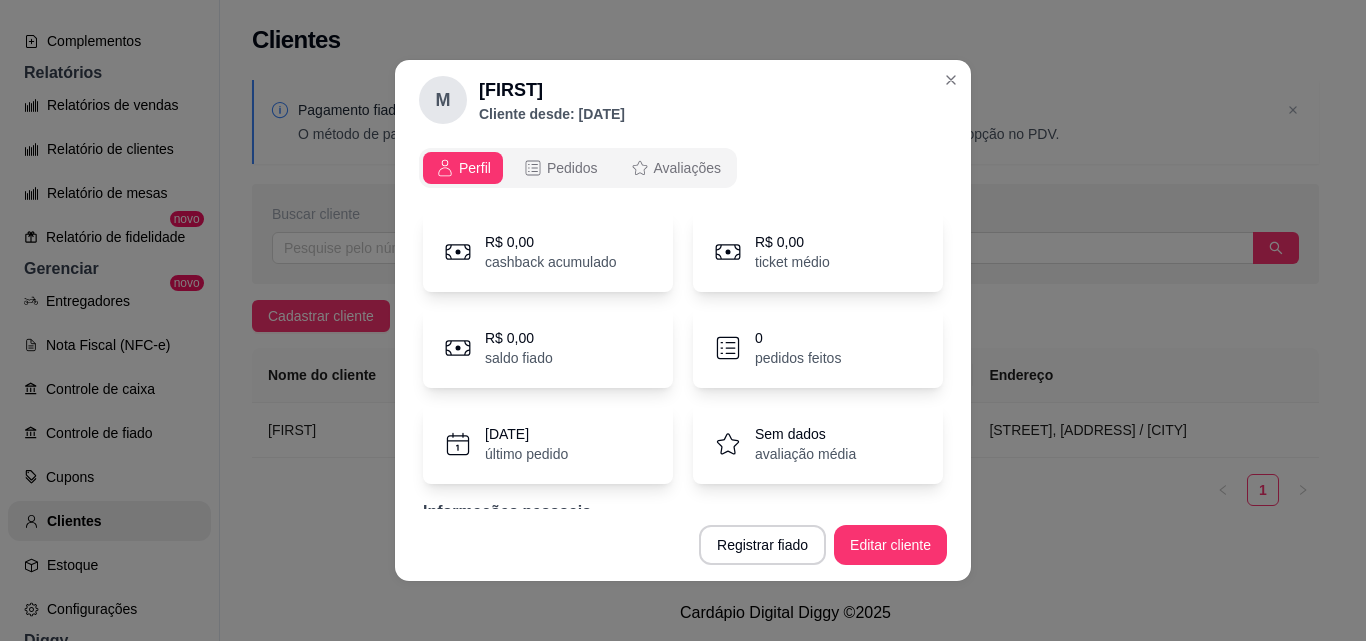 scroll, scrollTop: 131, scrollLeft: 0, axis: vertical 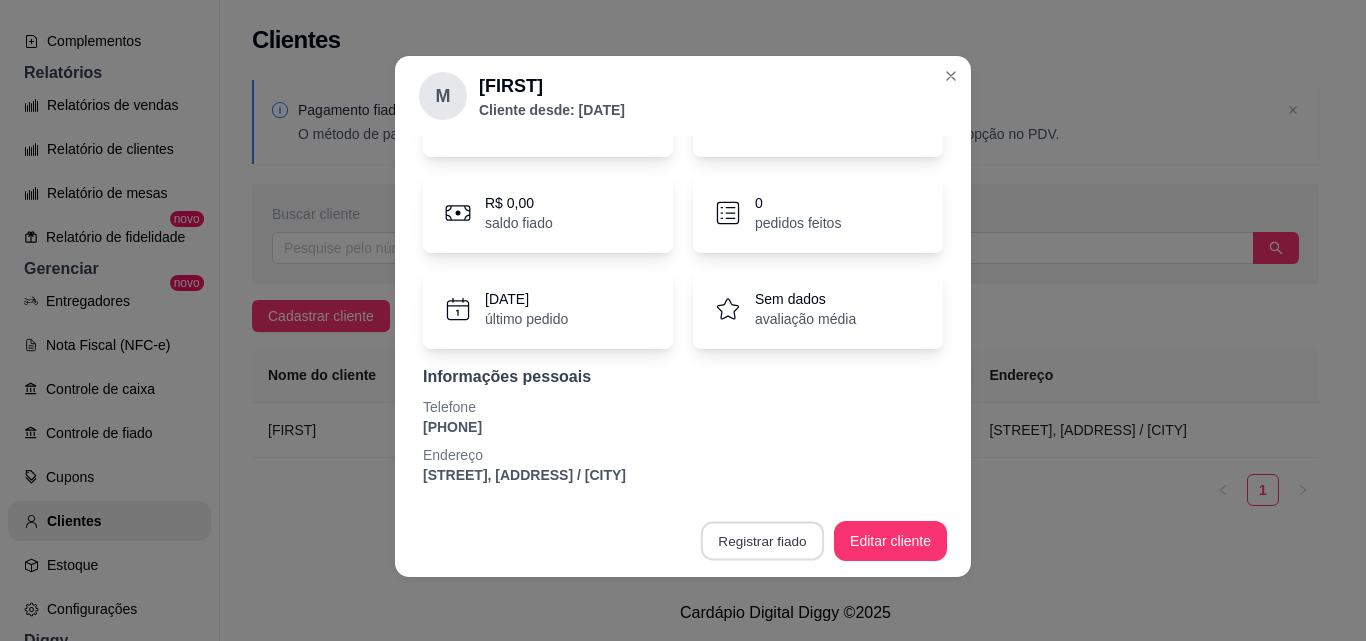 click on "Registrar fiado" at bounding box center (762, 541) 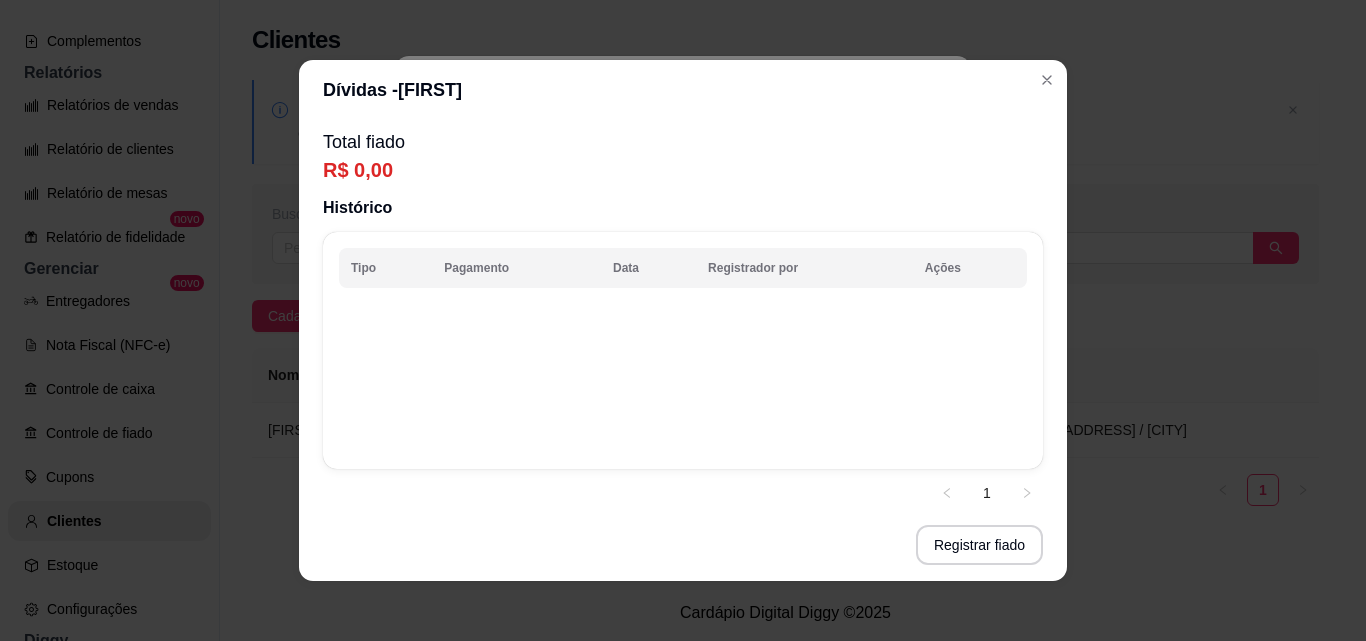 click on "1" at bounding box center [987, 493] 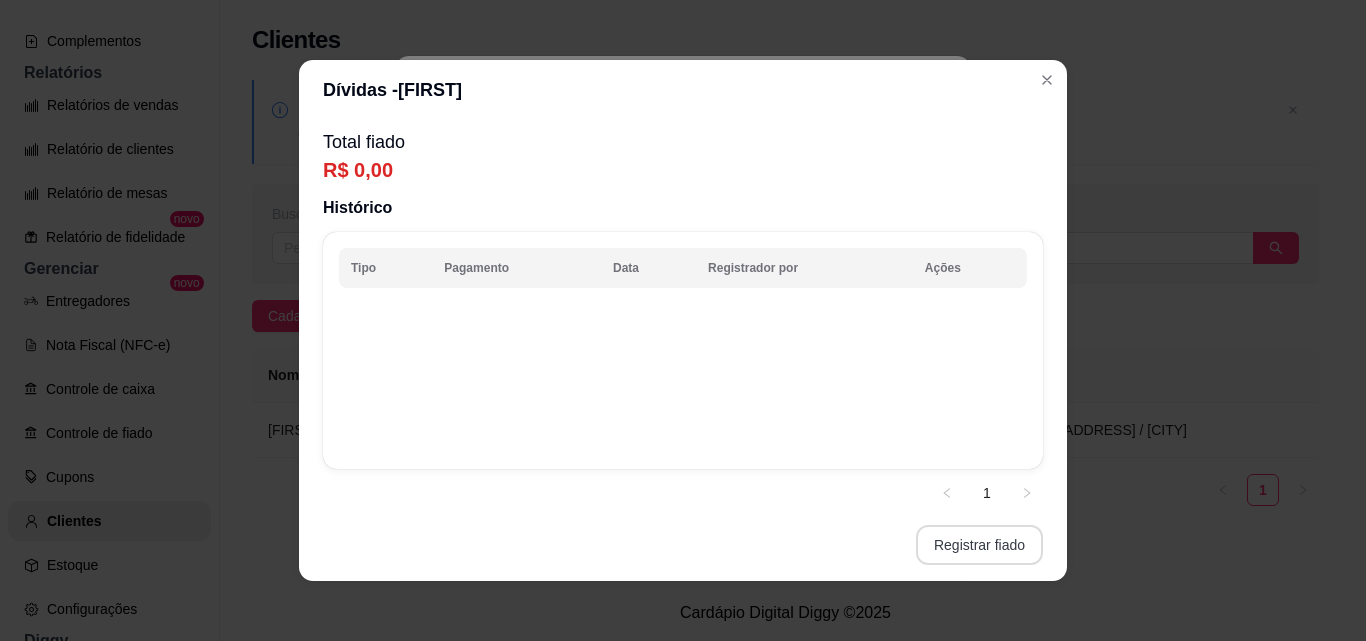click on "Registrar fiado" at bounding box center (979, 545) 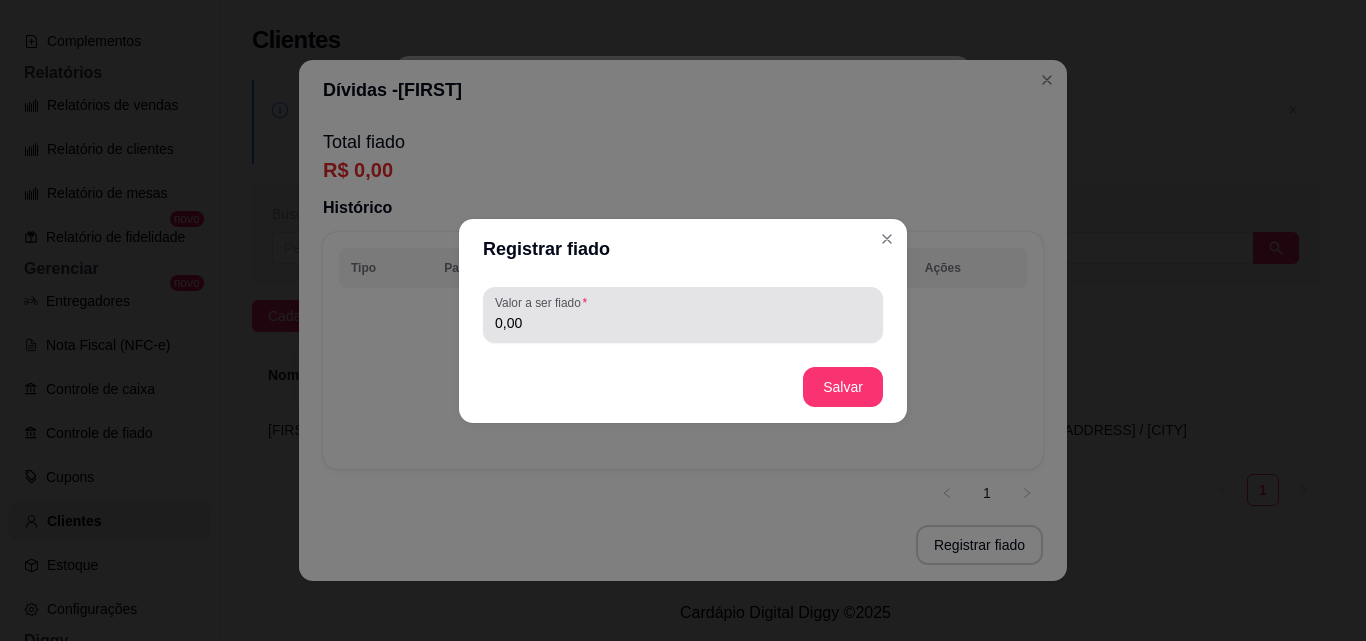 click on "0,00" at bounding box center [683, 323] 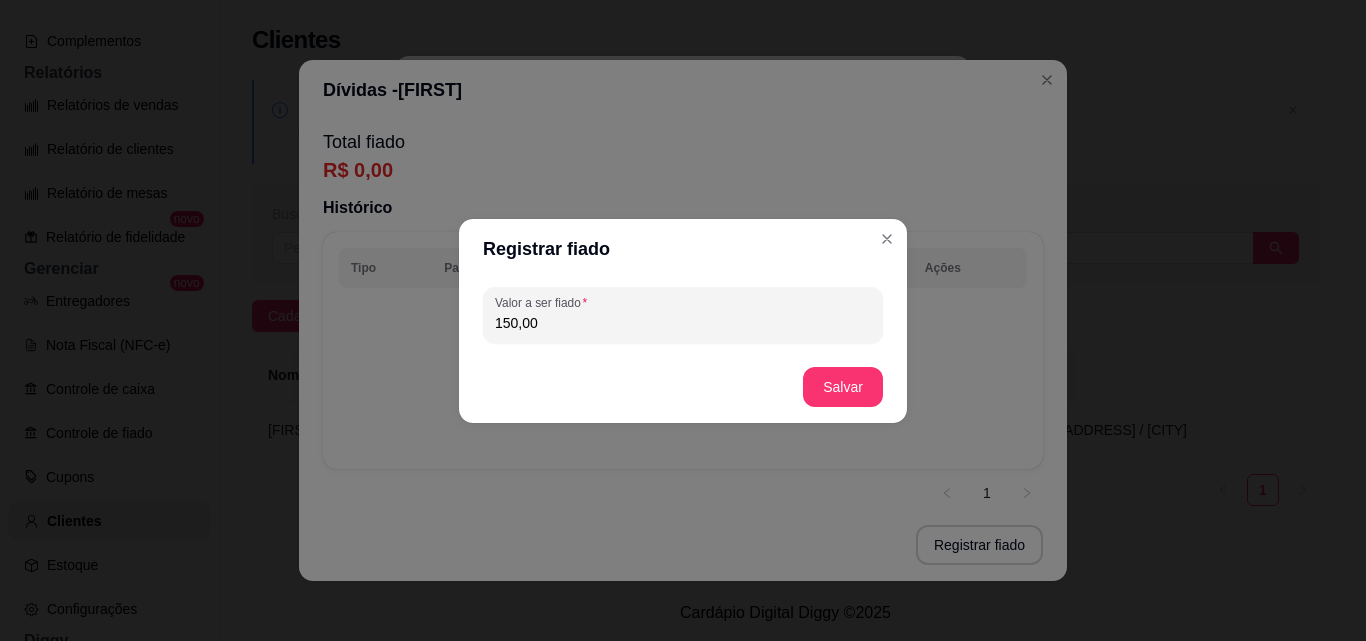 type on "150,00" 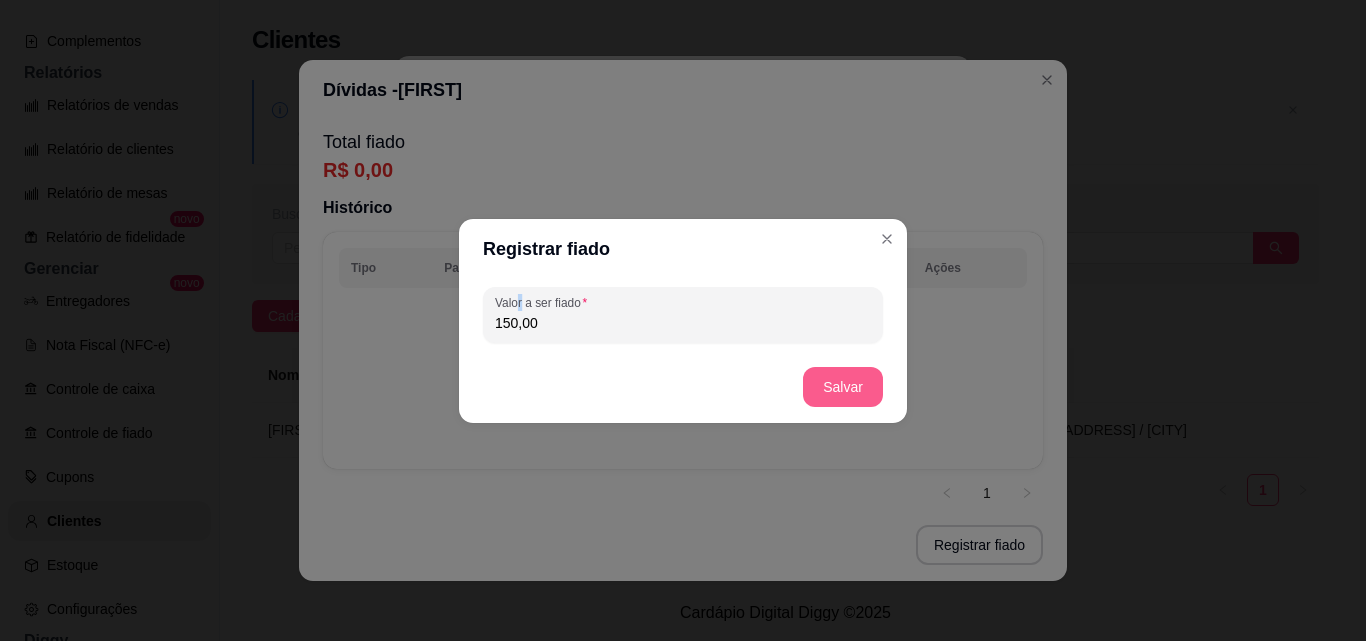 click on "Salvar" at bounding box center (843, 387) 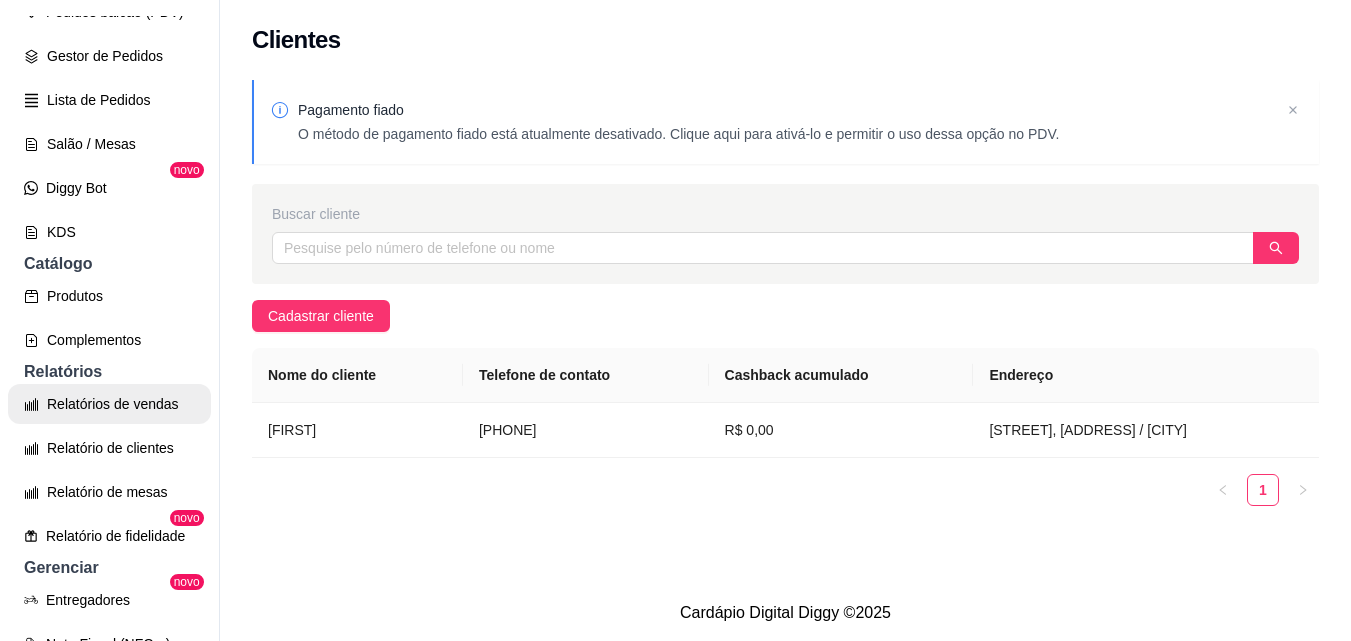 scroll, scrollTop: 273, scrollLeft: 0, axis: vertical 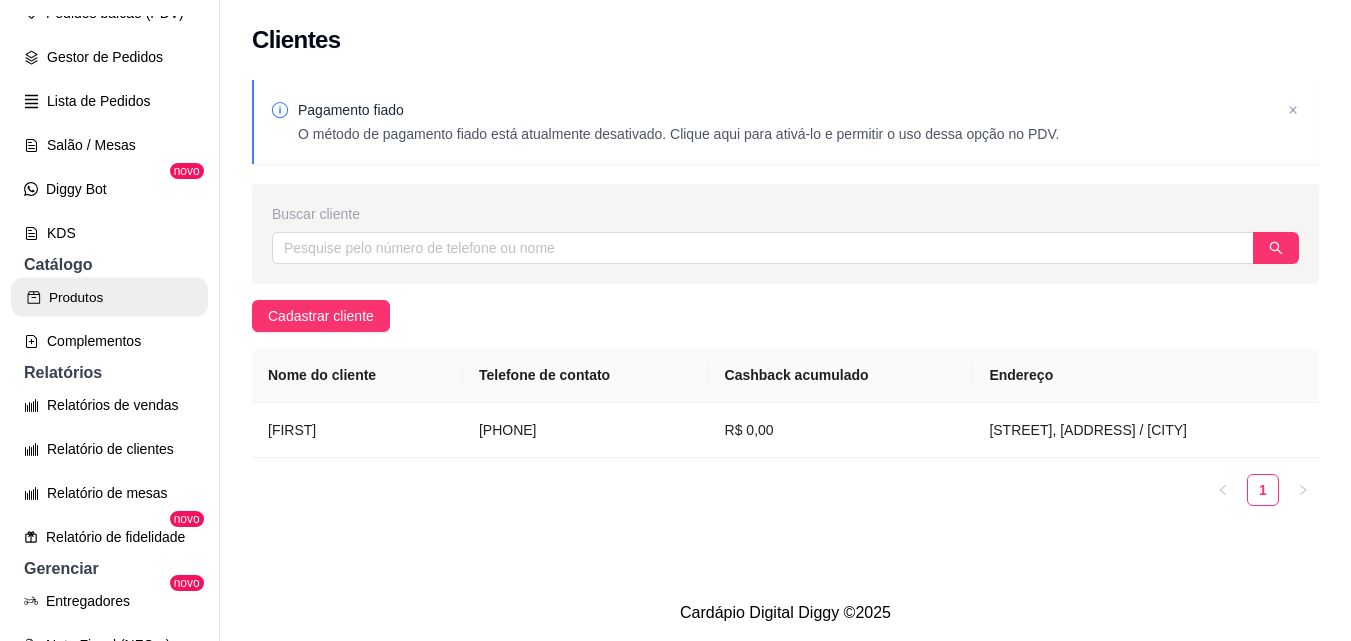click on "Produtos" at bounding box center (109, 297) 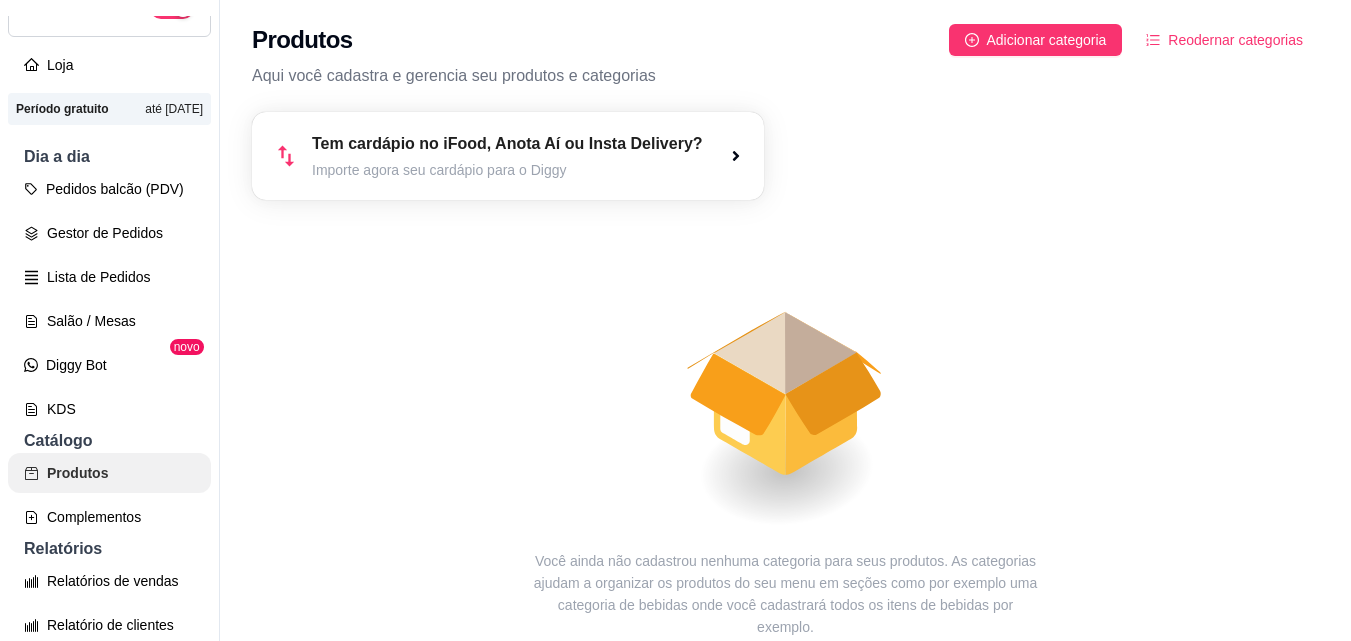 scroll, scrollTop: 73, scrollLeft: 0, axis: vertical 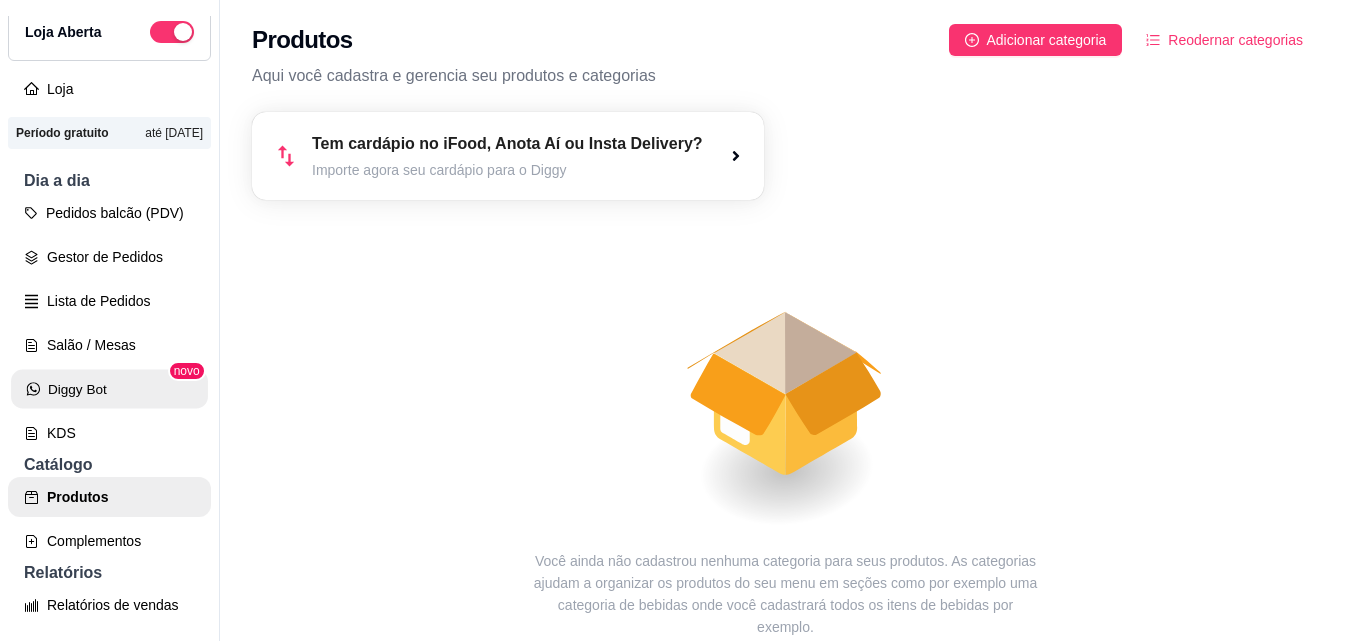 click on "Diggy Bot" at bounding box center (109, 389) 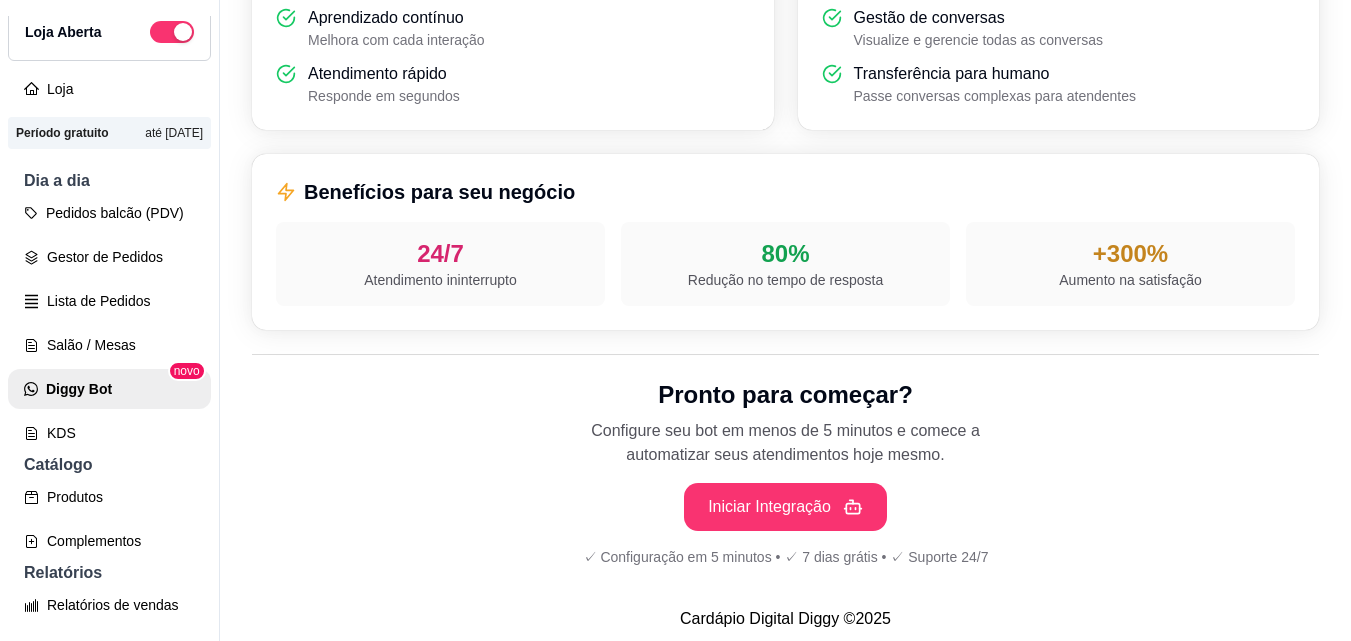 scroll, scrollTop: 765, scrollLeft: 0, axis: vertical 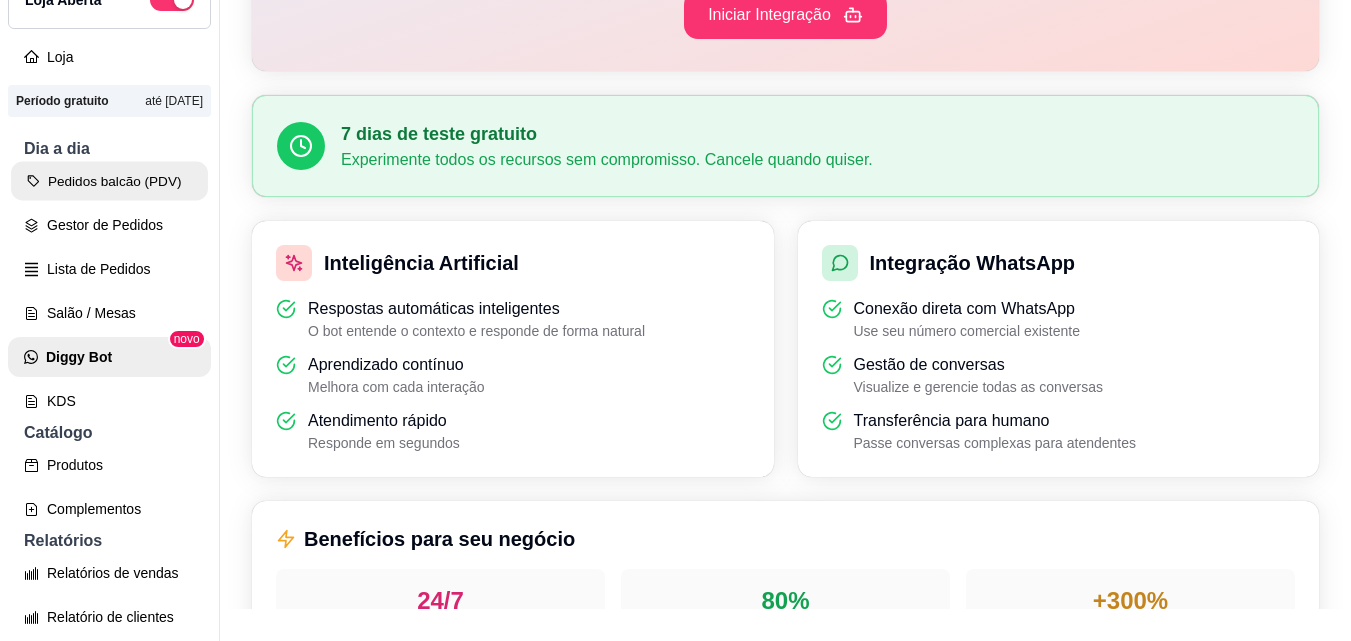 click on "Pedidos balcão (PDV)" at bounding box center [109, 181] 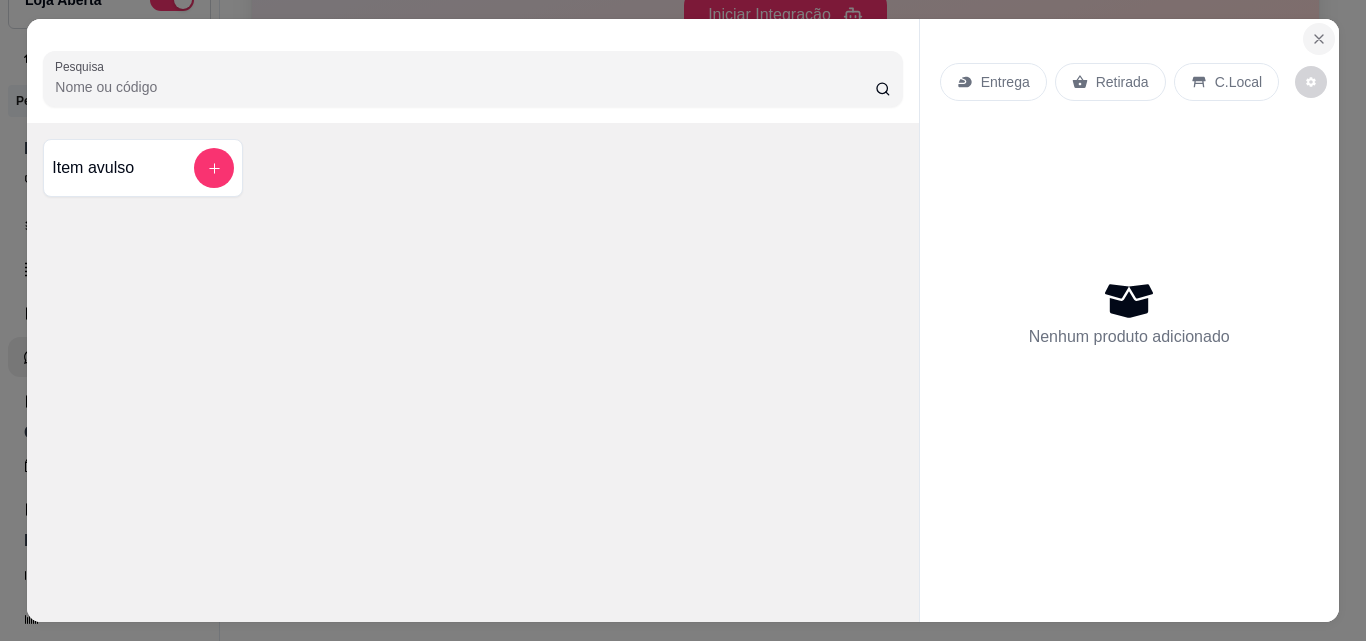 click 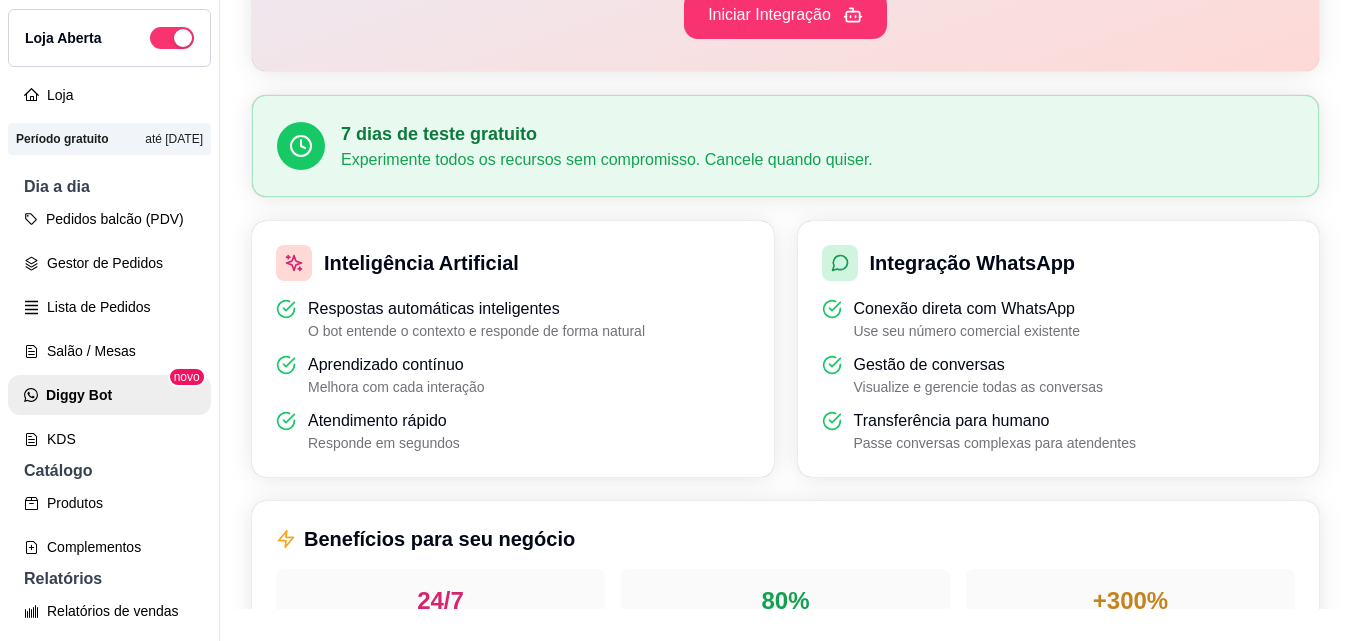 scroll, scrollTop: 0, scrollLeft: 0, axis: both 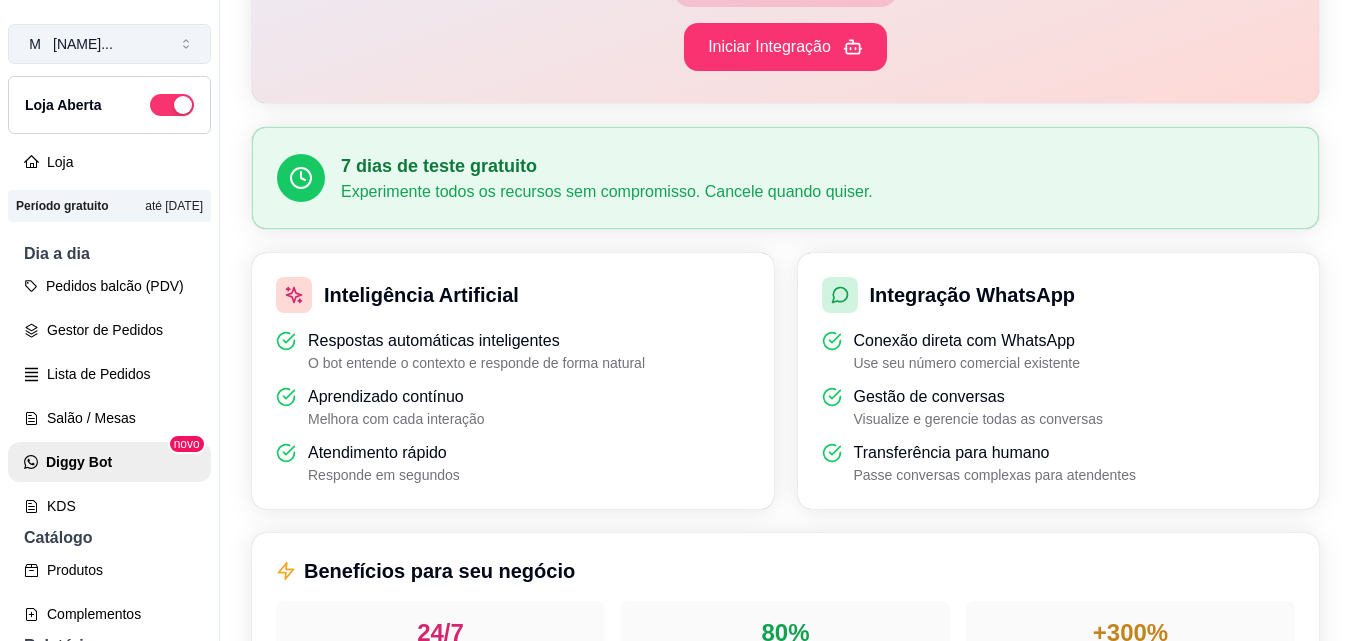 click on "[NAME] ..." at bounding box center [109, 44] 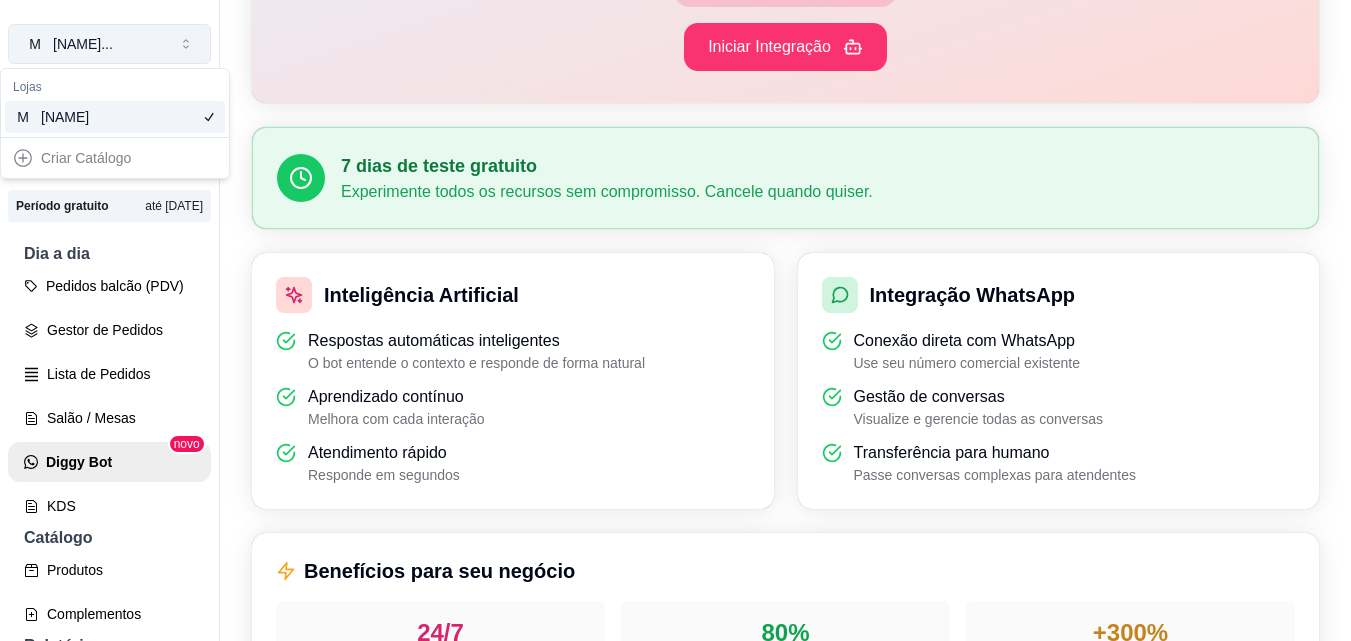 click on "[NAME] ..." at bounding box center (109, 44) 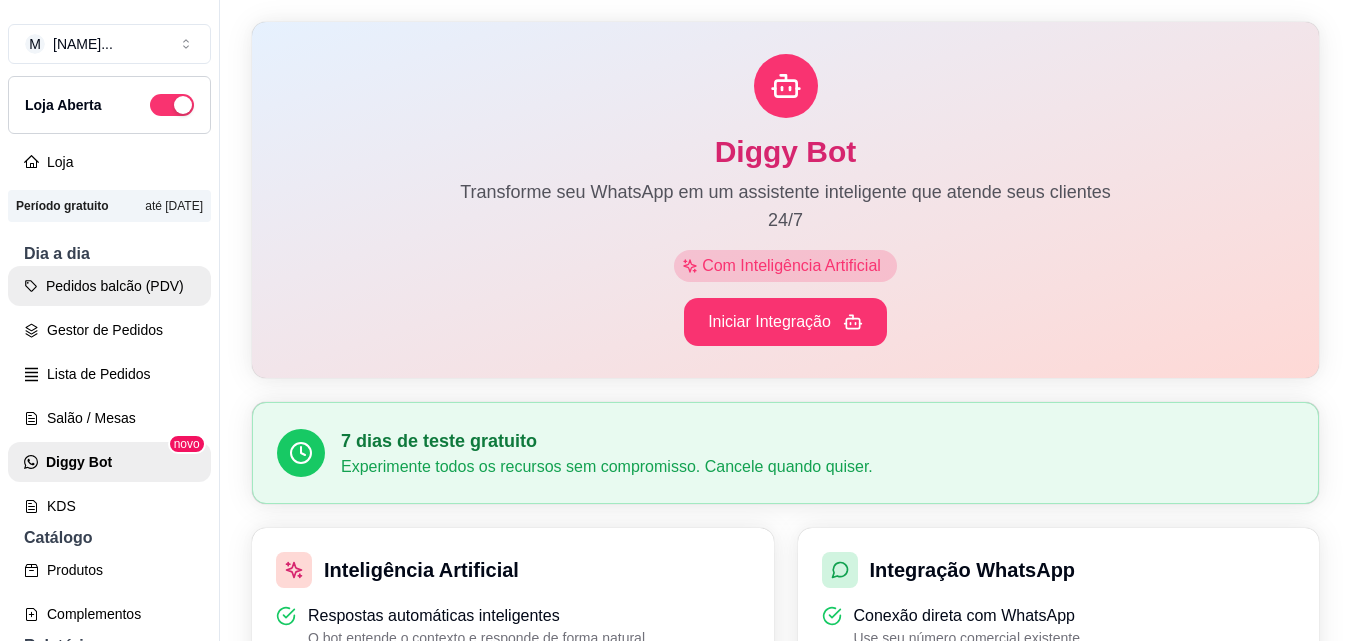 scroll, scrollTop: 300, scrollLeft: 0, axis: vertical 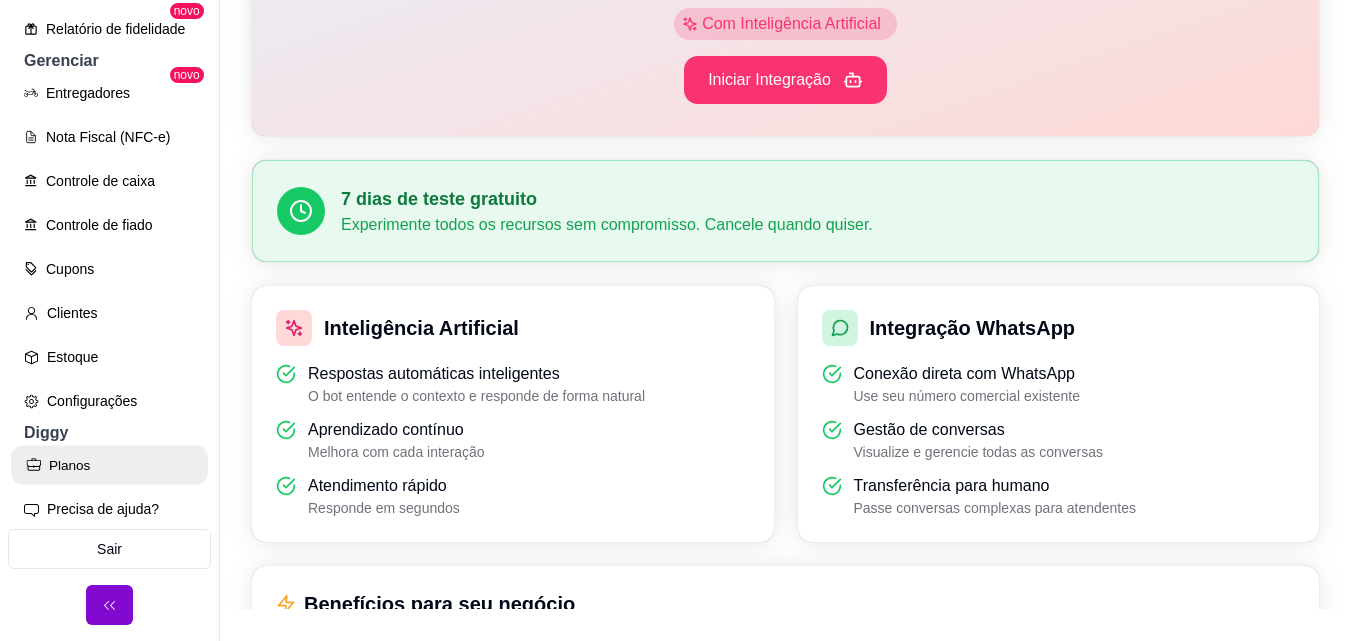 click on "Planos" at bounding box center (109, 465) 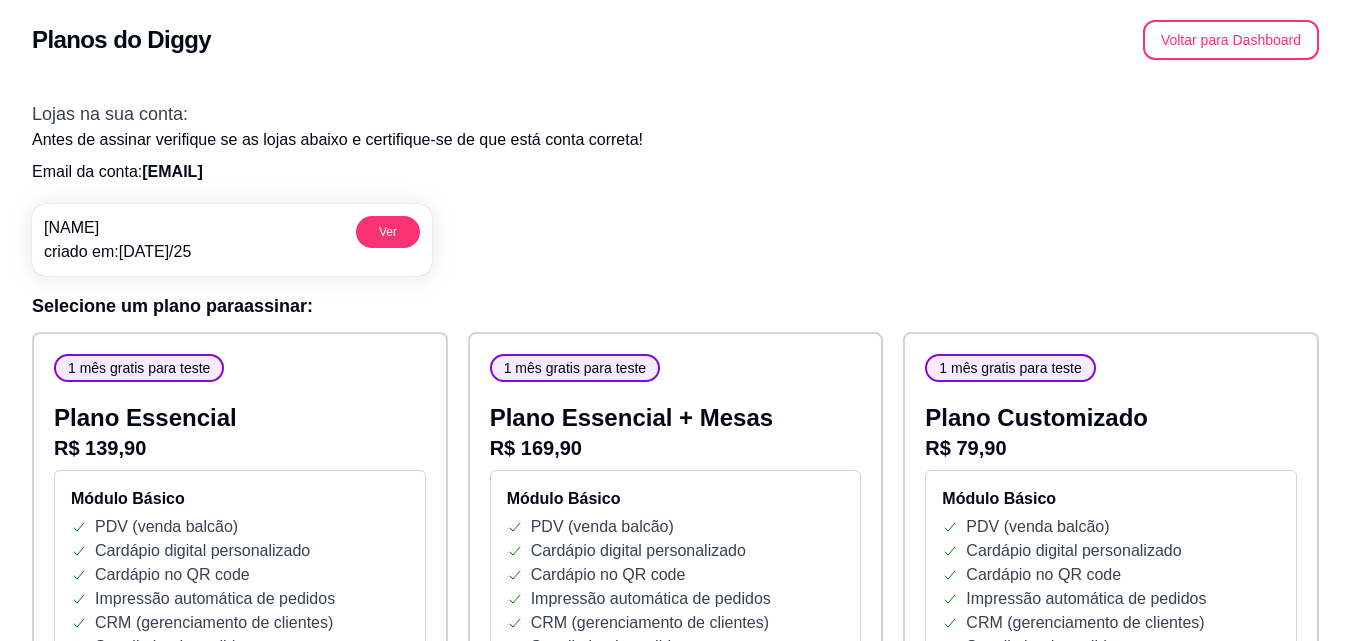scroll, scrollTop: 0, scrollLeft: 0, axis: both 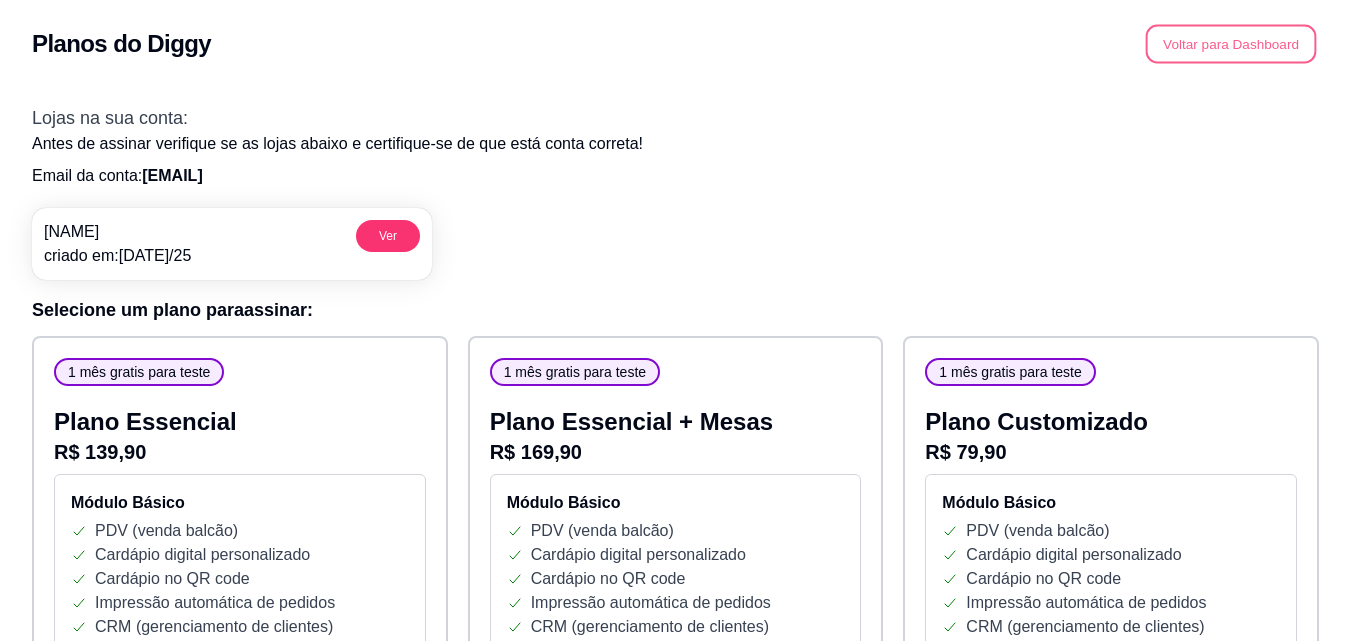 click on "Voltar para Dashboard" at bounding box center (1231, 44) 